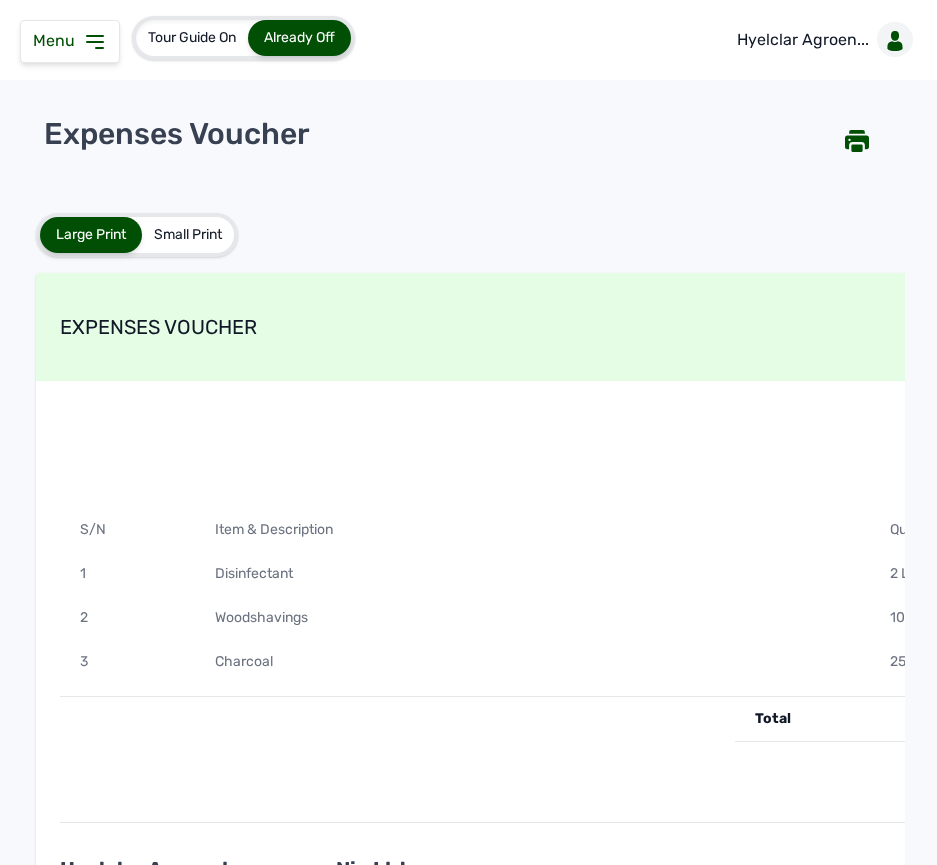 scroll, scrollTop: 0, scrollLeft: 0, axis: both 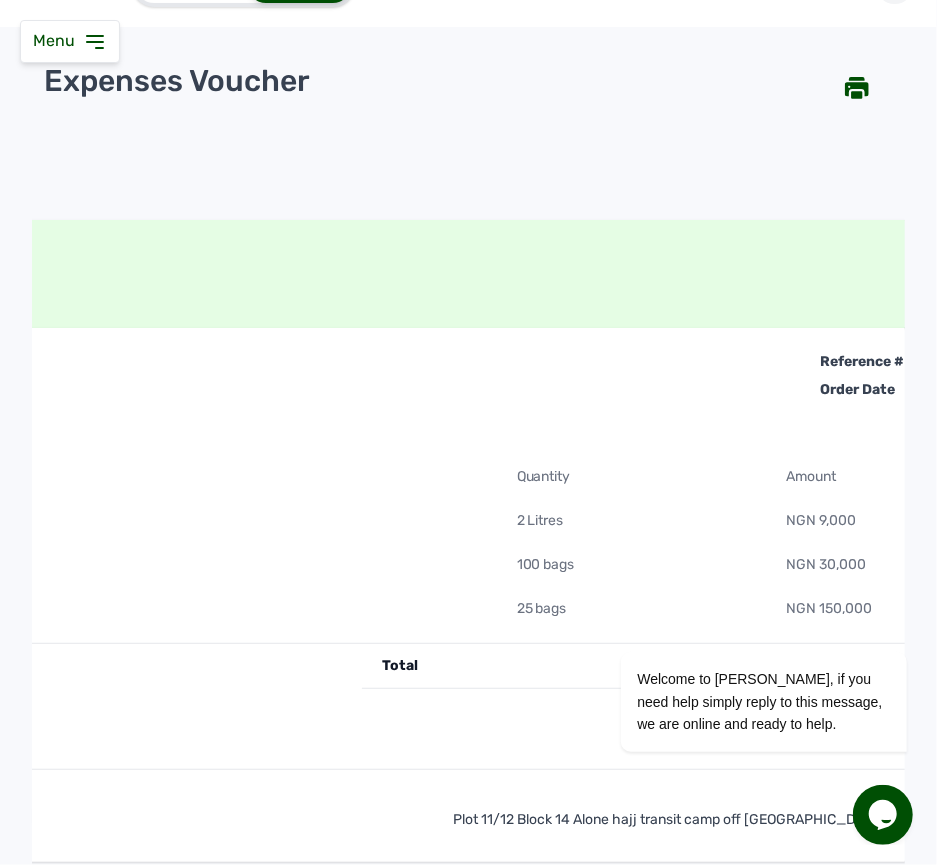 click 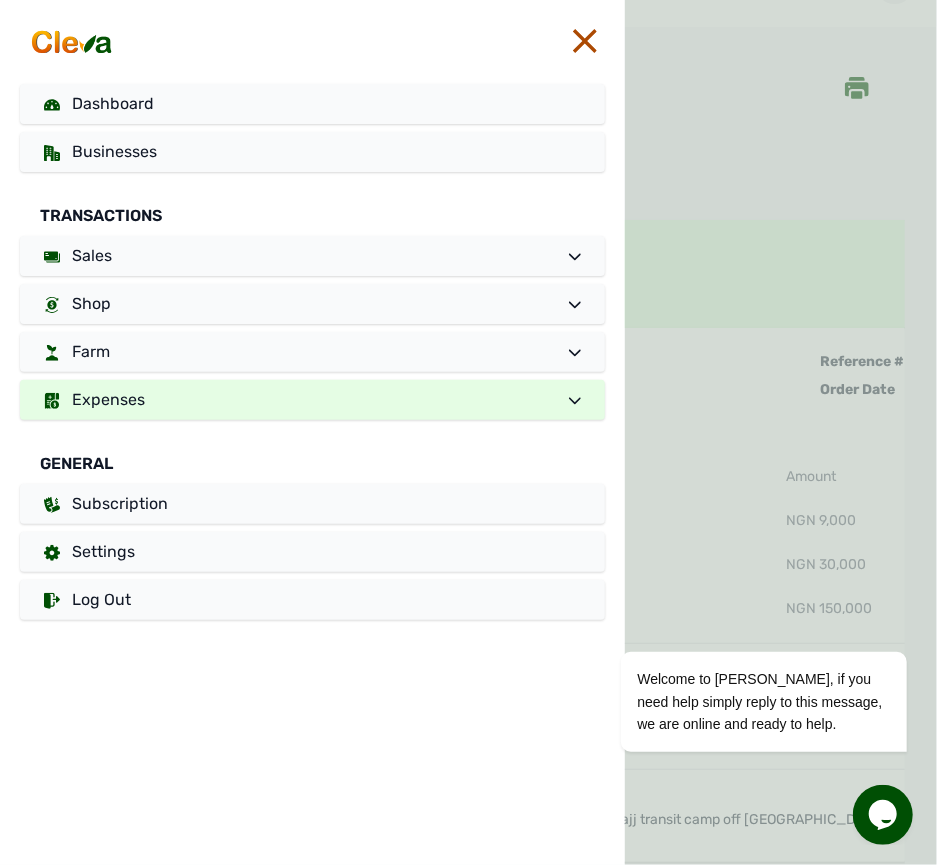 click on "Expenses" at bounding box center [312, 400] 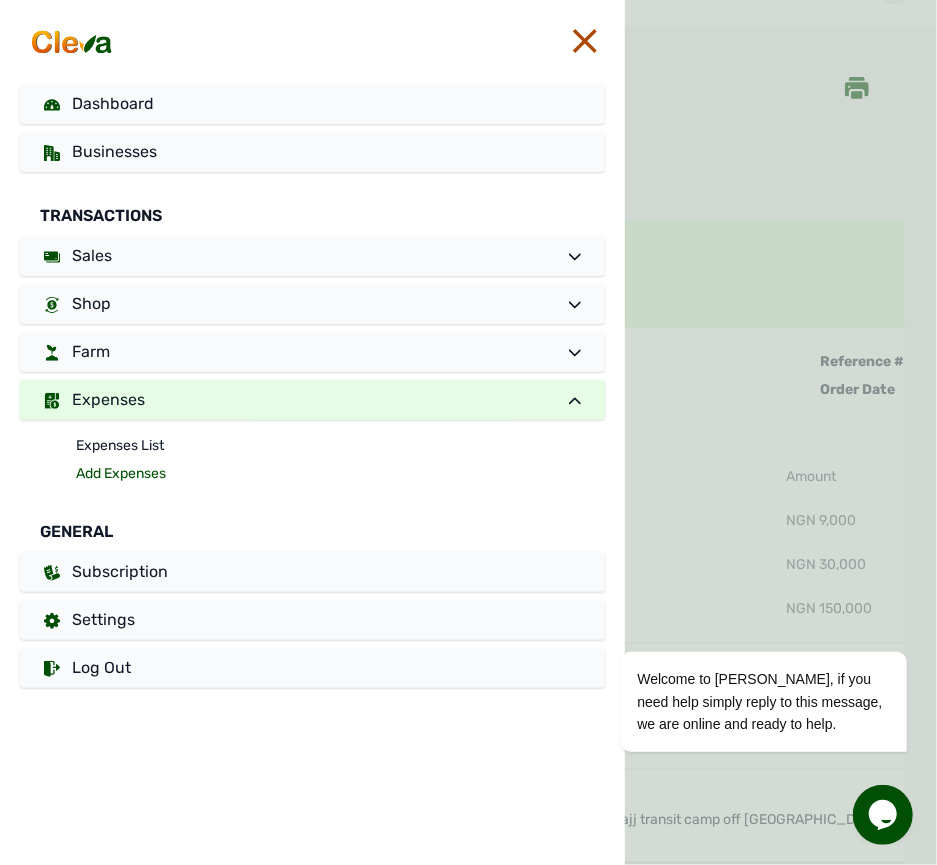 click on "Add Expenses" at bounding box center [340, 474] 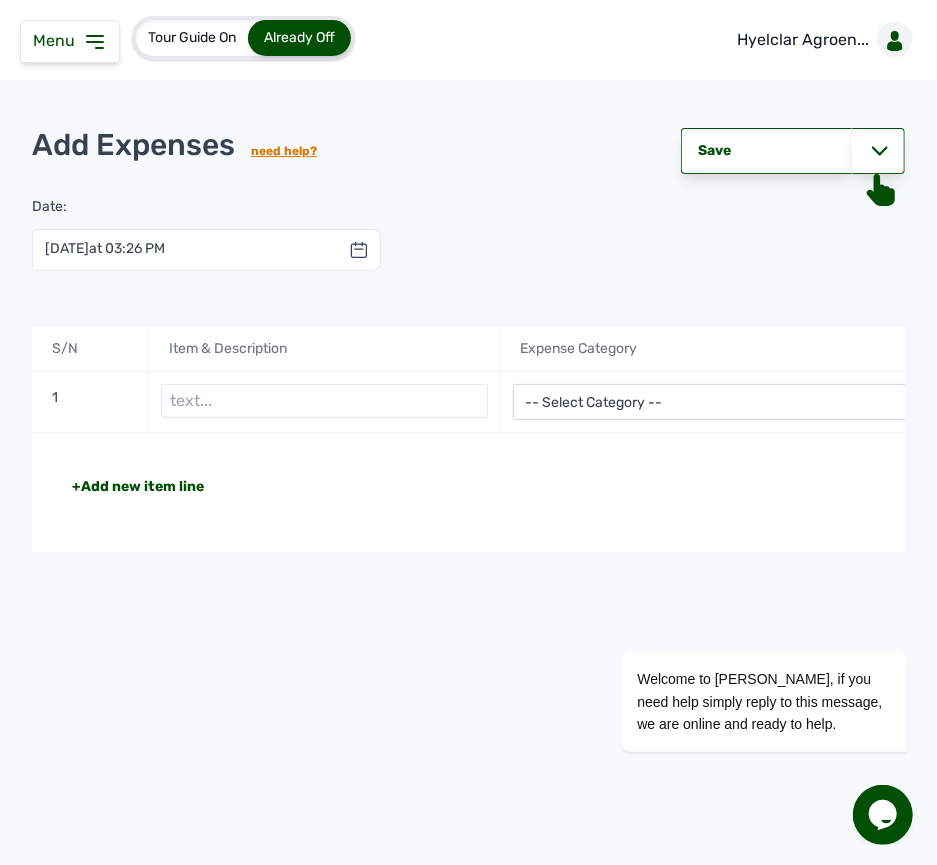 click 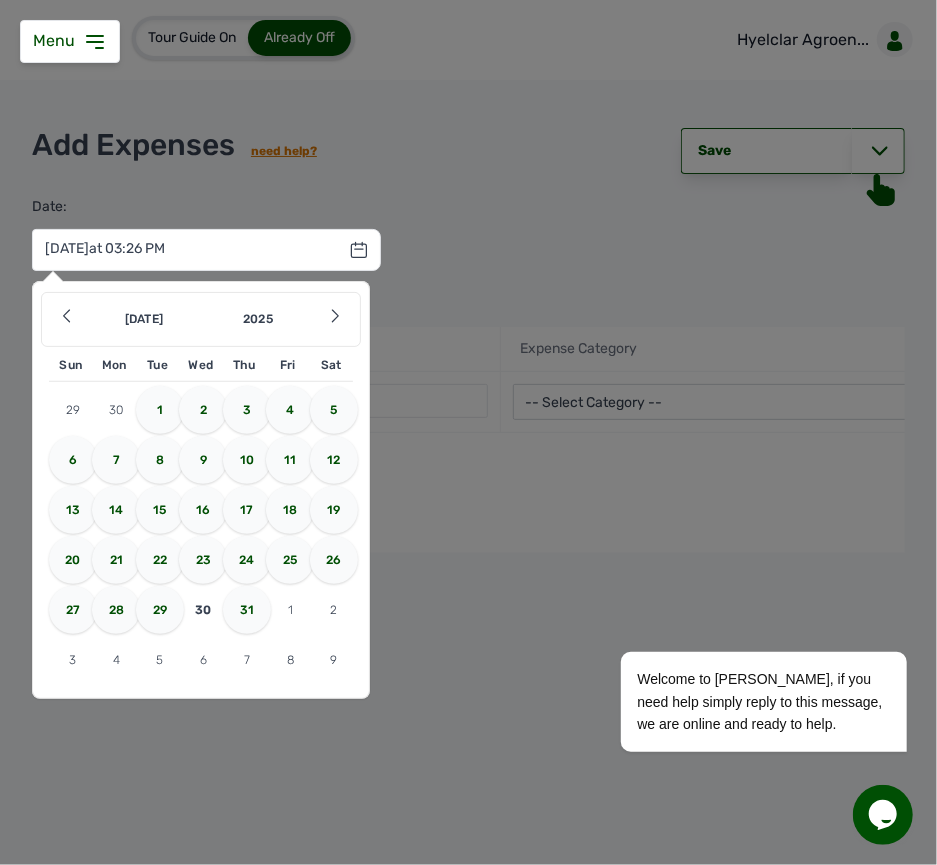 click on "11" at bounding box center [290, 460] 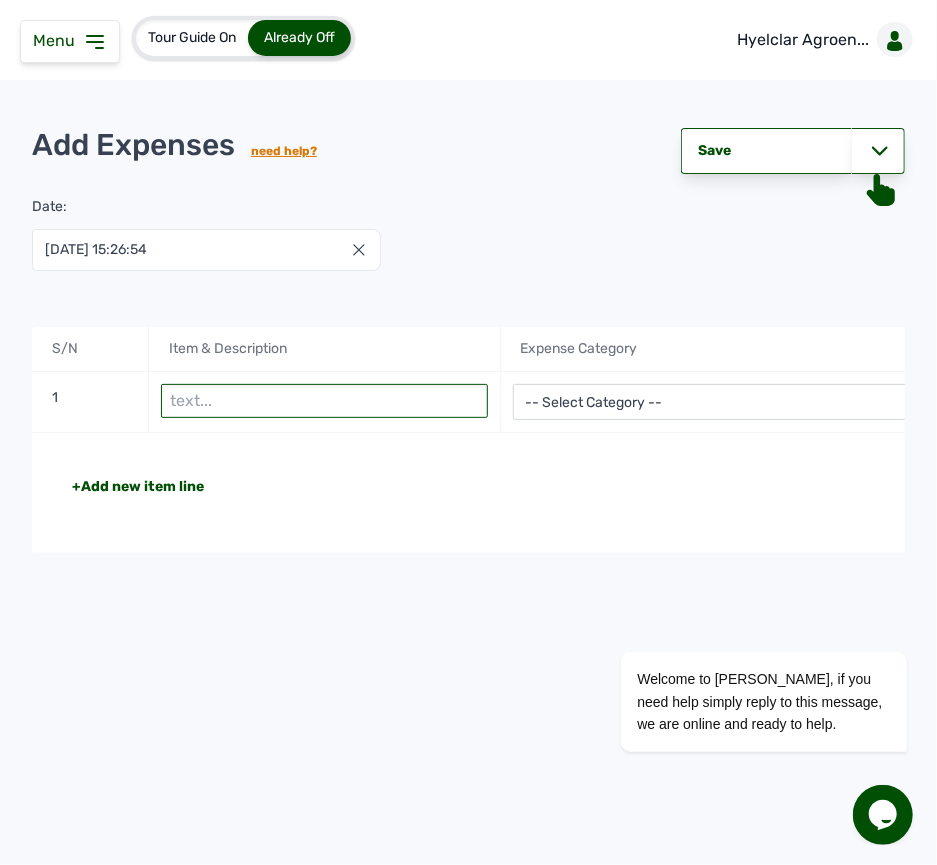 click at bounding box center [324, 401] 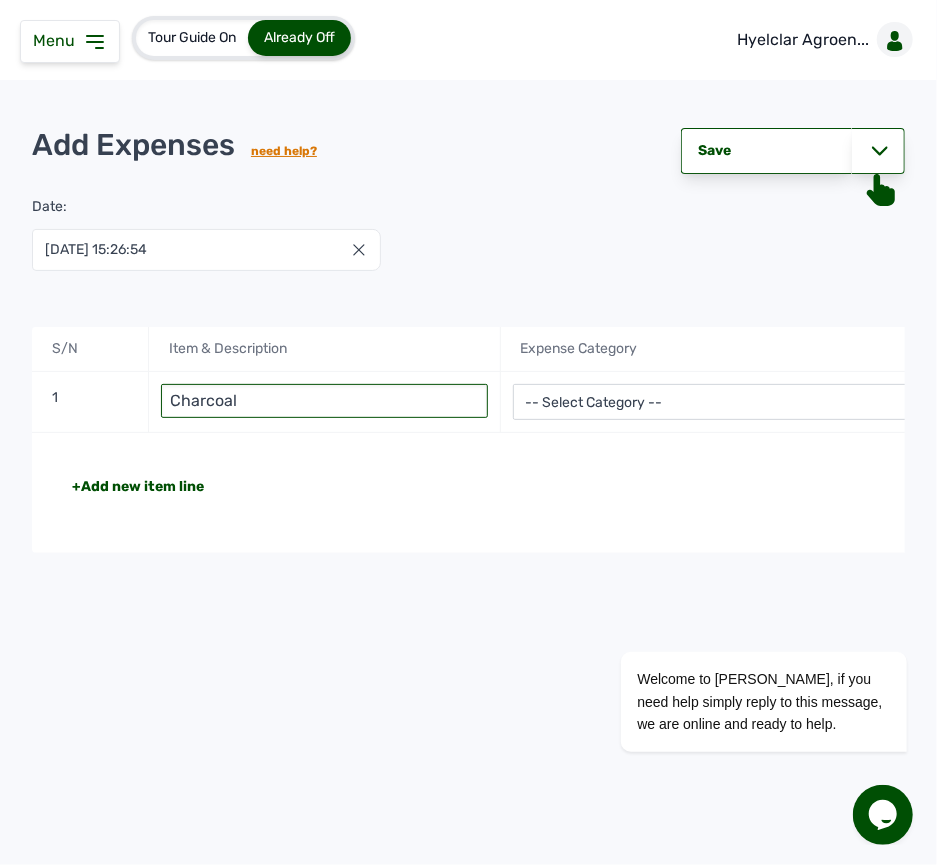 type on "Charcoal" 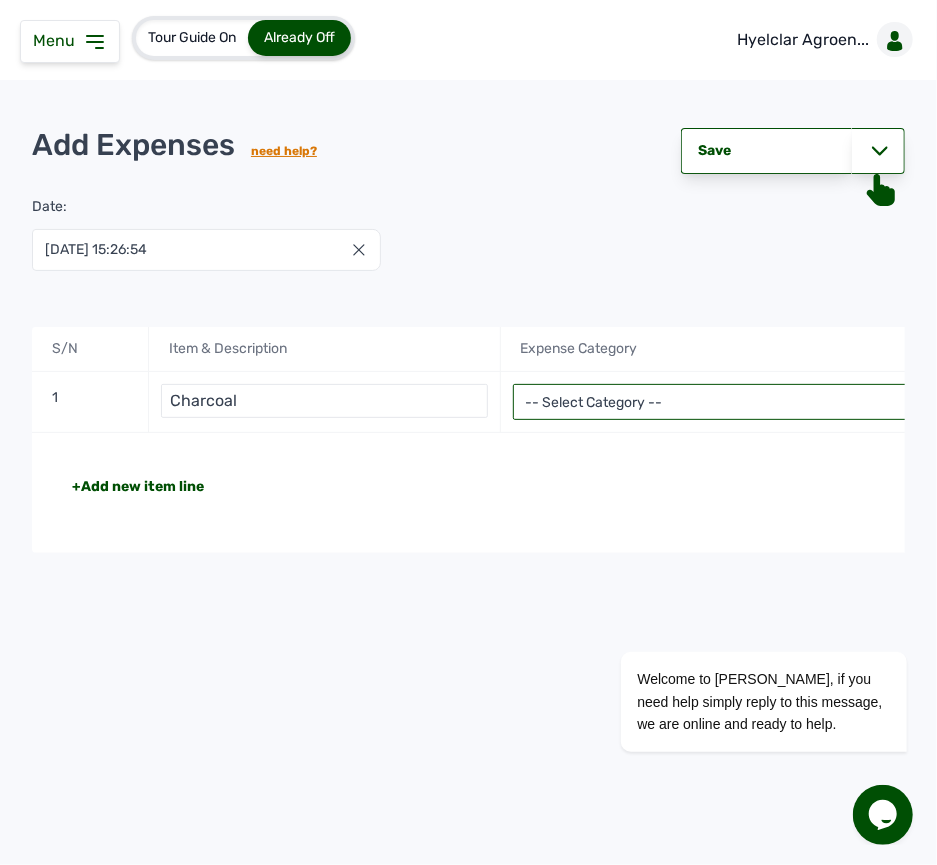 click on "-- Select Category -- Advertising Expenses Bank Charges Entertainment Expenses Insurance Expenses Legal Expenses Medical Expenses Office Equipments & Supplies Property Tax Rental Cost Repair & Maintenance Expenses Research Expenses Staff Salary Telephone Expenses Transportation Expenses Travelling Expenses Utility Expenses Others" at bounding box center (735, 402) 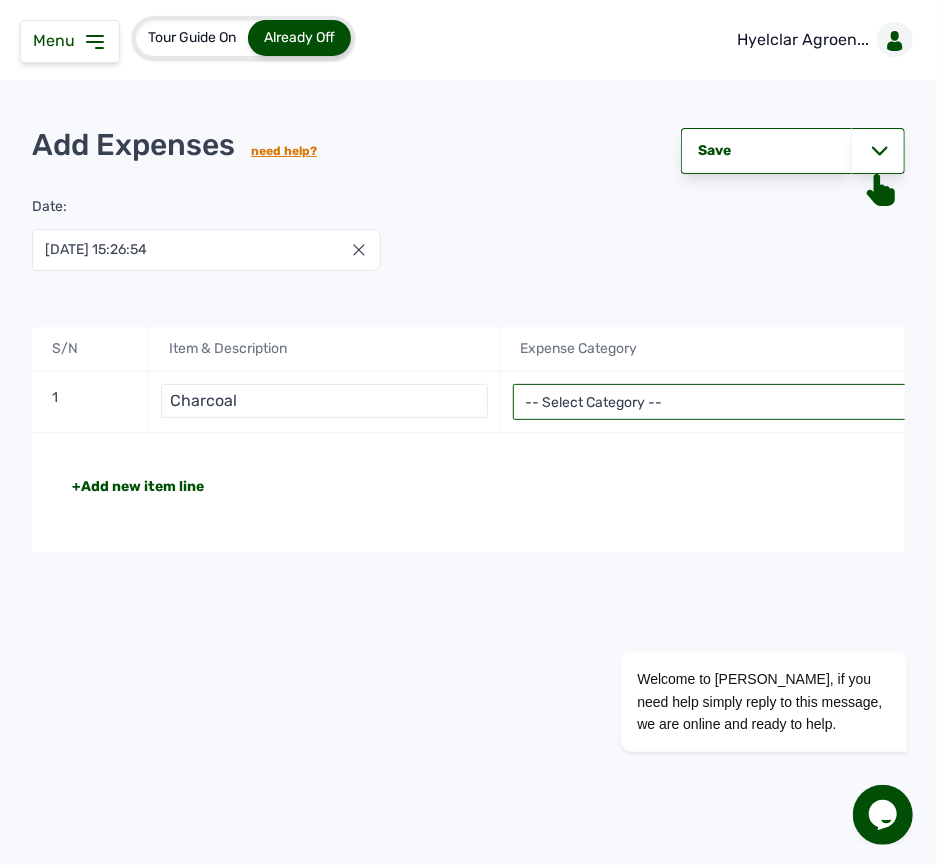 select on "Utility Expenses" 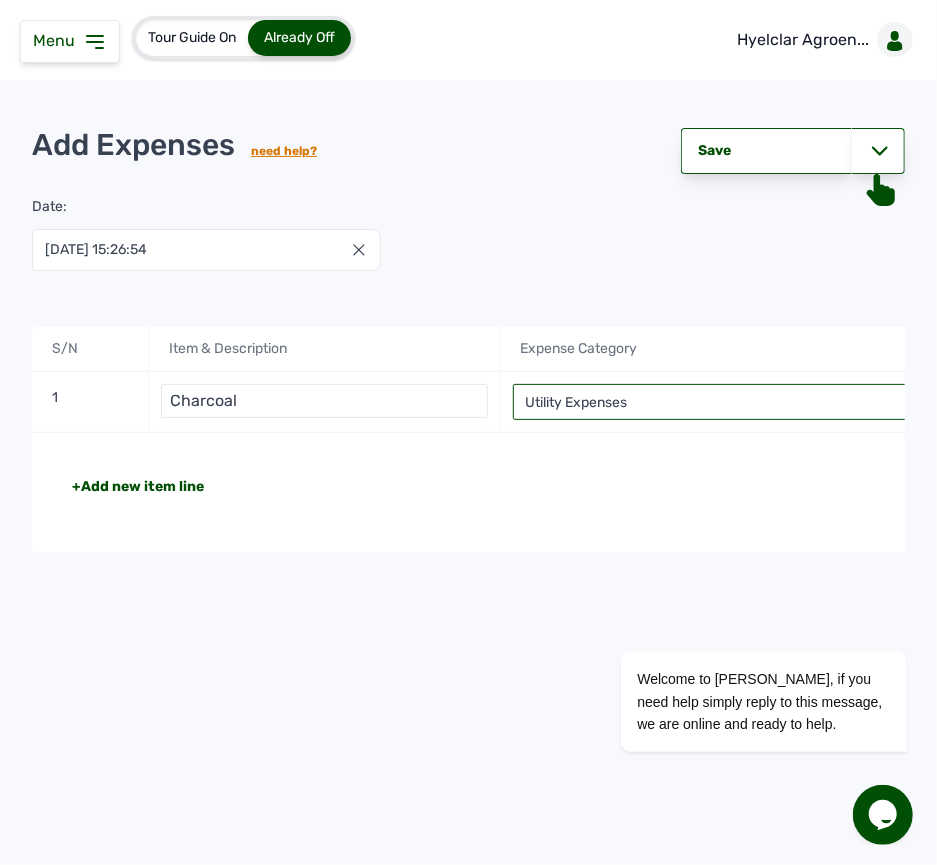 click on "-- Select Category -- Advertising Expenses Bank Charges Entertainment Expenses Insurance Expenses Legal Expenses Medical Expenses Office Equipments & Supplies Property Tax Rental Cost Repair & Maintenance Expenses Research Expenses Staff Salary Telephone Expenses Transportation Expenses Travelling Expenses Utility Expenses Others" at bounding box center (735, 402) 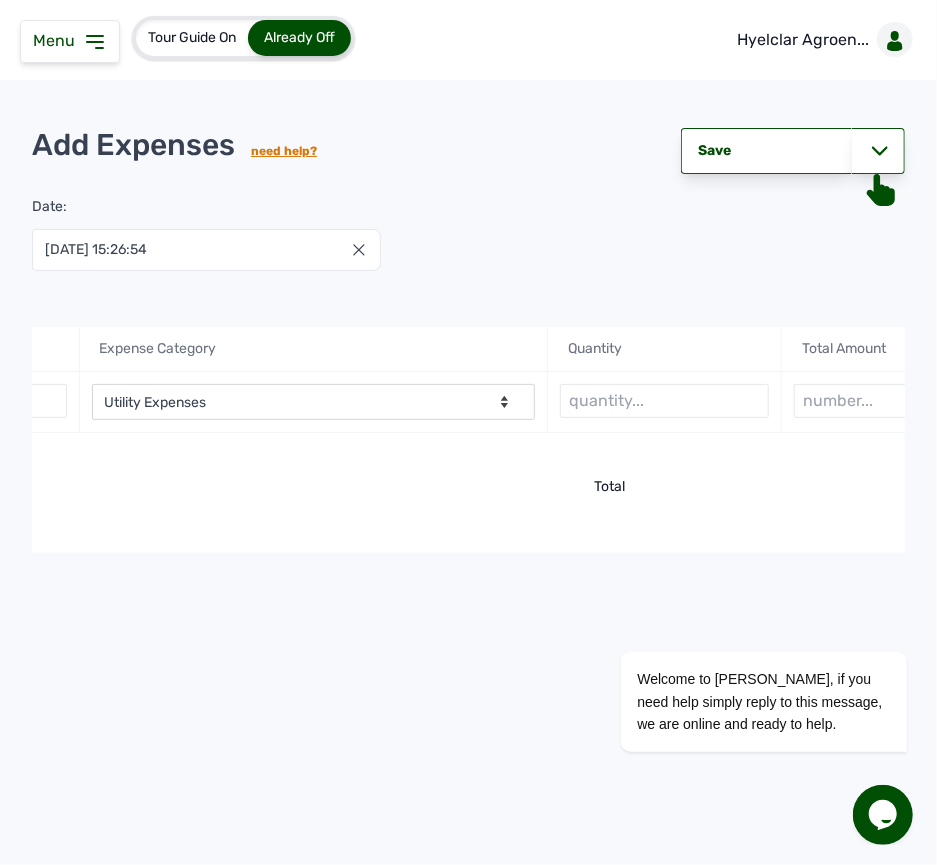 scroll, scrollTop: 0, scrollLeft: 426, axis: horizontal 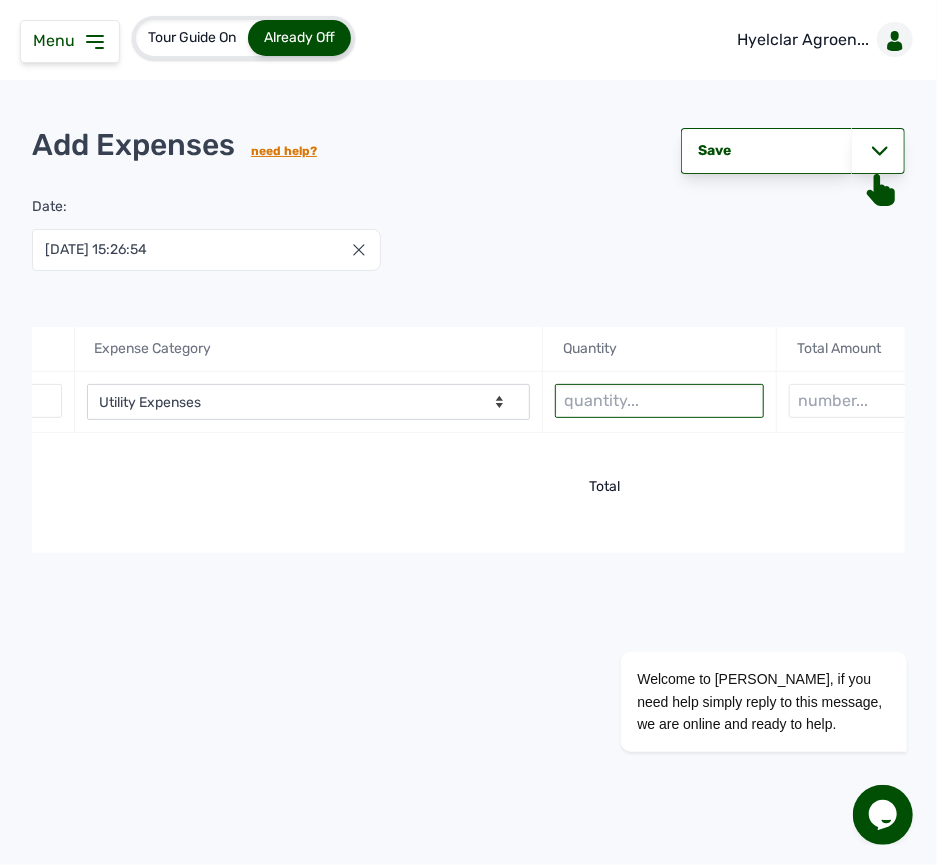 click at bounding box center [659, 401] 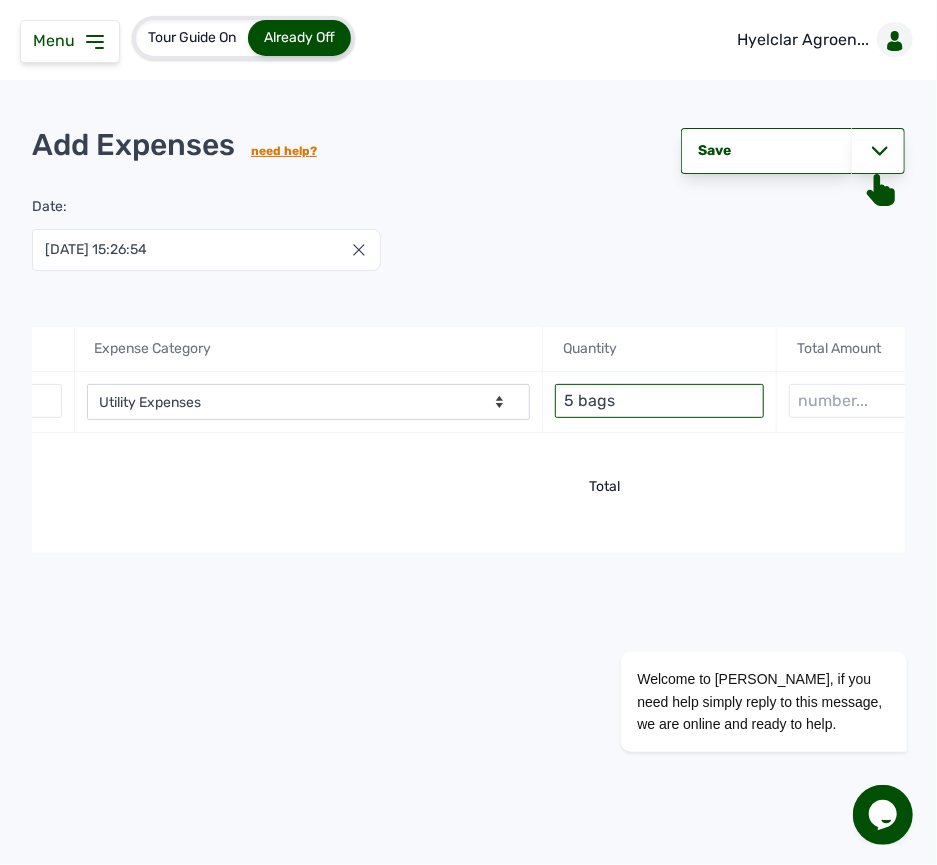 type on "5 bags" 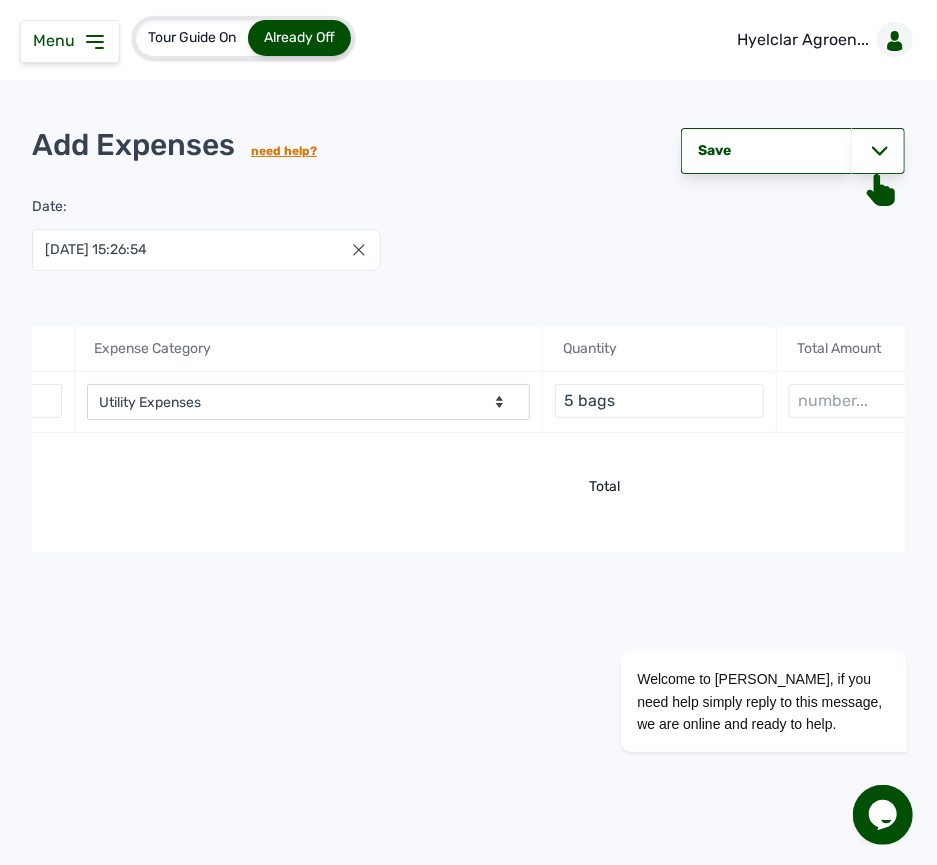 click at bounding box center [894, 402] 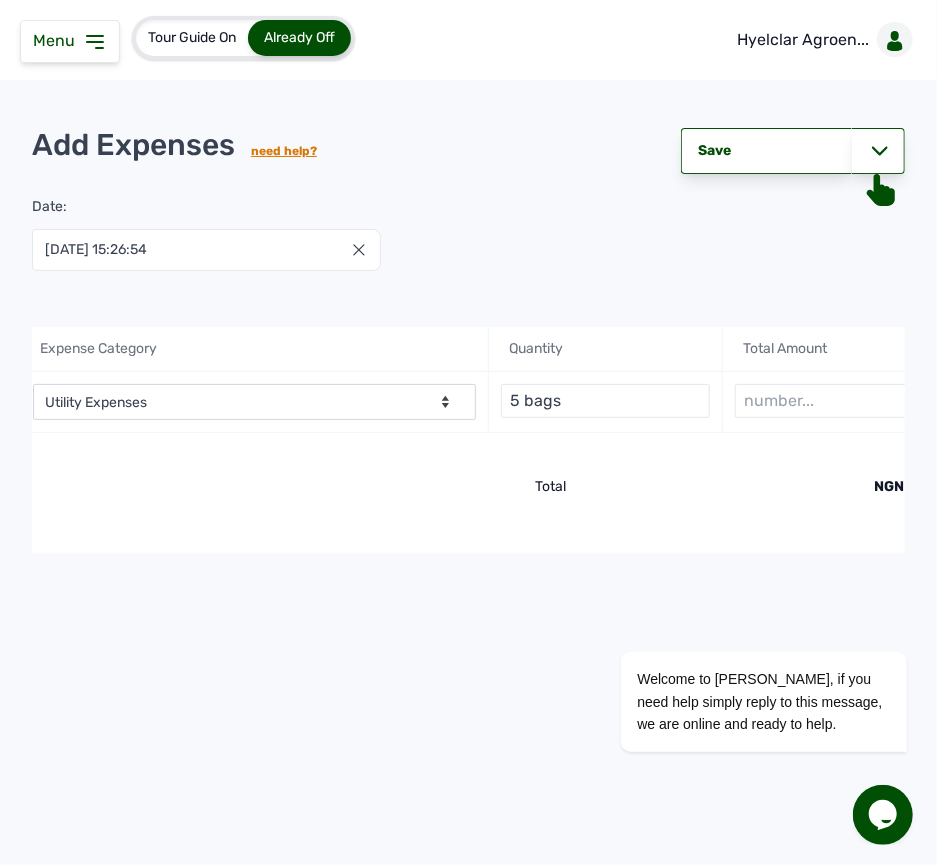 scroll, scrollTop: 0, scrollLeft: 533, axis: horizontal 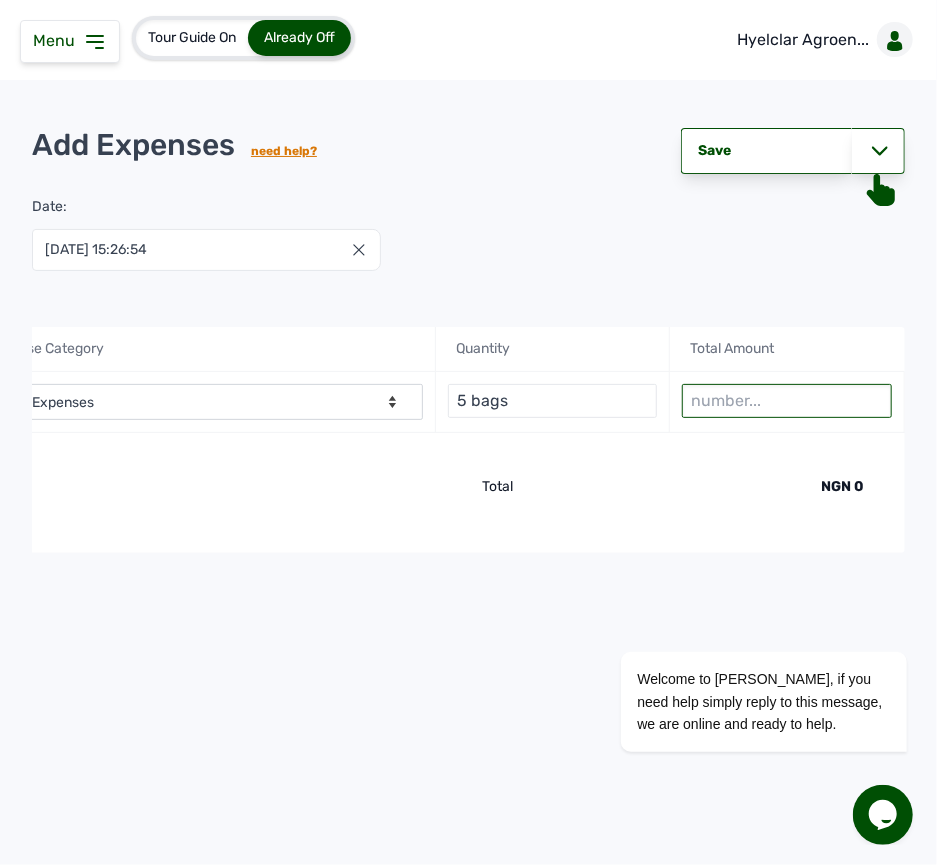 click at bounding box center (786, 401) 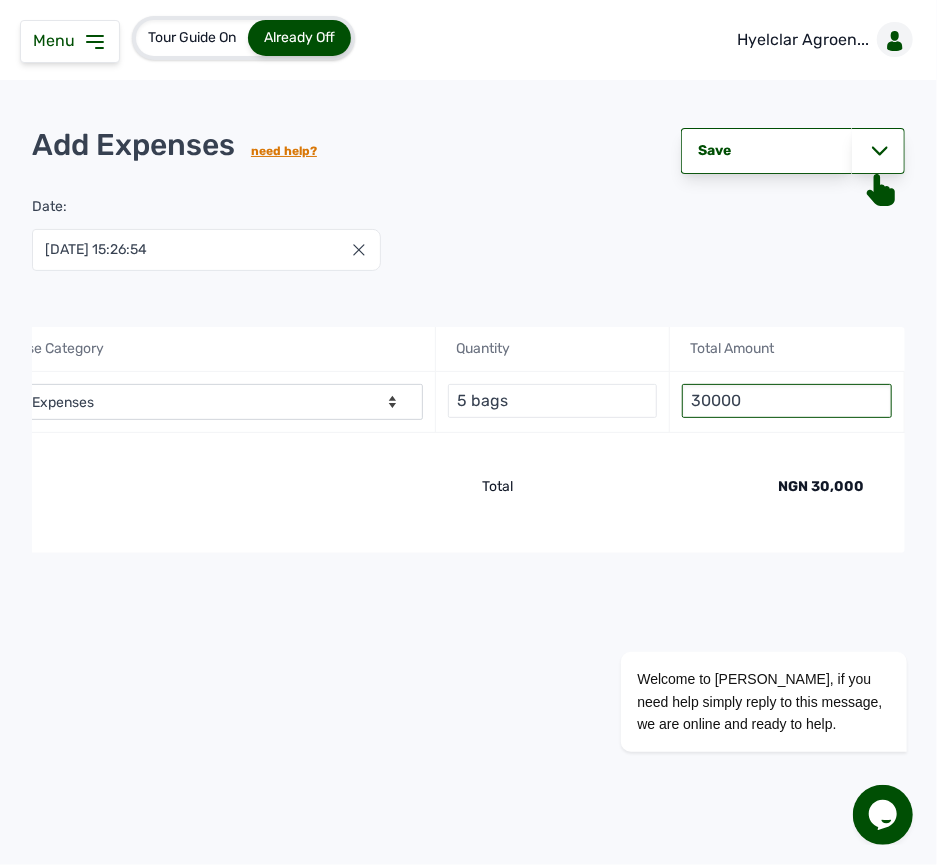 type on "30000" 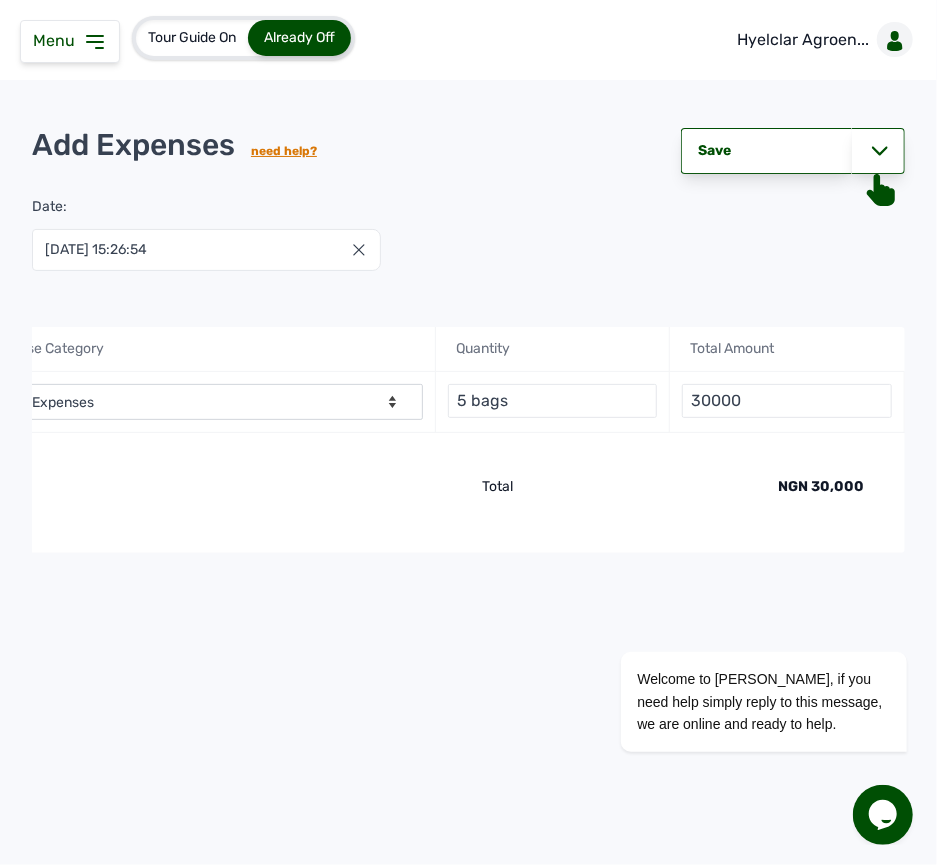 click on "+Add new item line Total NGN 30,000" 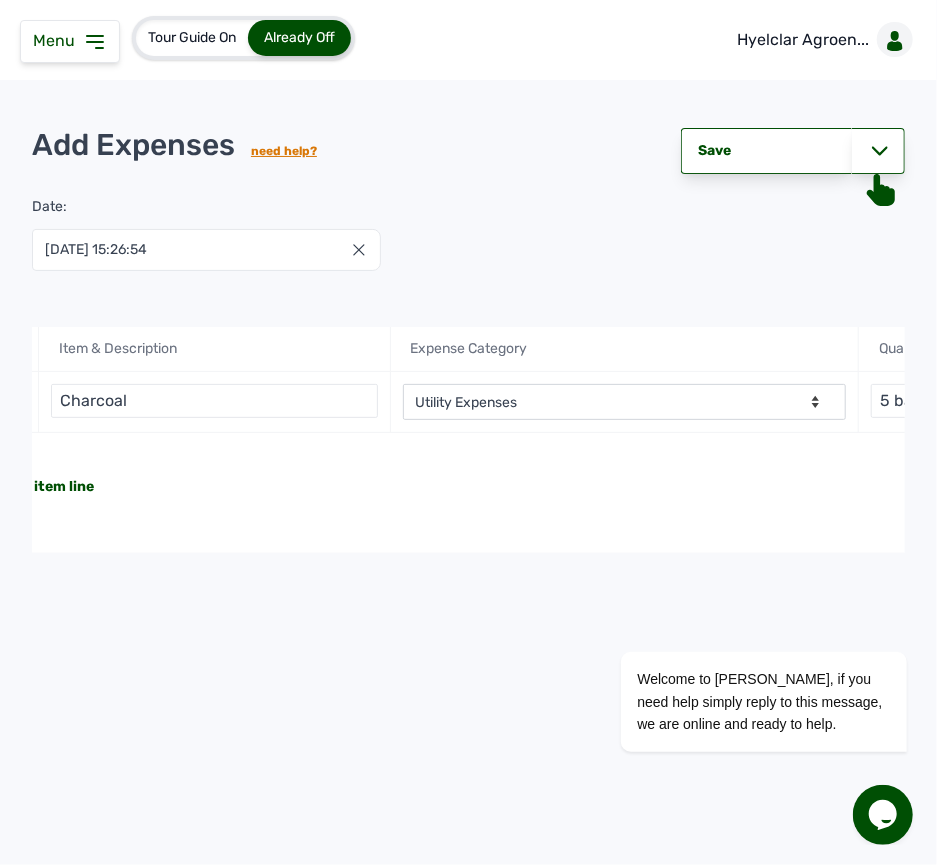 scroll, scrollTop: 0, scrollLeft: 0, axis: both 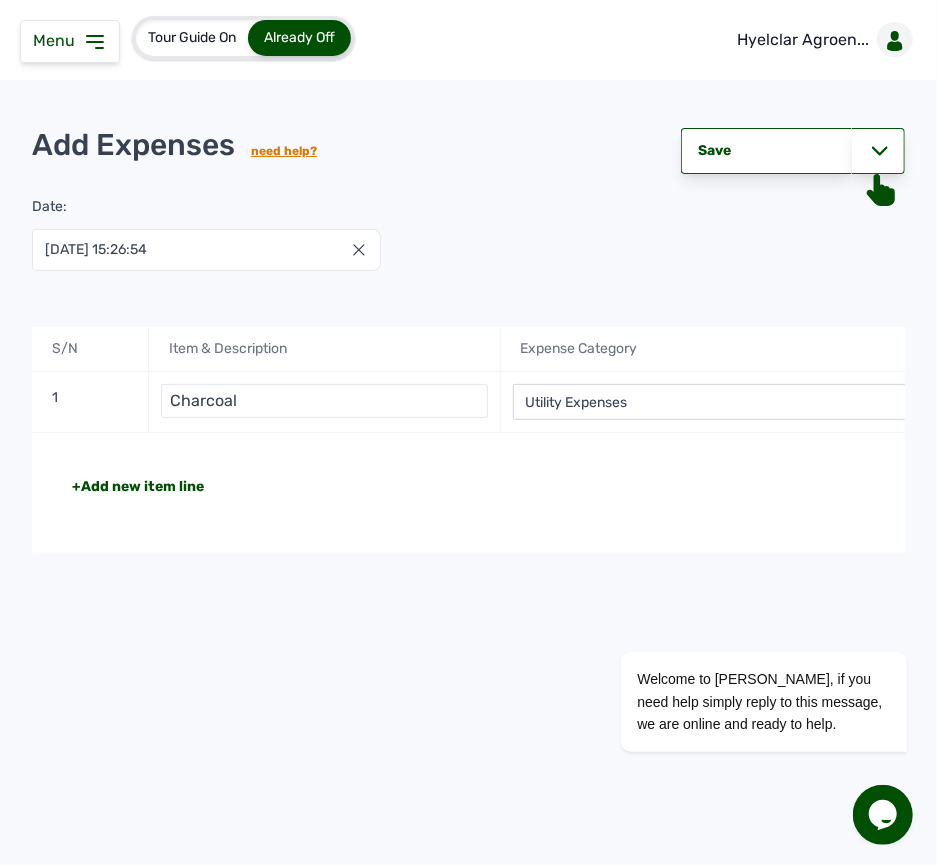 click on "+Add new item line" at bounding box center (138, 487) 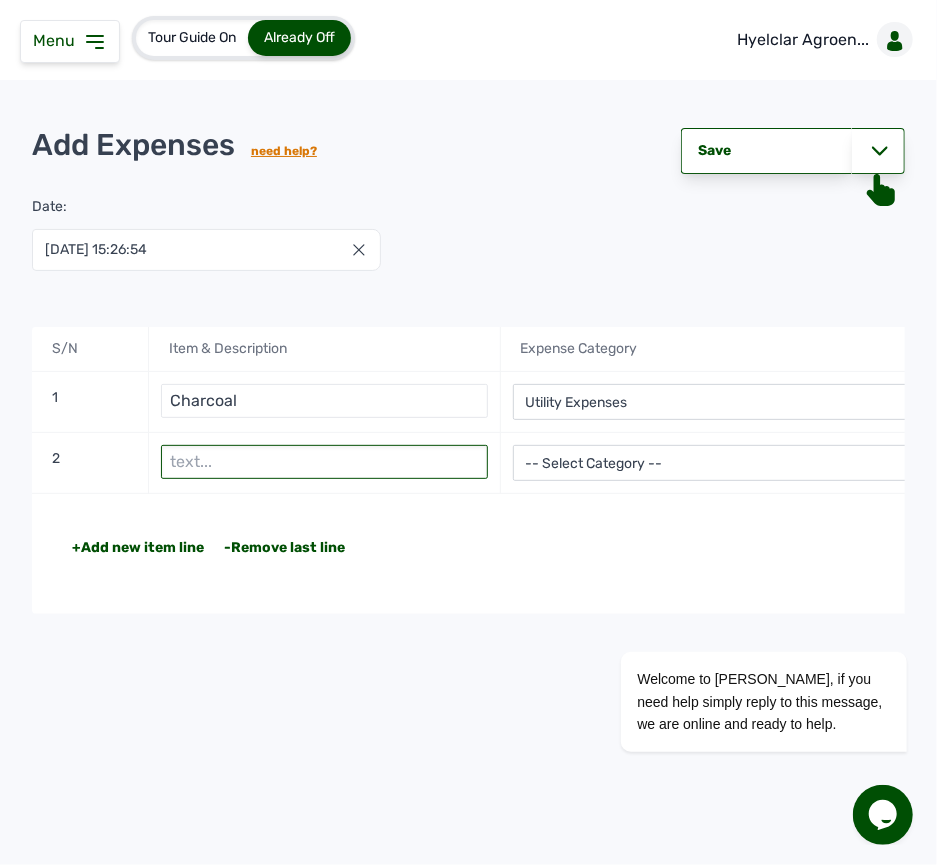click at bounding box center (324, 462) 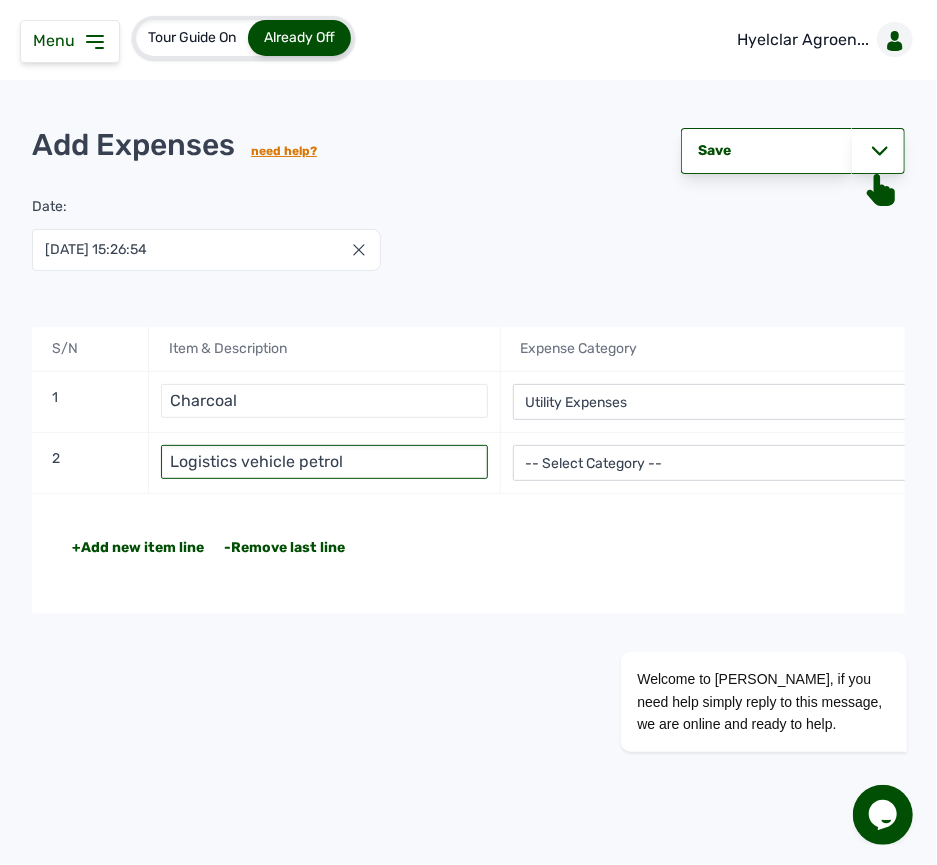 type on "Logistics vehicle petrol" 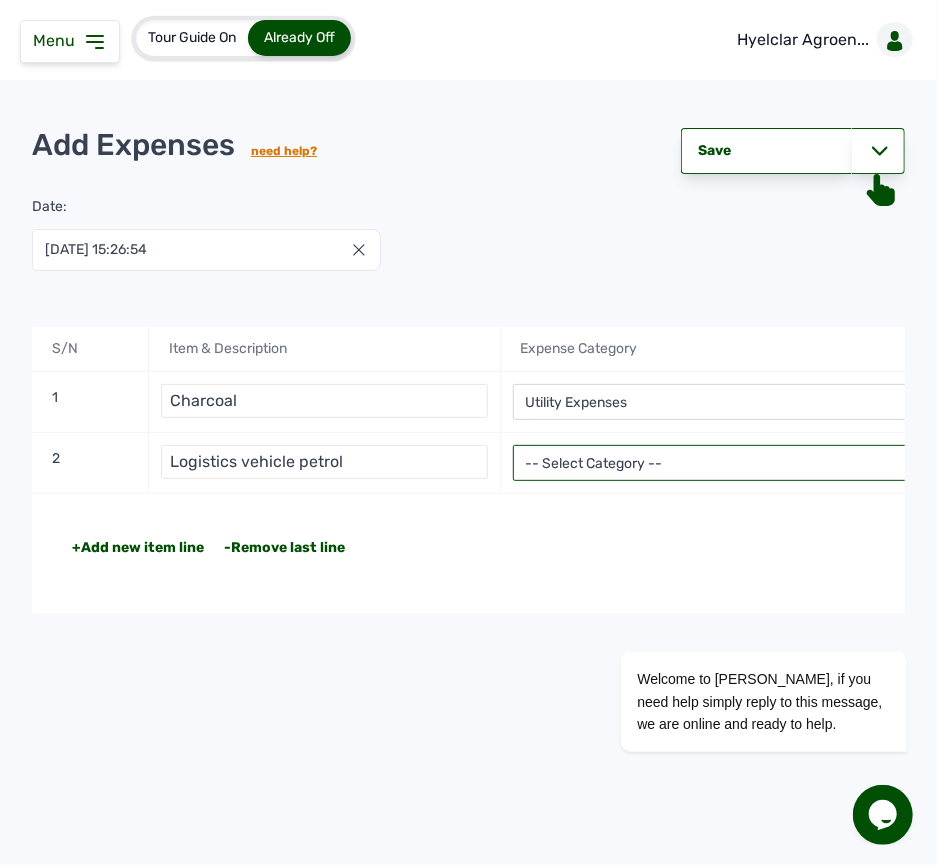 click on "-- Select Category -- Advertising Expenses Bank Charges Entertainment Expenses Insurance Expenses Legal Expenses Medical Expenses Office Equipments & Supplies Property Tax Rental Cost Repair & Maintenance Expenses Research Expenses Staff Salary Telephone Expenses Transportation Expenses Travelling Expenses Utility Expenses Others" at bounding box center [735, 463] 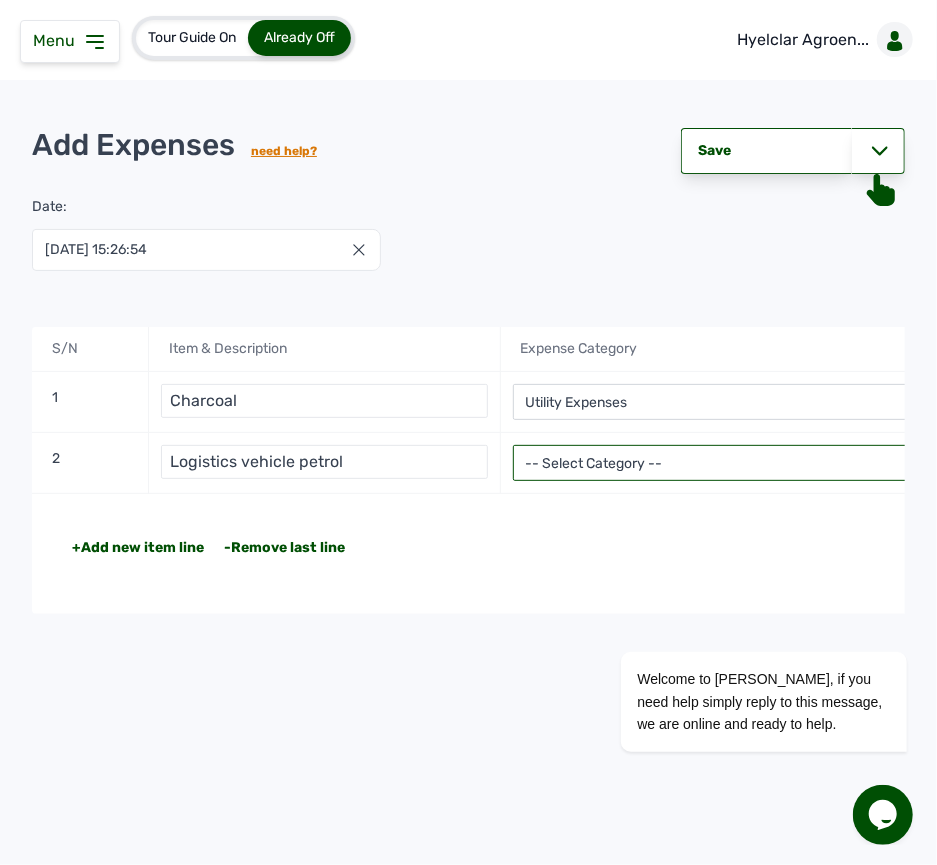 select on "Transportation Expenses" 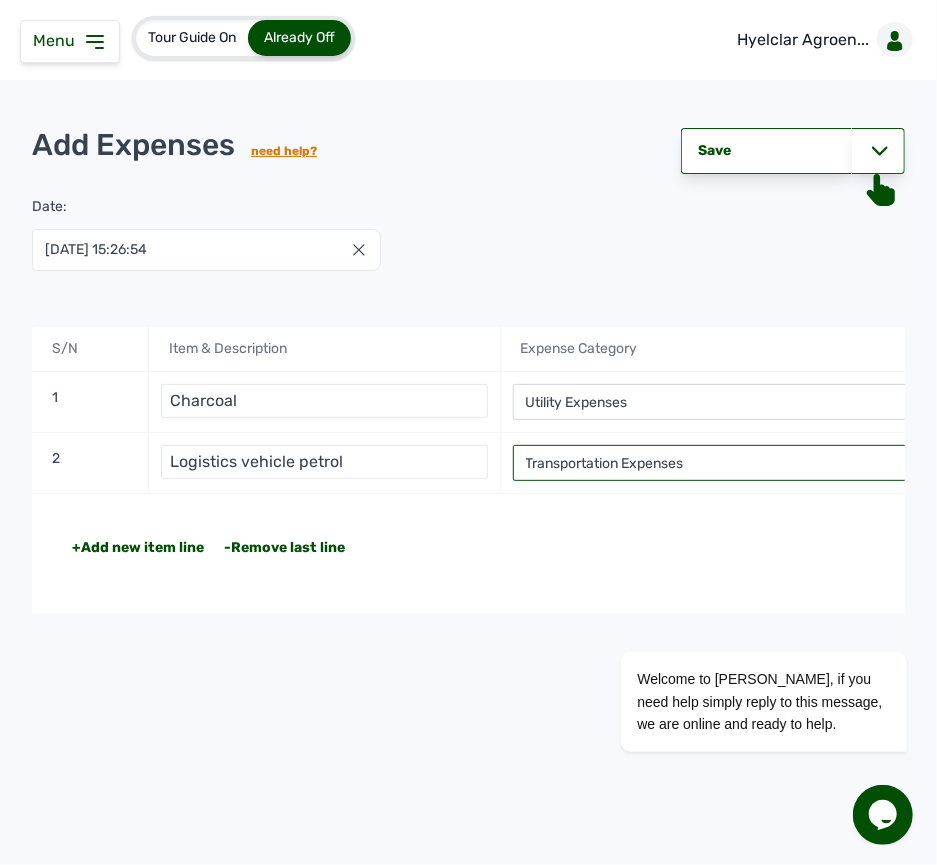 click on "-- Select Category -- Advertising Expenses Bank Charges Entertainment Expenses Insurance Expenses Legal Expenses Medical Expenses Office Equipments & Supplies Property Tax Rental Cost Repair & Maintenance Expenses Research Expenses Staff Salary Telephone Expenses Transportation Expenses Travelling Expenses Utility Expenses Others" at bounding box center [735, 463] 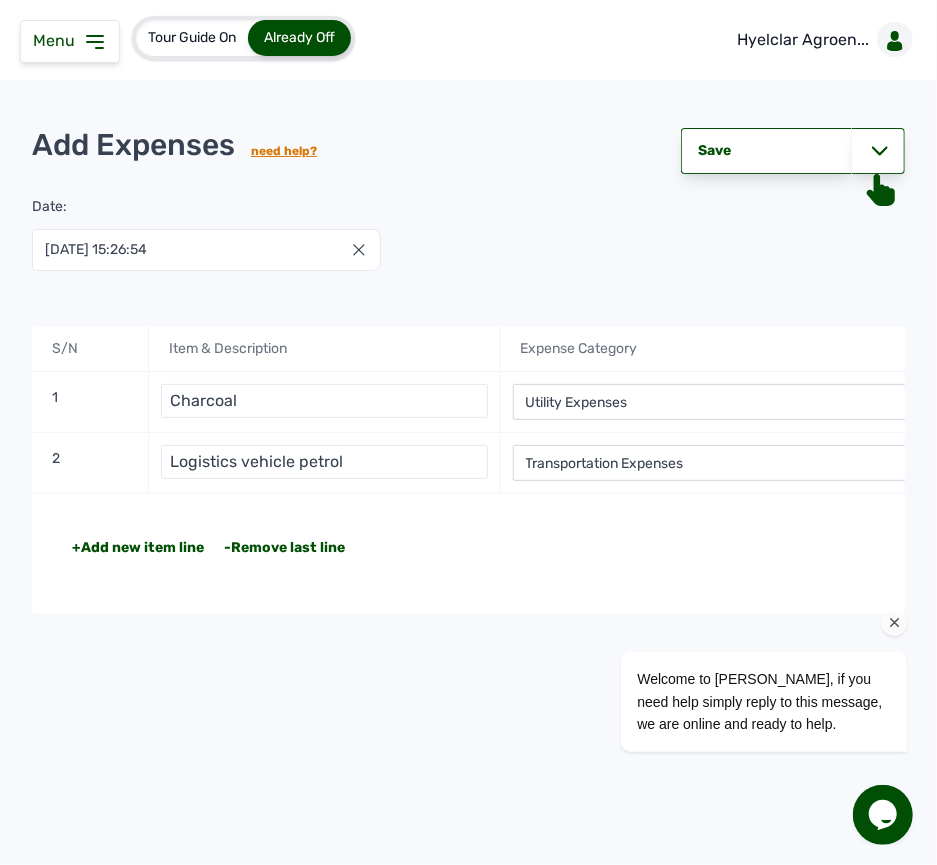 click on "Welcome to Cleva, if you need help simply reply to this message, we are online and ready to help." at bounding box center (736, 618) 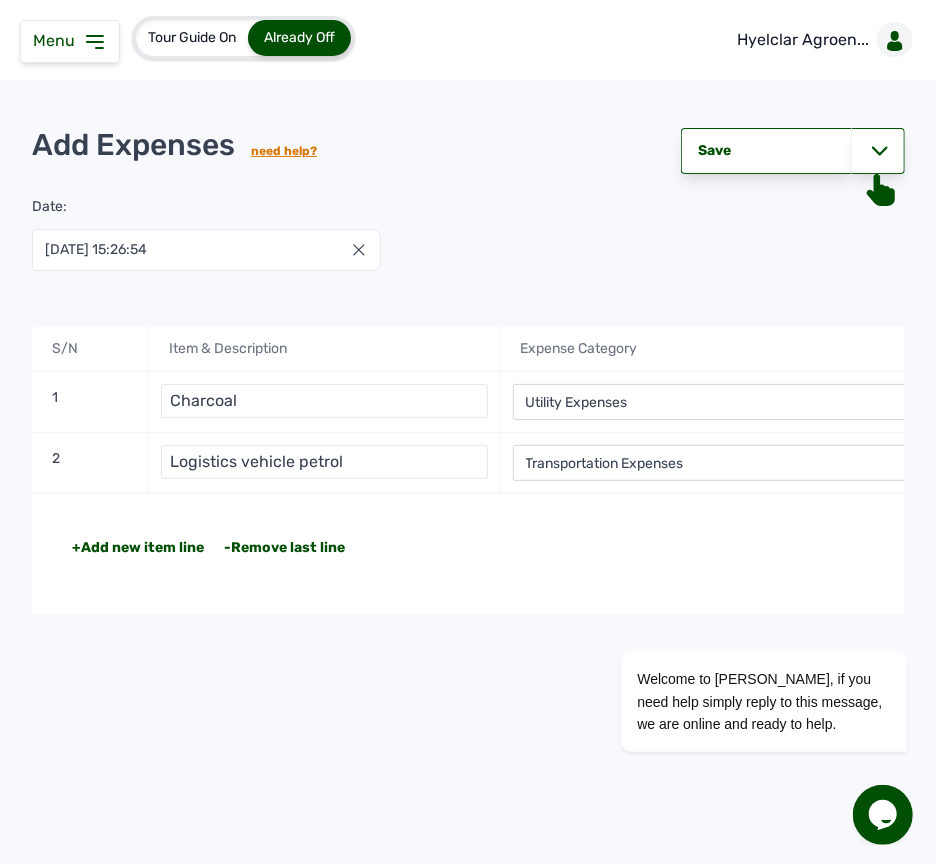 click on "+Add new item line -Remove last line" at bounding box center (403, 548) 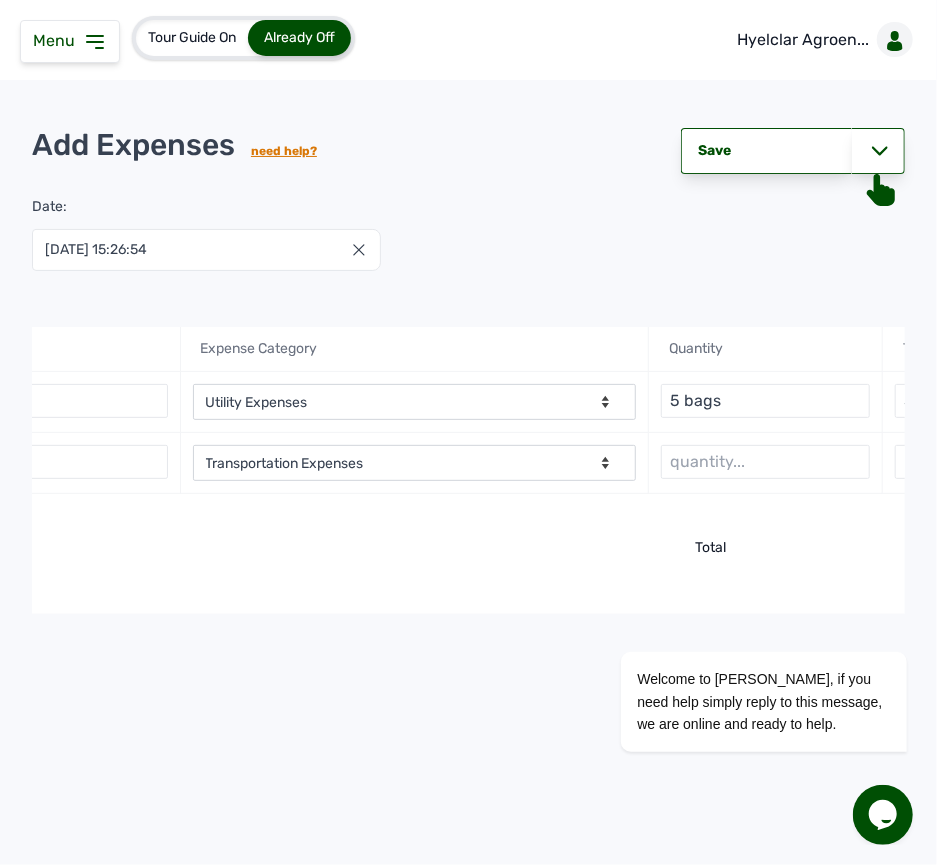 scroll, scrollTop: 0, scrollLeft: 373, axis: horizontal 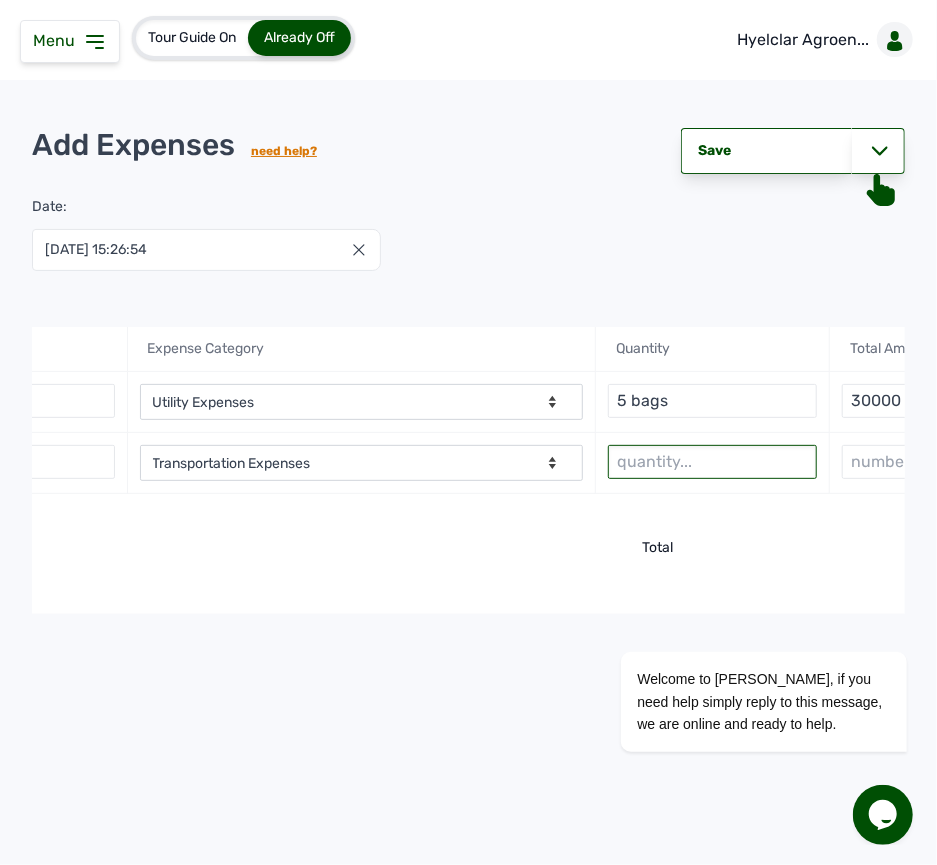 click at bounding box center [712, 462] 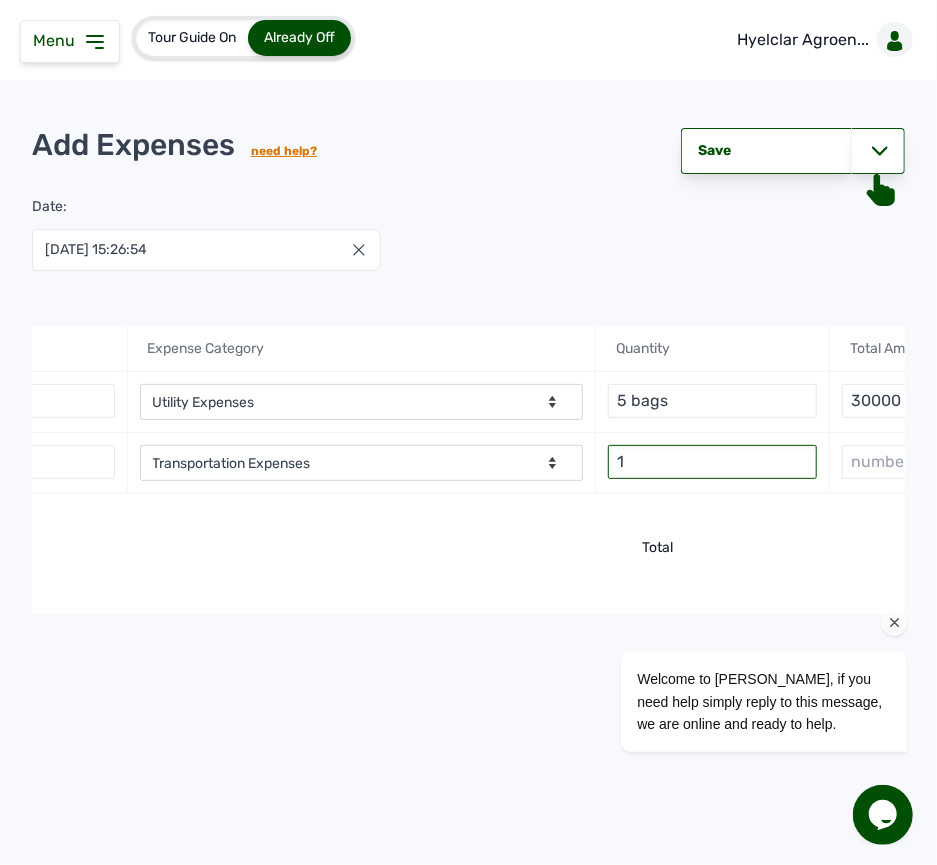 type on "1" 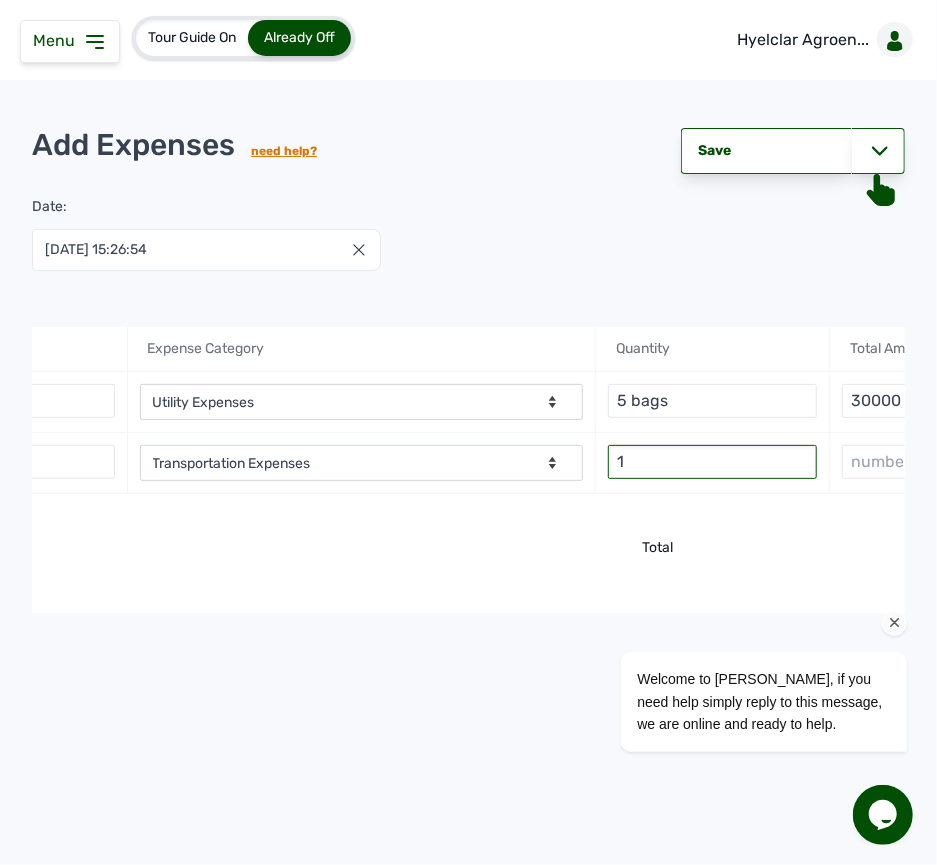 click on "Welcome to Cleva, if you need help simply reply to this message, we are online and ready to help." at bounding box center [736, 618] 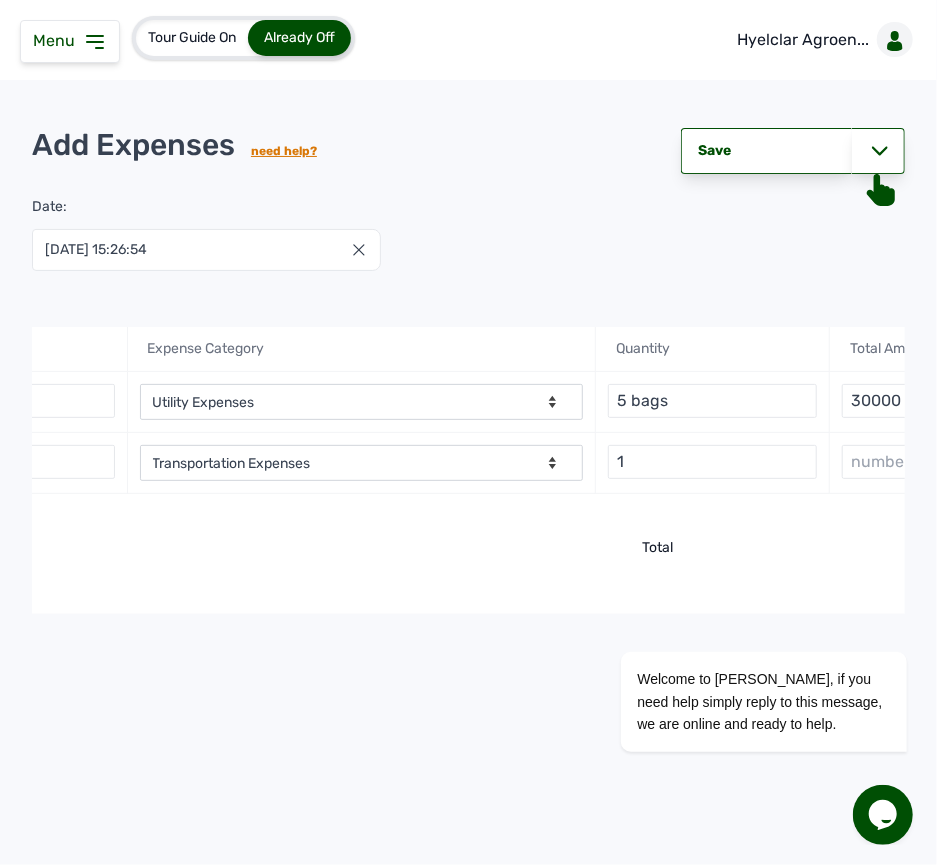 click at bounding box center [737, 623] 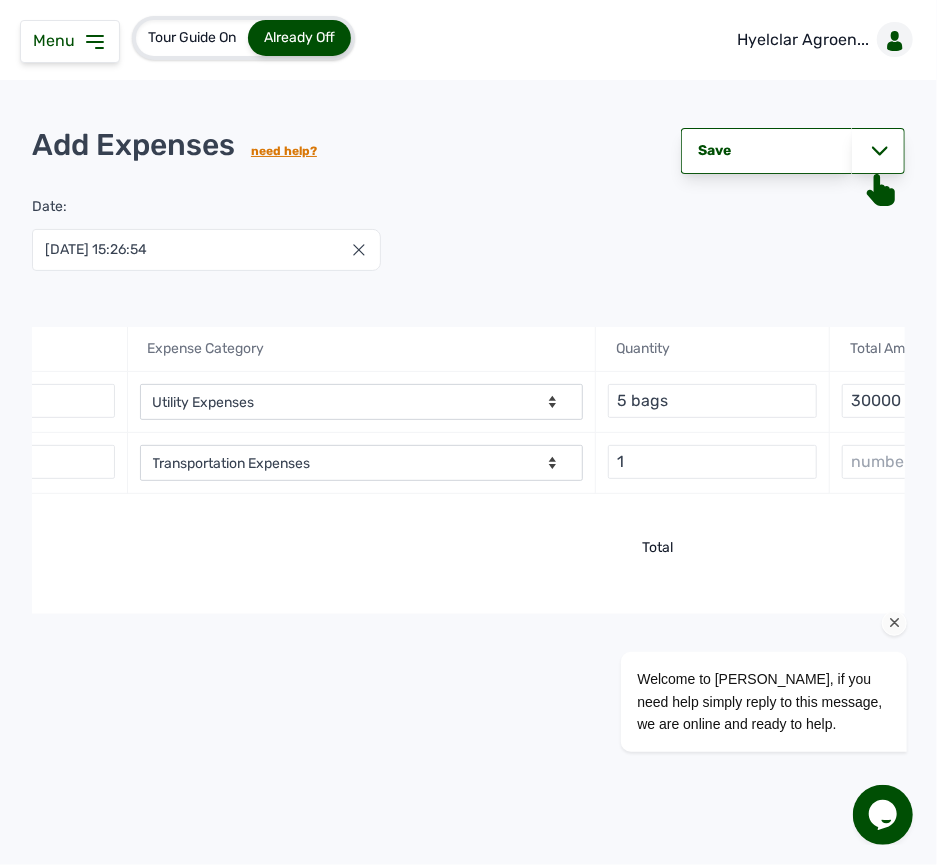 click on "Welcome to Cleva, if you need help simply reply to this message, we are online and ready to help." at bounding box center [736, 618] 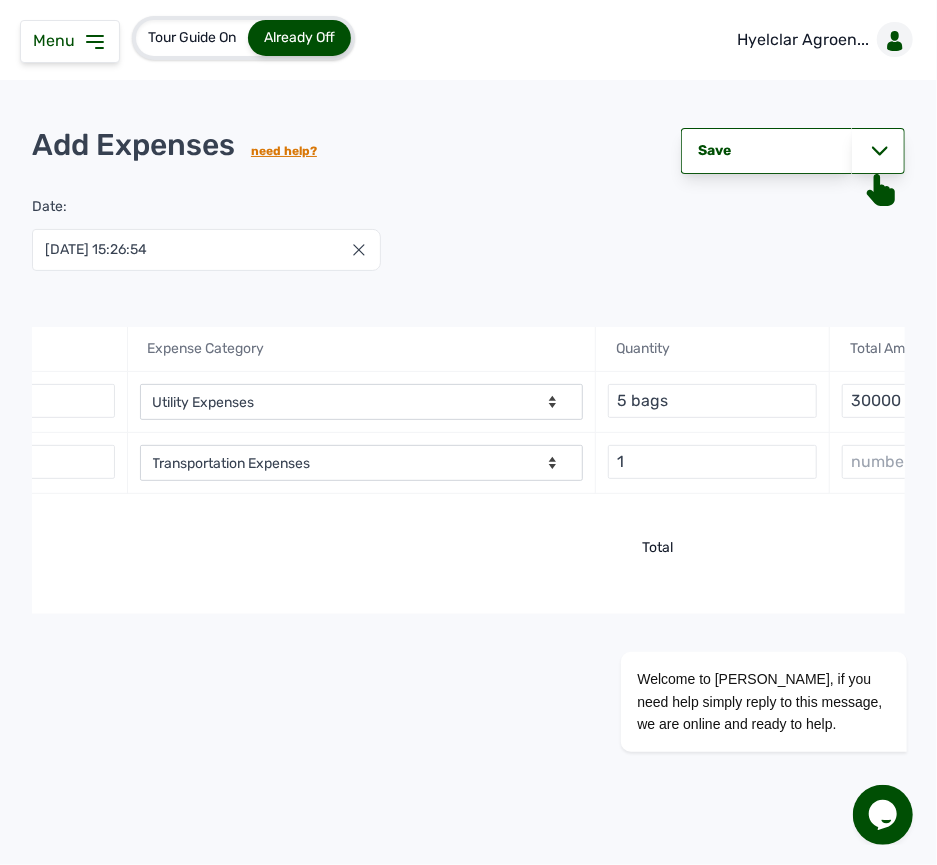 click on "Add Expenses  need help? Save & View Voucher Save & Record Payment Save Save Date: 11 Jul 2025 15:26:54 Jul 2025 Jan Feb Mar Apr May Jun Jul Aug Sep Oct Nov Dec 2025 2026 2027 2028 2029 2030 2031 2032 2033 2034 2035 2036 Sun Mon Tue Wed Thu Fri Sat 29 30 1 2 3 4 5 6 7 8 9 10 11 12 13 14 15 16 17 18 19 20 21 22 23 24 25 26 27 28 29 30 31 1 2 3 4 5 6 7 8 9 Cancel S/N Item & Description Expense Category Quantity Total Amount 1 Charcoal -- Select Category -- Advertising Expenses Bank Charges Entertainment Expenses Insurance Expenses Legal Expenses Medical Expenses Office Equipments & Supplies Property Tax Rental Cost Repair & Maintenance Expenses Research Expenses Staff Salary Telephone Expenses Transportation Expenses Travelling Expenses Utility Expenses Others 5 bags 30000 2 Logistics vehicle petrol -- Select Category -- Advertising Expenses Bank Charges Entertainment Expenses Insurance Expenses Legal Expenses Medical Expenses Office Equipments & Supplies Property Tax Rental Cost Repair & Maintenance Expenses" at bounding box center (468, 365) 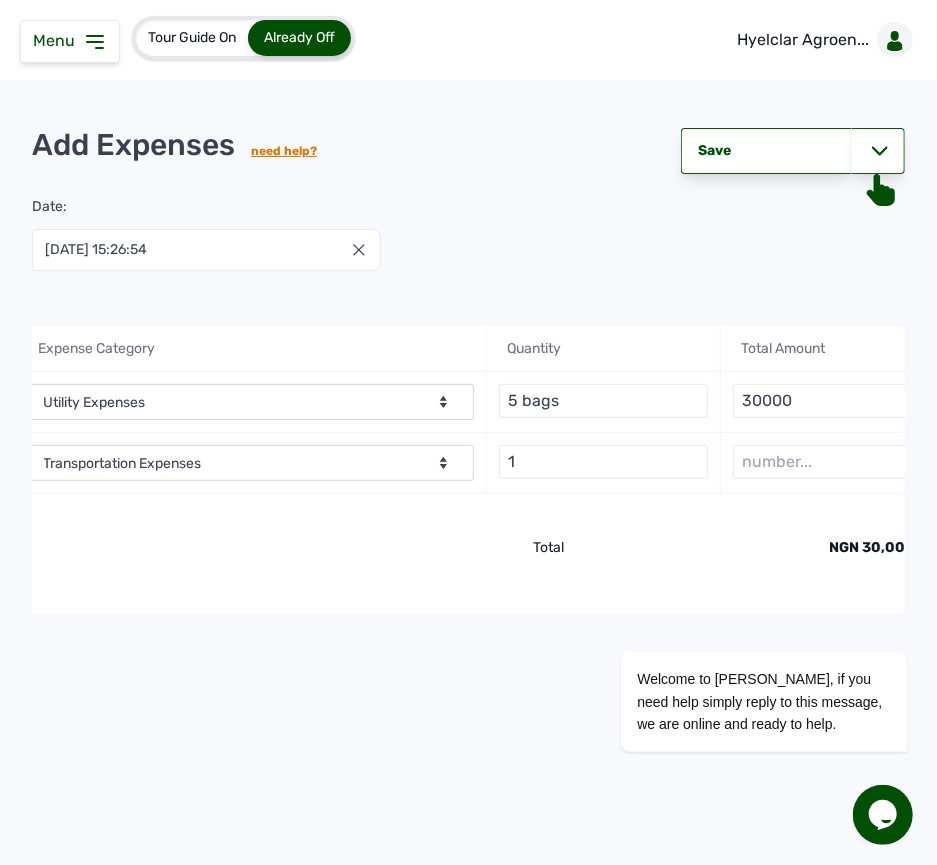 scroll, scrollTop: 0, scrollLeft: 533, axis: horizontal 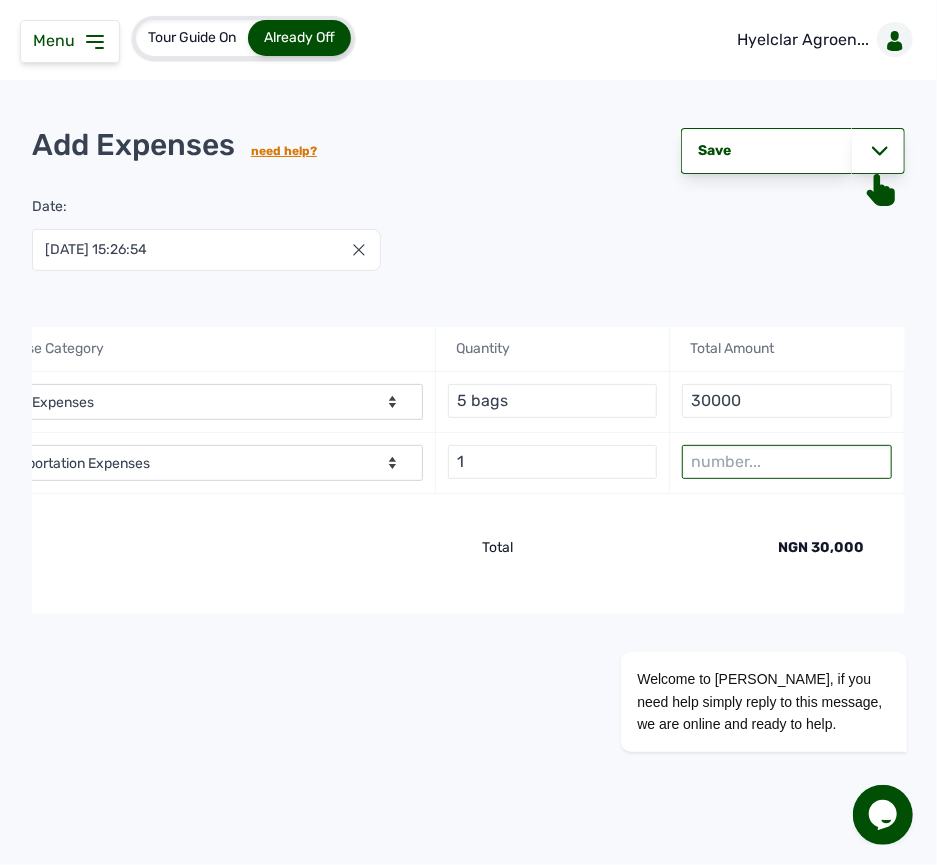 click at bounding box center [786, 462] 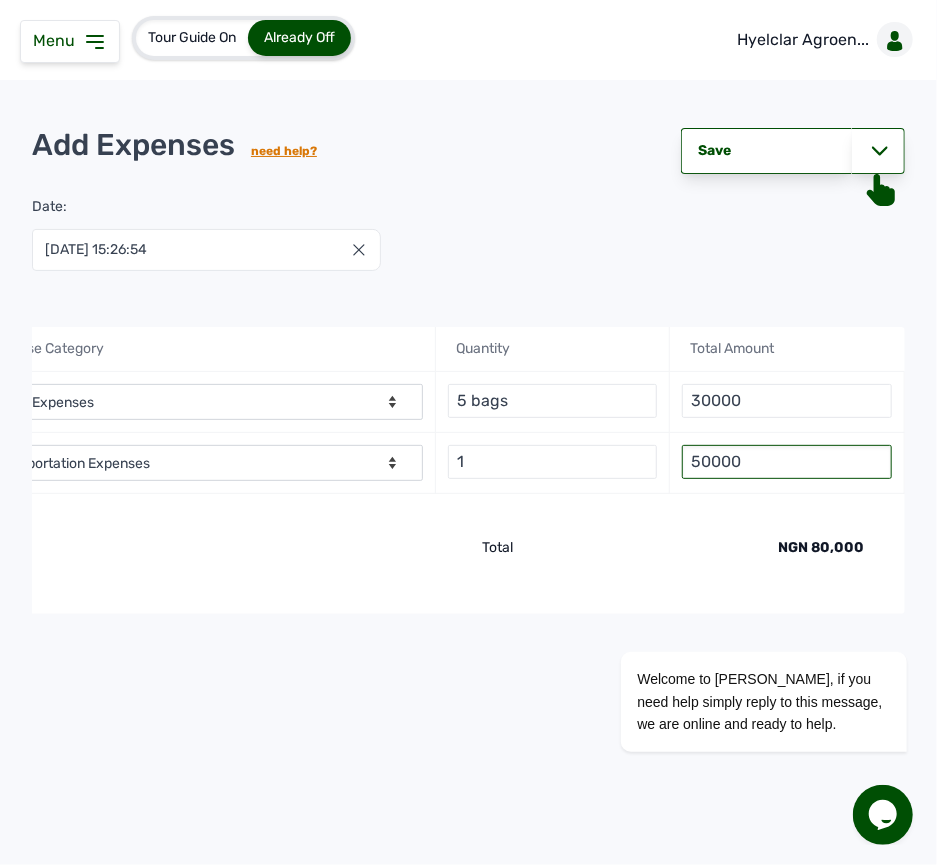 type on "50000" 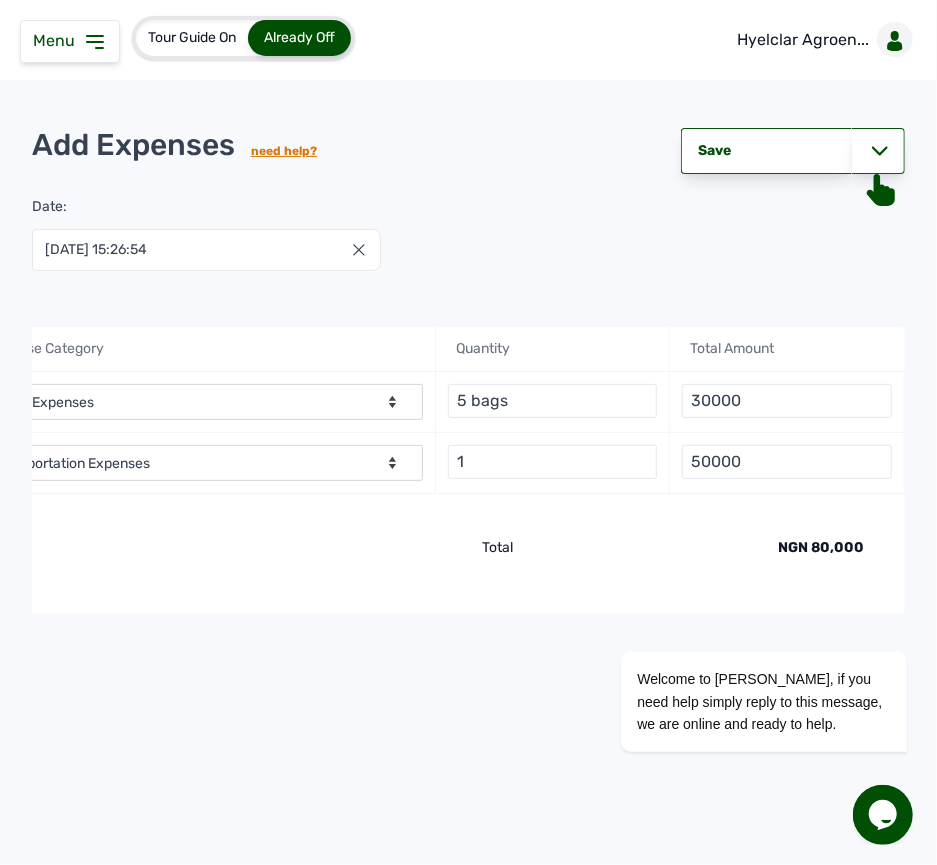 click on "+Add new item line -Remove last line Total NGN 80,000" 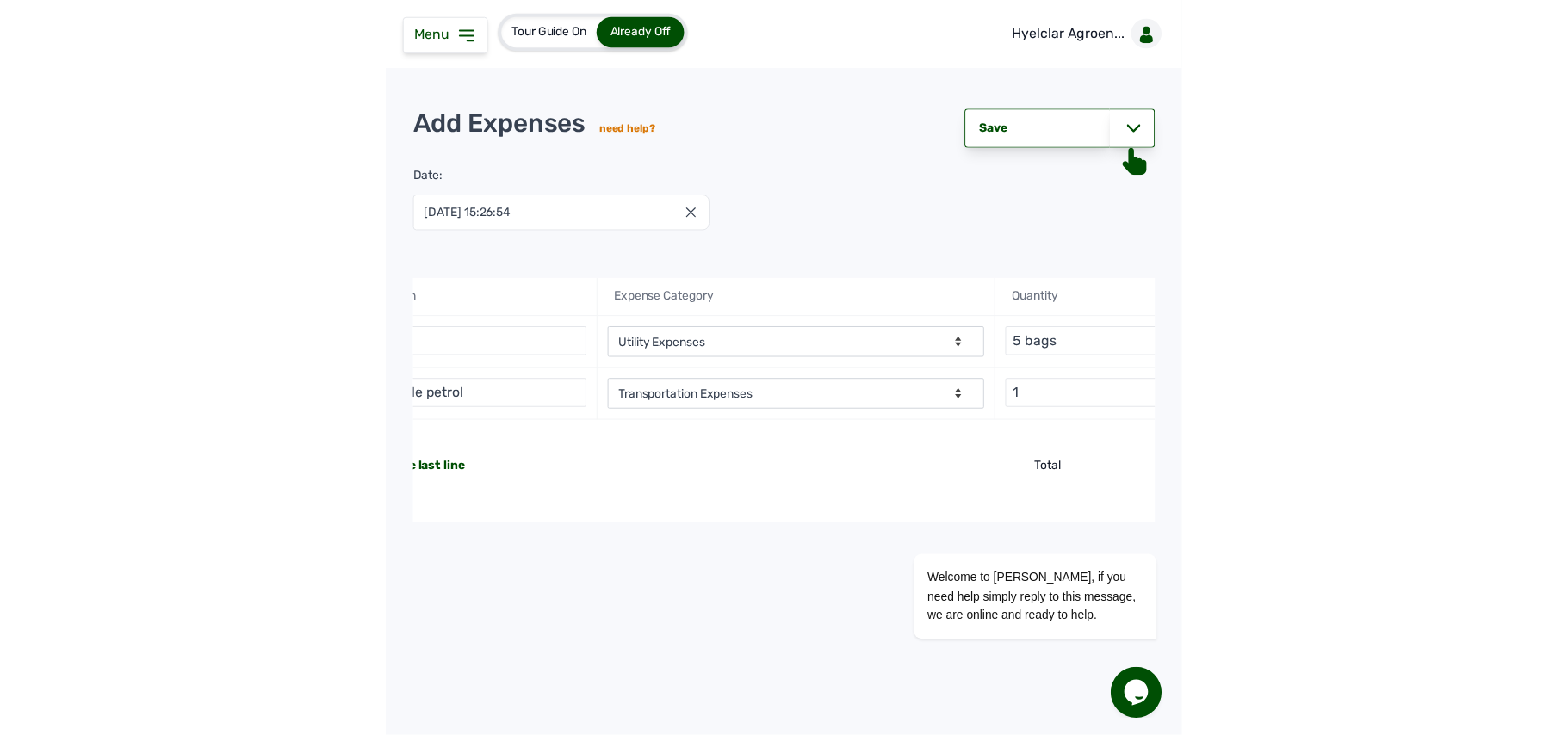 scroll, scrollTop: 0, scrollLeft: 0, axis: both 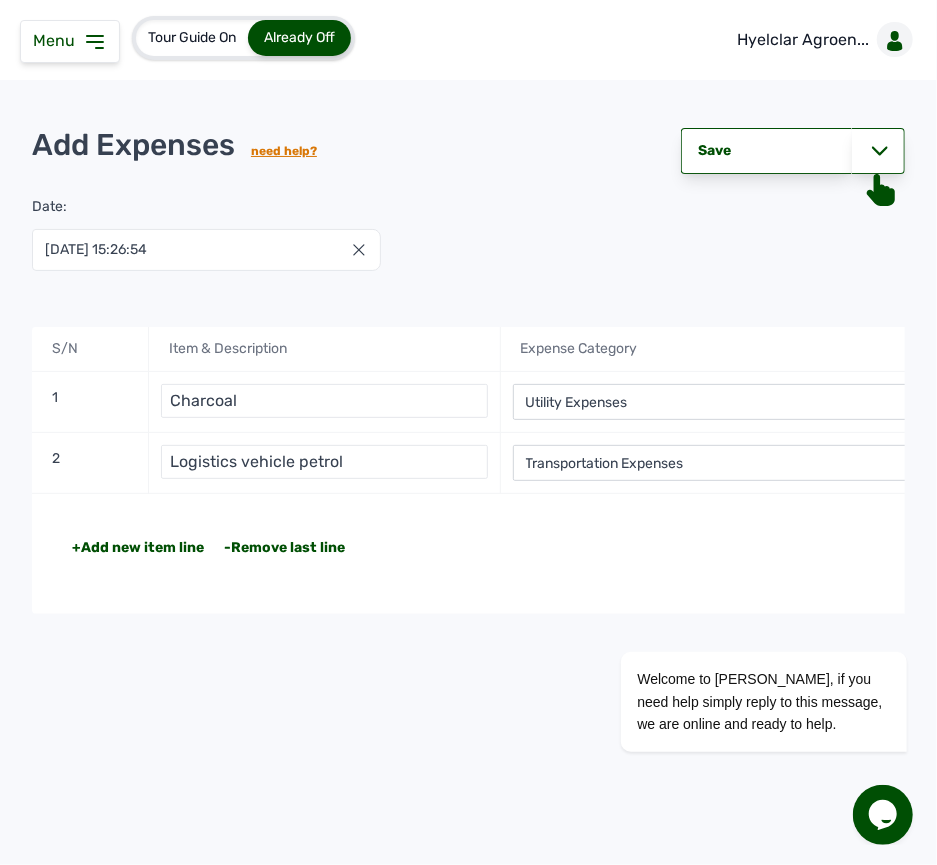 click on "+Add new item line" at bounding box center [138, 548] 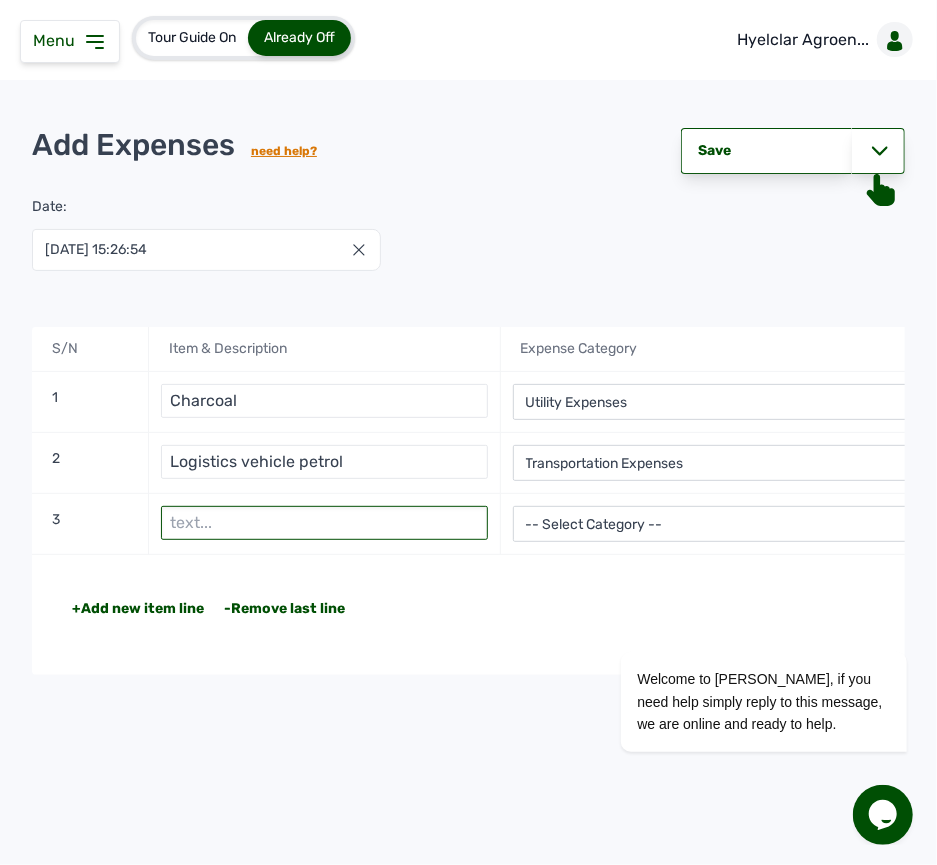 click at bounding box center [324, 523] 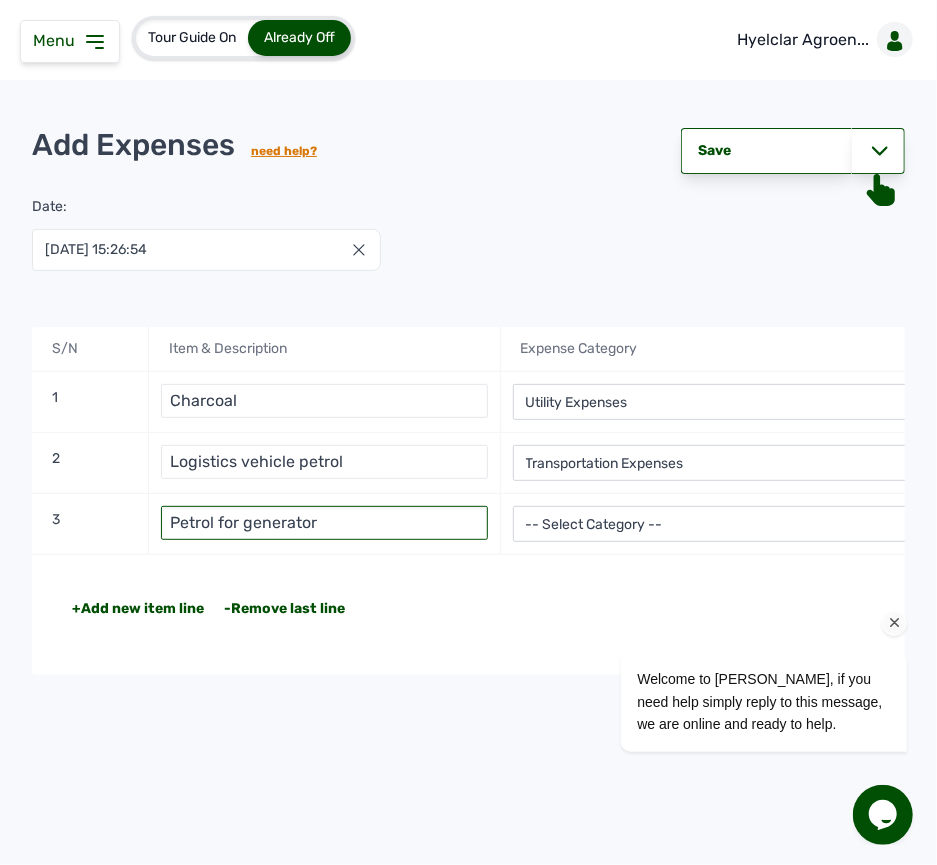 type on "Petrol for generator" 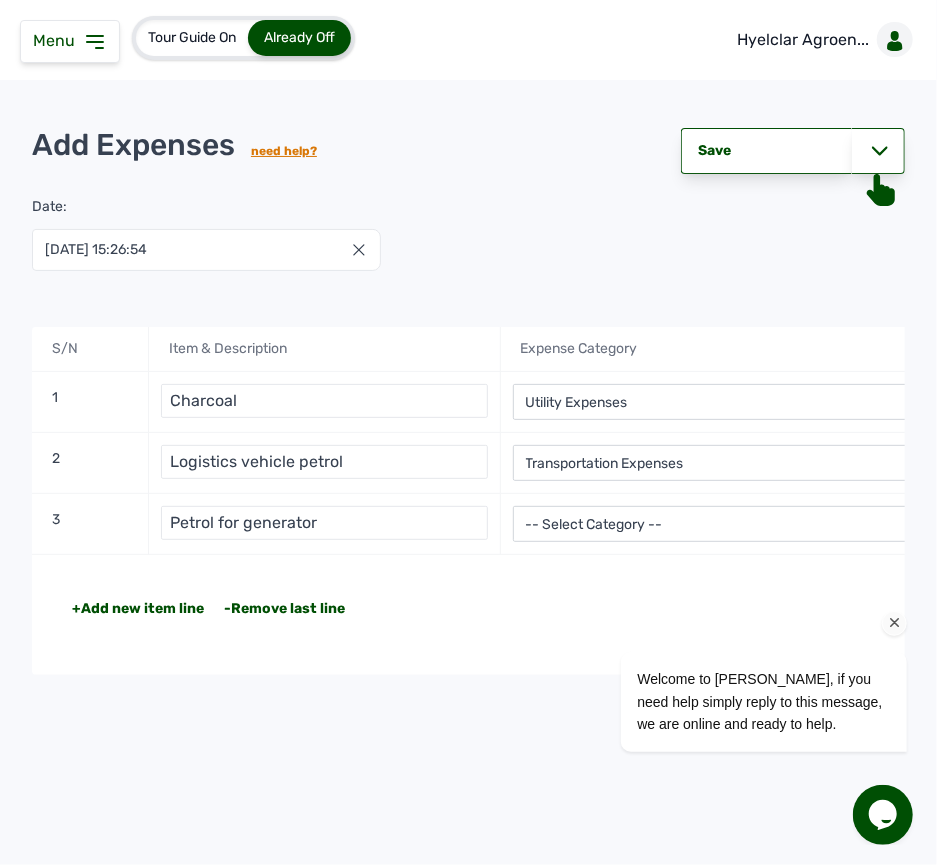 click on "Welcome to Cleva, if you need help simply reply to this message, we are online and ready to help." at bounding box center (736, 618) 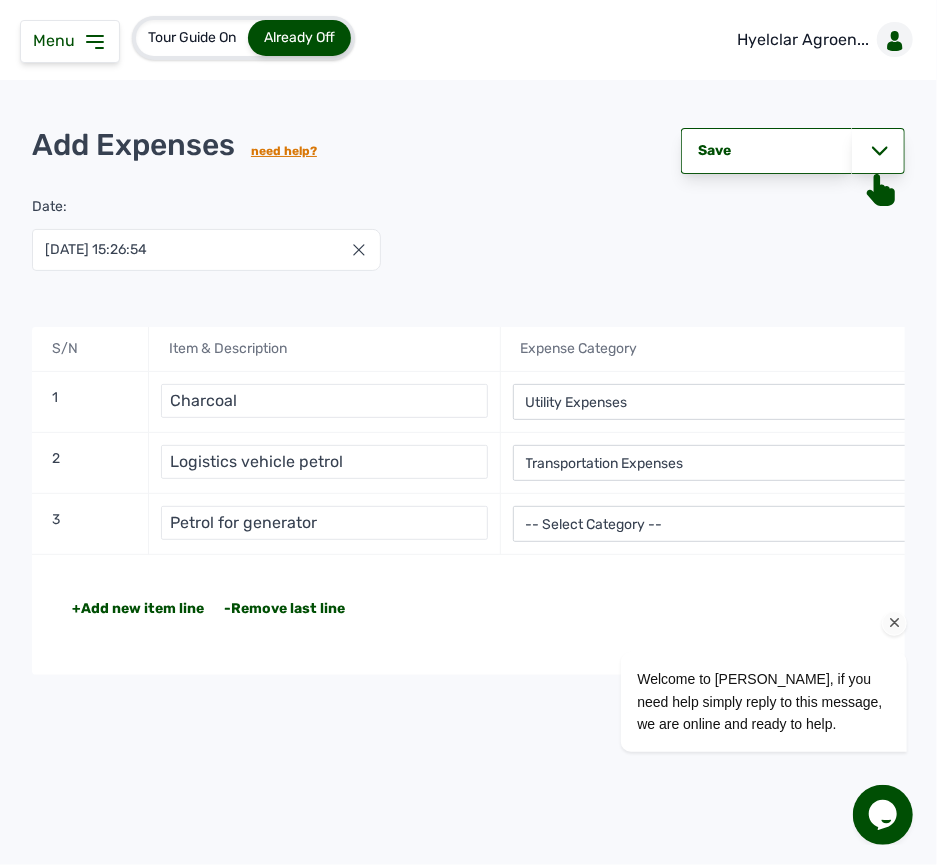 click on "Welcome to Cleva, if you need help simply reply to this message, we are online and ready to help." at bounding box center [736, 618] 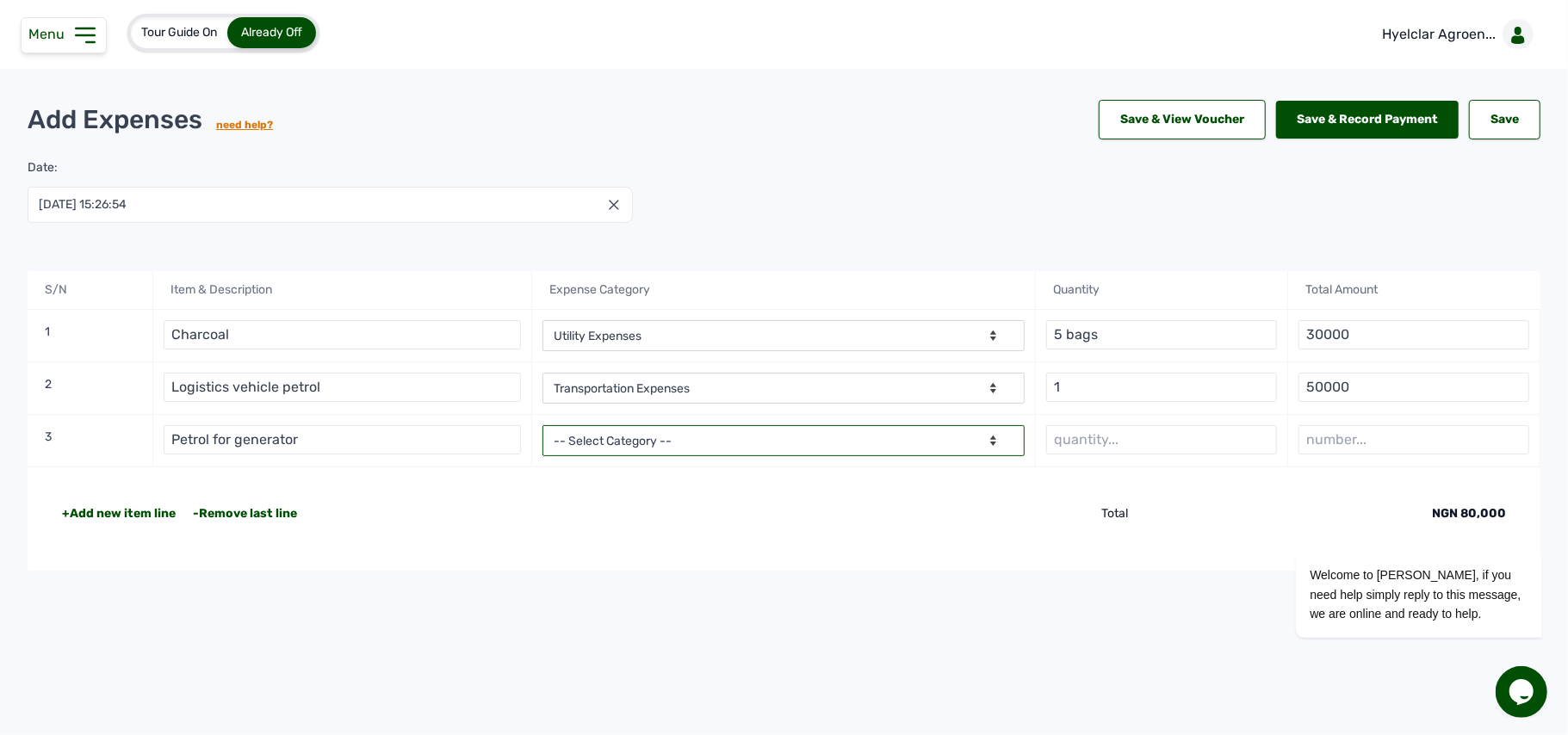 click on "-- Select Category -- Advertising Expenses Bank Charges Entertainment Expenses Insurance Expenses Legal Expenses Medical Expenses Office Equipments & Supplies Property Tax Rental Cost Repair & Maintenance Expenses Research Expenses Staff Salary Telephone Expenses Transportation Expenses Travelling Expenses Utility Expenses Others" at bounding box center [784, 441] 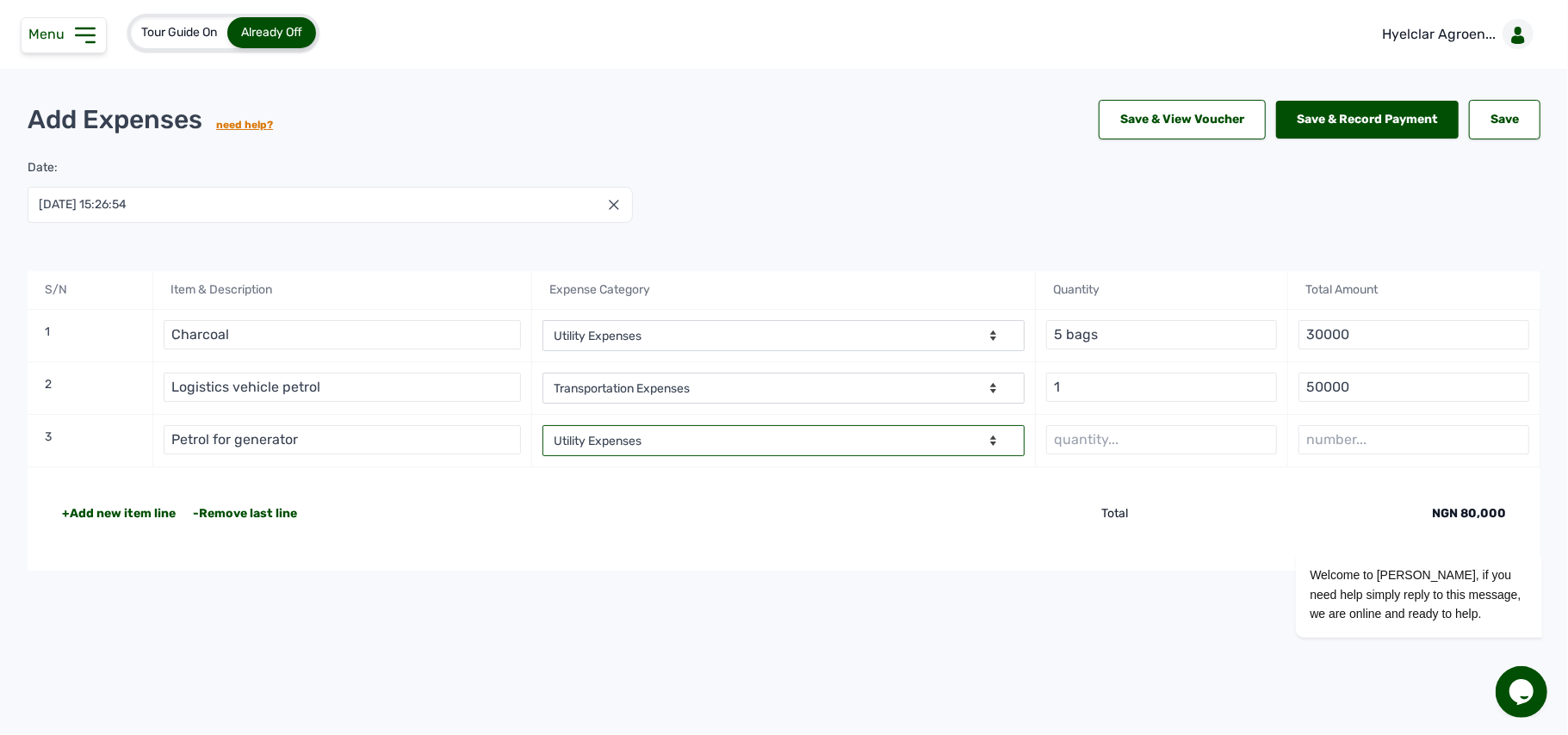 click on "-- Select Category -- Advertising Expenses Bank Charges Entertainment Expenses Insurance Expenses Legal Expenses Medical Expenses Office Equipments & Supplies Property Tax Rental Cost Repair & Maintenance Expenses Research Expenses Staff Salary Telephone Expenses Transportation Expenses Travelling Expenses Utility Expenses Others" at bounding box center (784, 441) 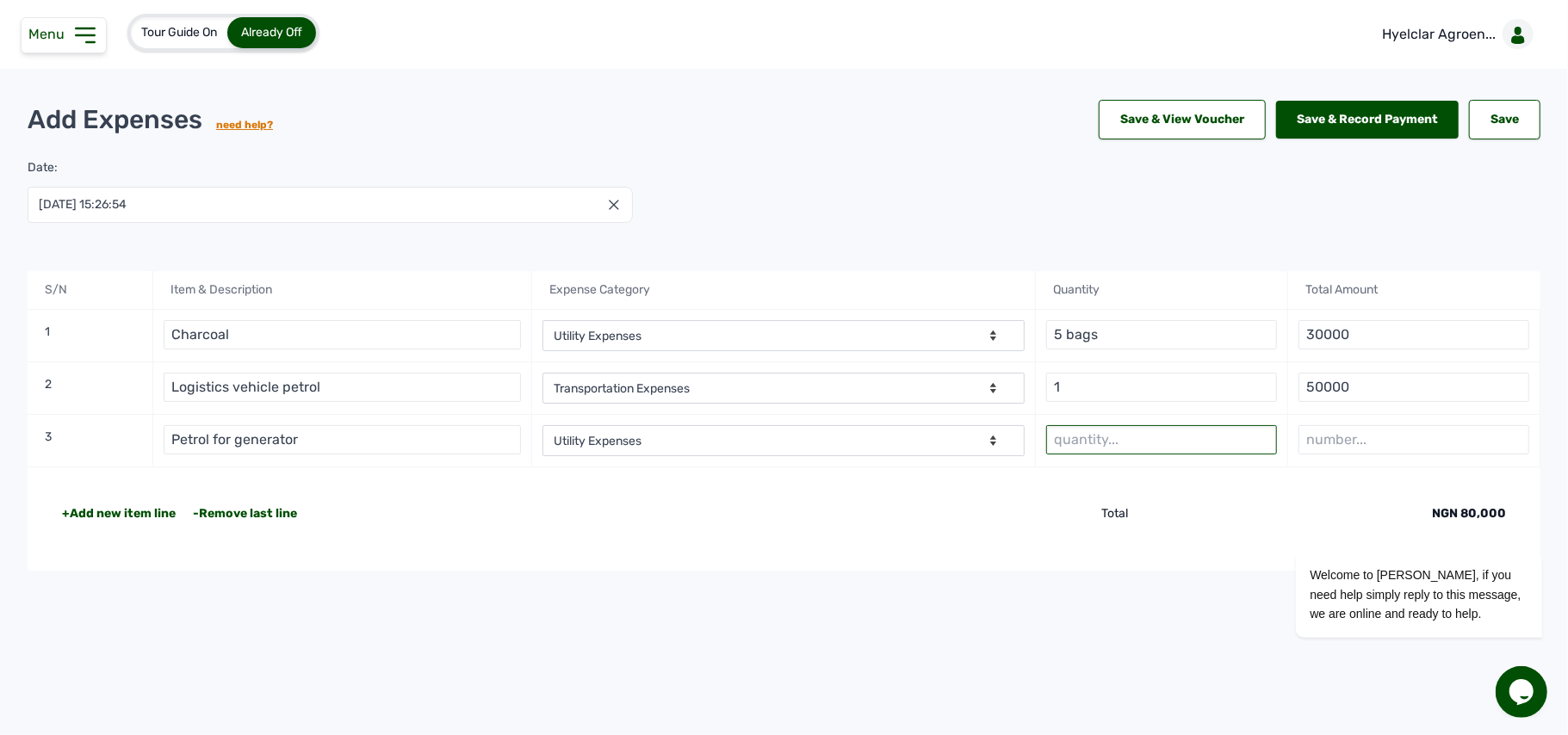 click at bounding box center (1162, 440) 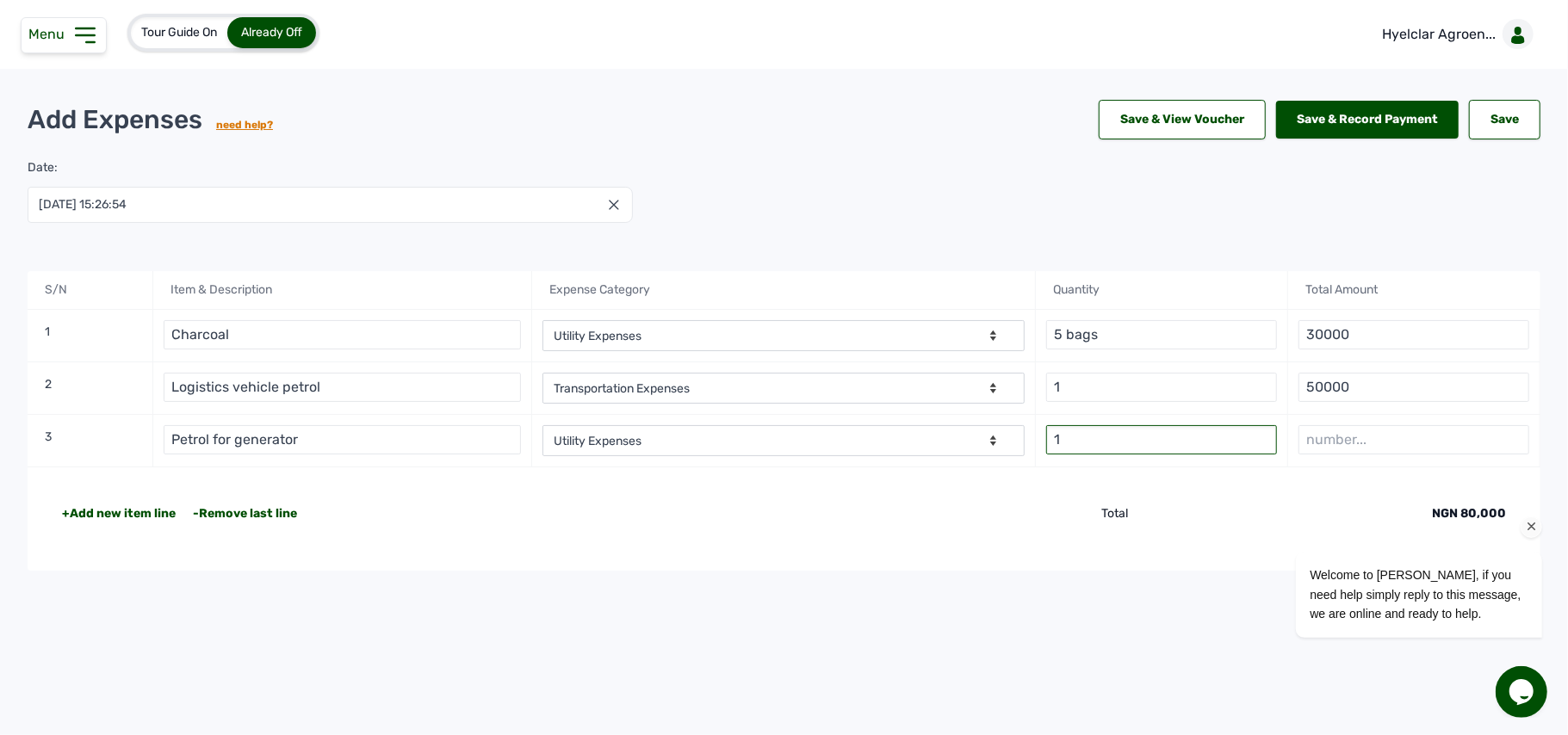 type on "1" 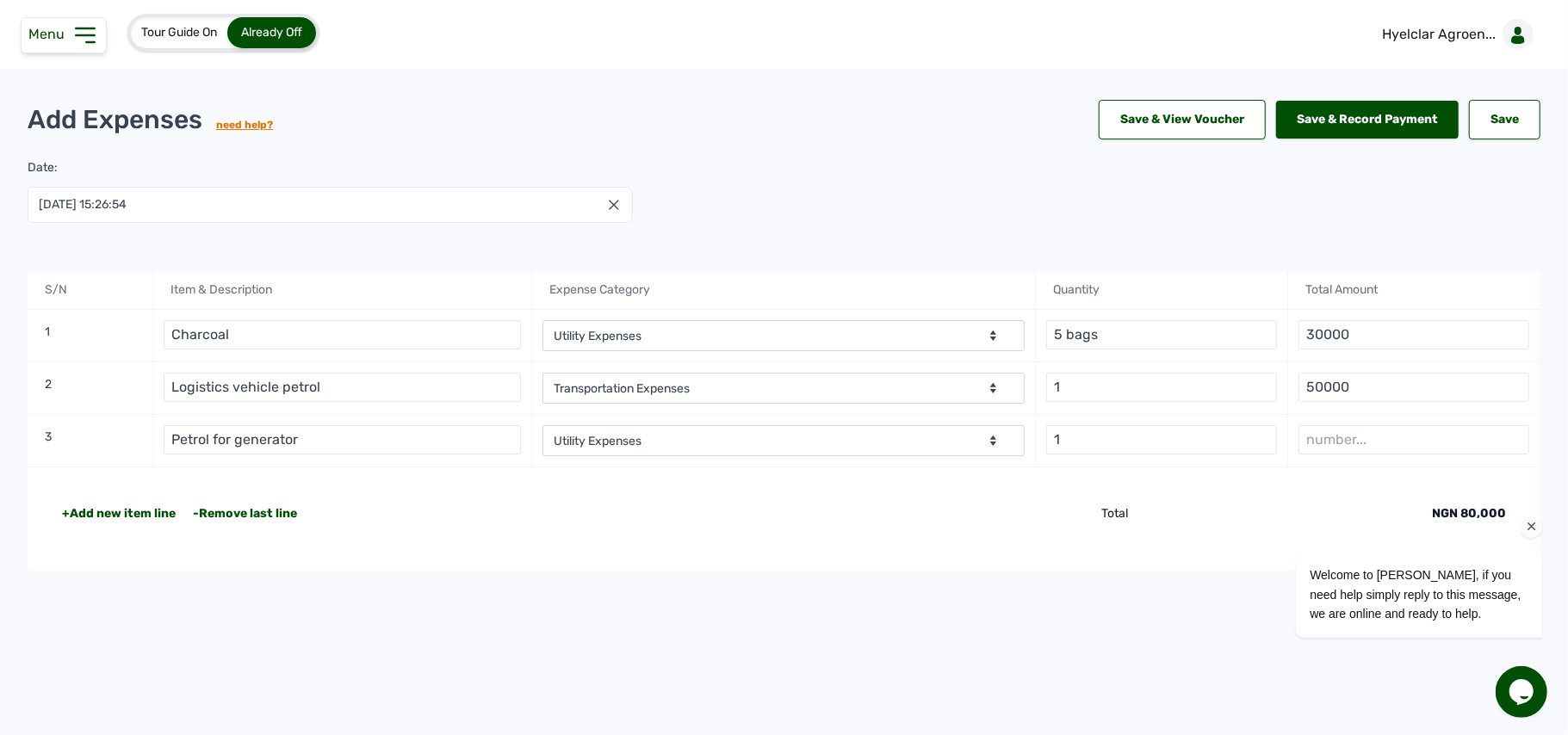 click on "Welcome to Cleva, if you need help simply reply to this message, we are online and ready to help." at bounding box center (1395, 522) 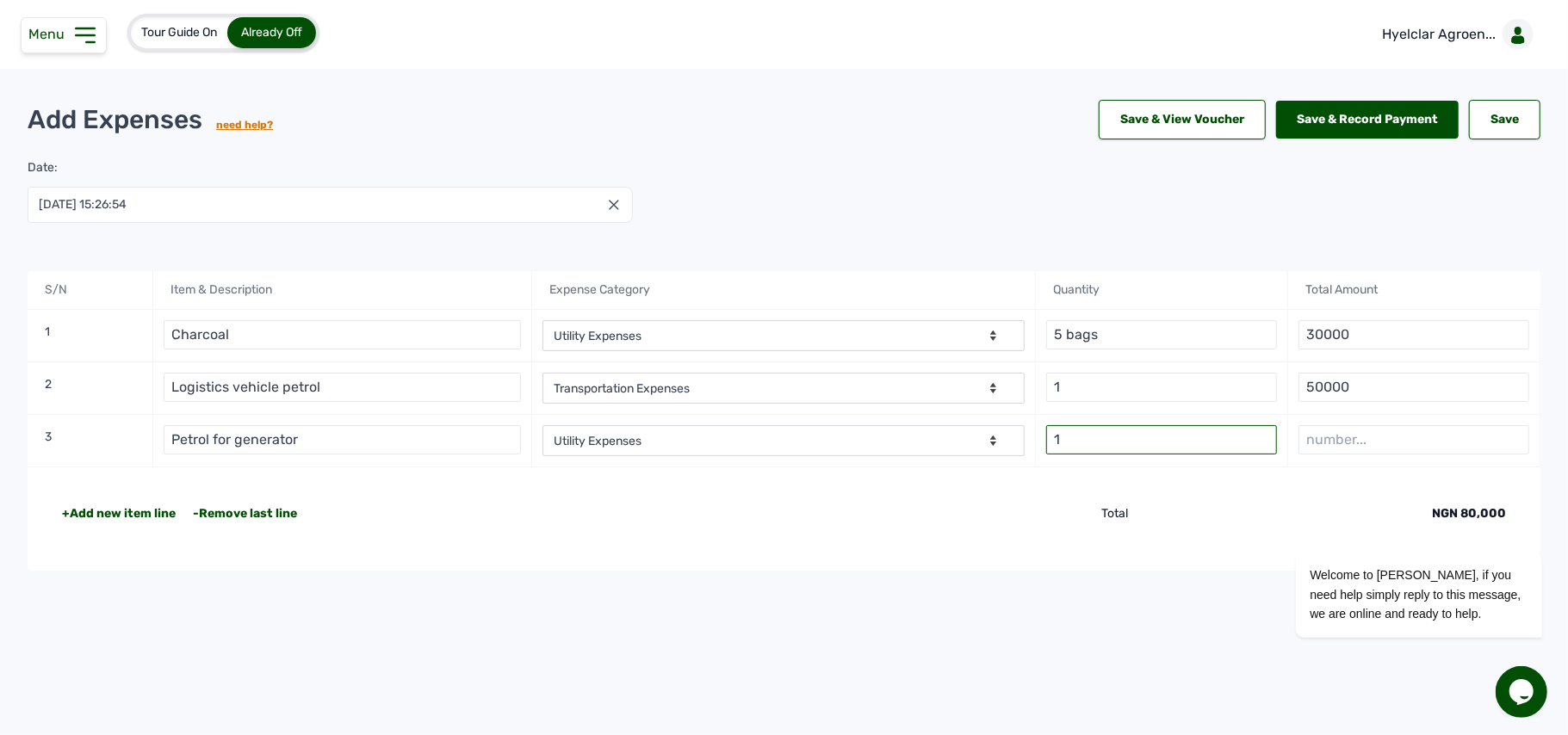click on "1" at bounding box center (1162, 440) 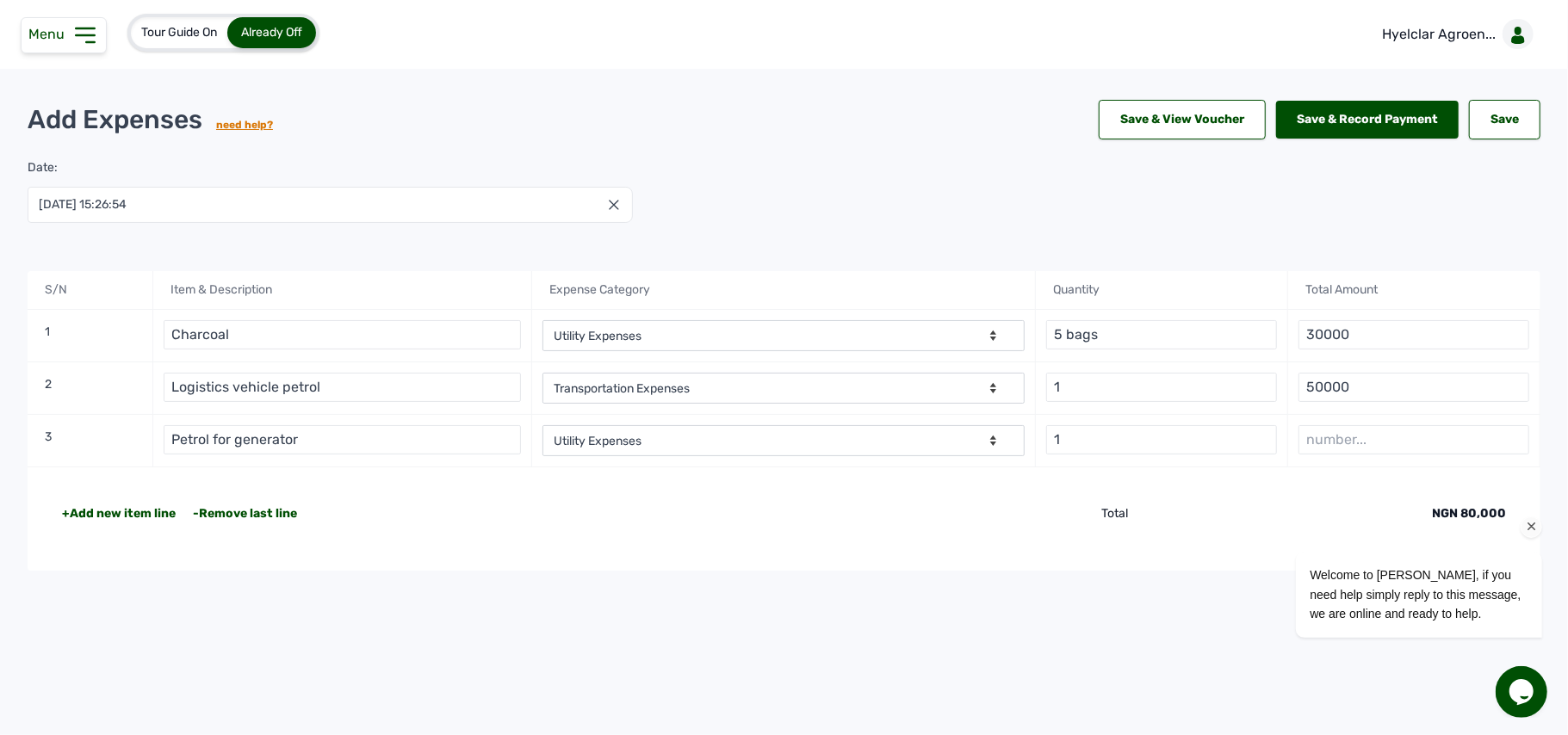click on "Welcome to Cleva, if you need help simply reply to this message, we are online and ready to help." at bounding box center (1395, 522) 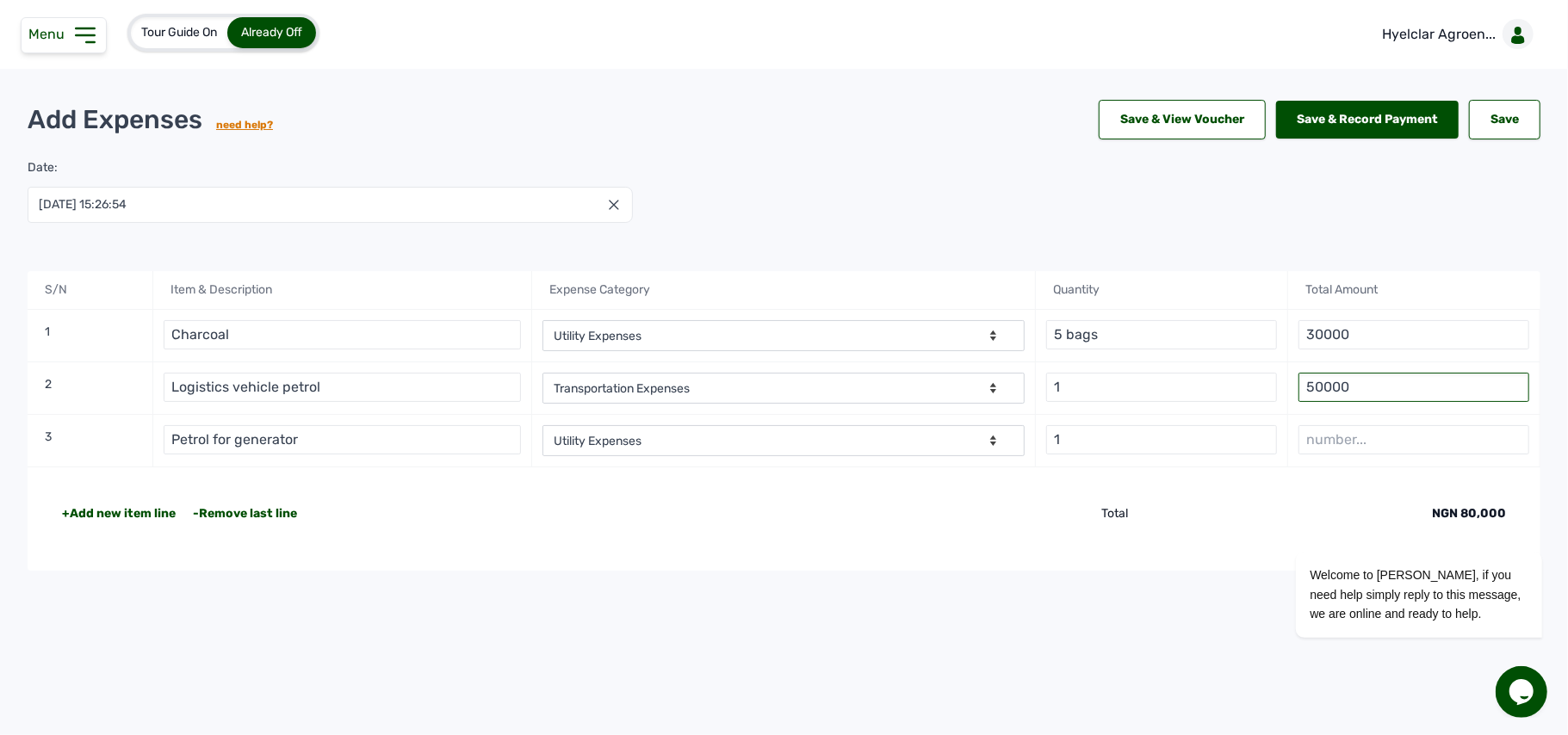 click on "50000" at bounding box center (1414, 387) 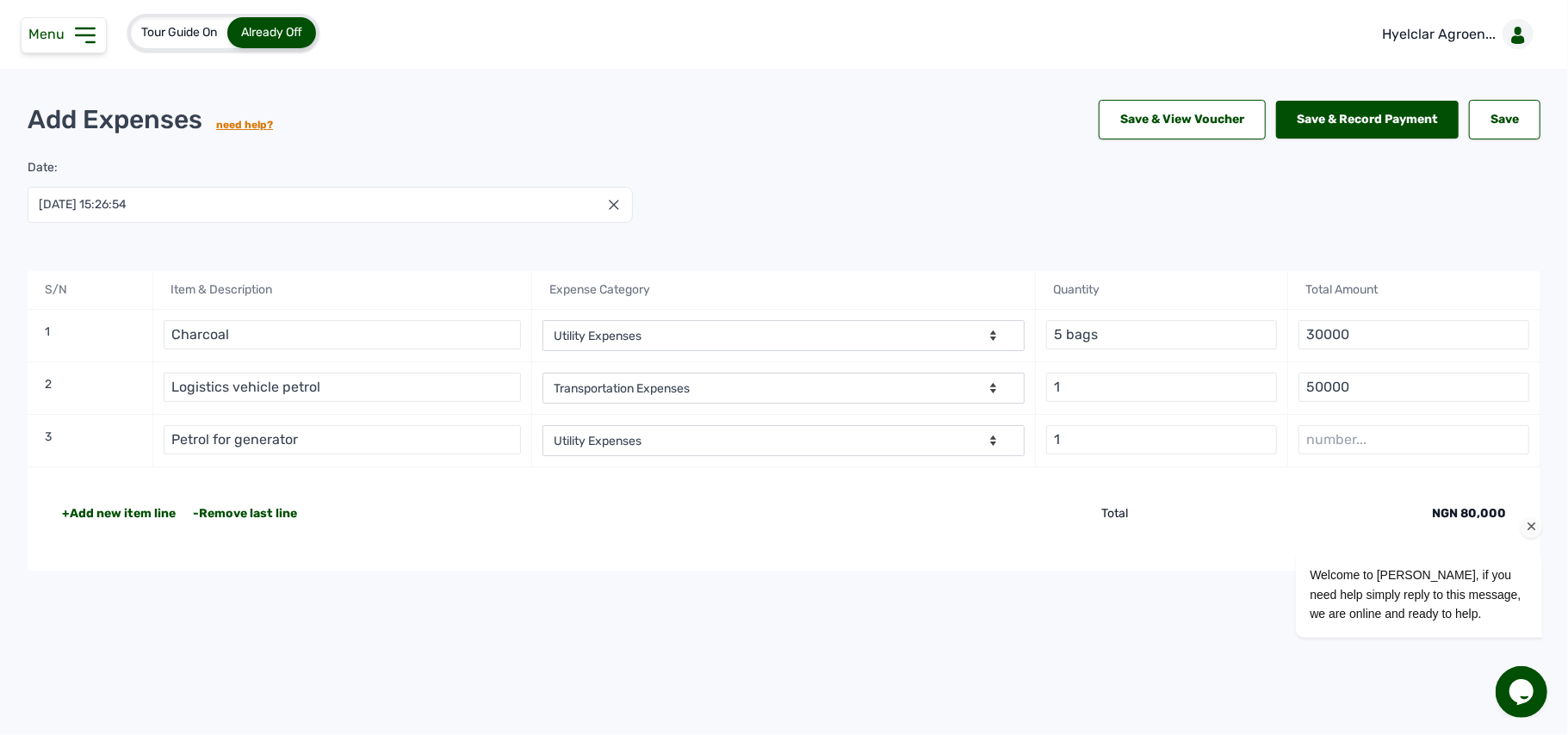 click on "Welcome to Cleva, if you need help simply reply to this message, we are online and ready to help." at bounding box center [1395, 522] 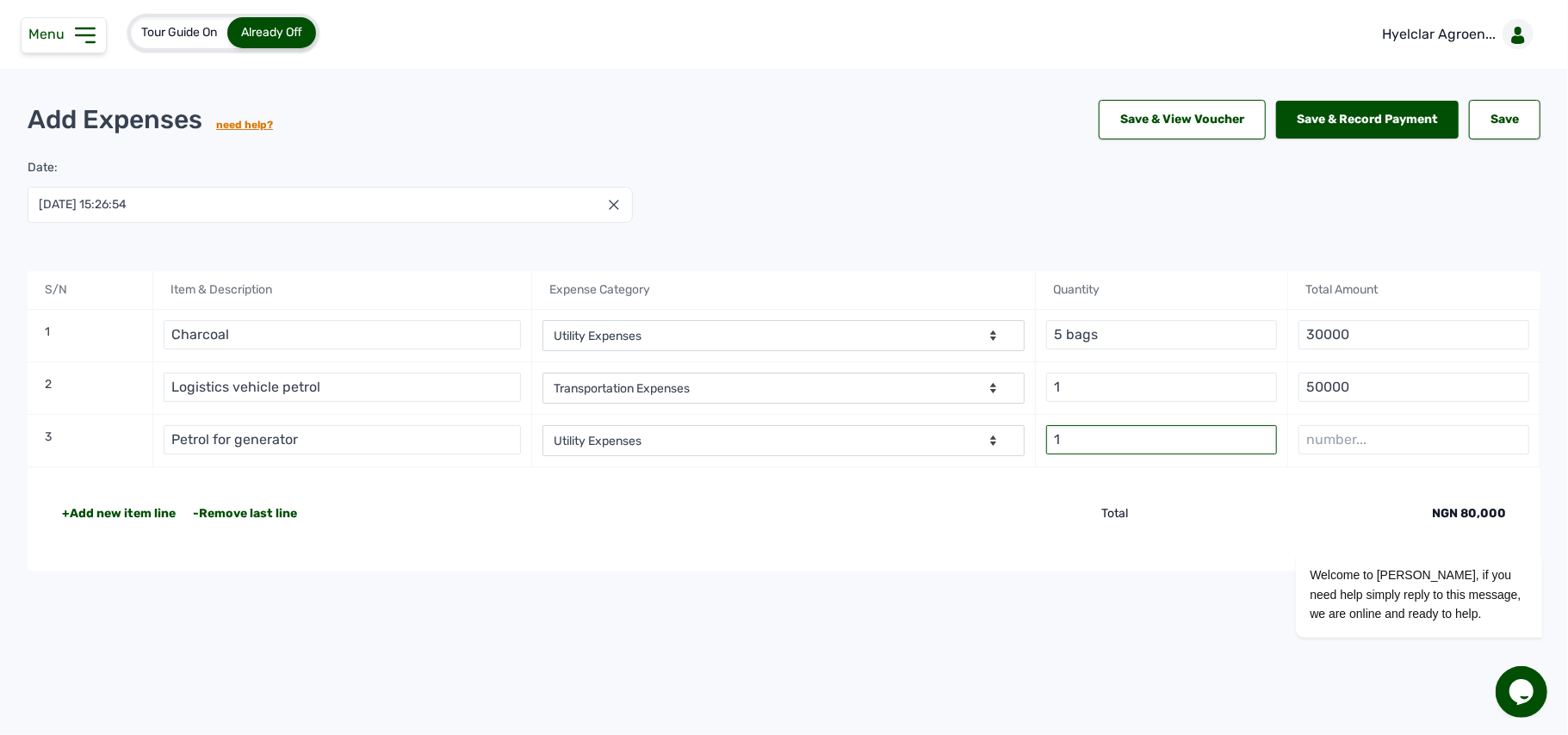 click on "1" at bounding box center (1162, 440) 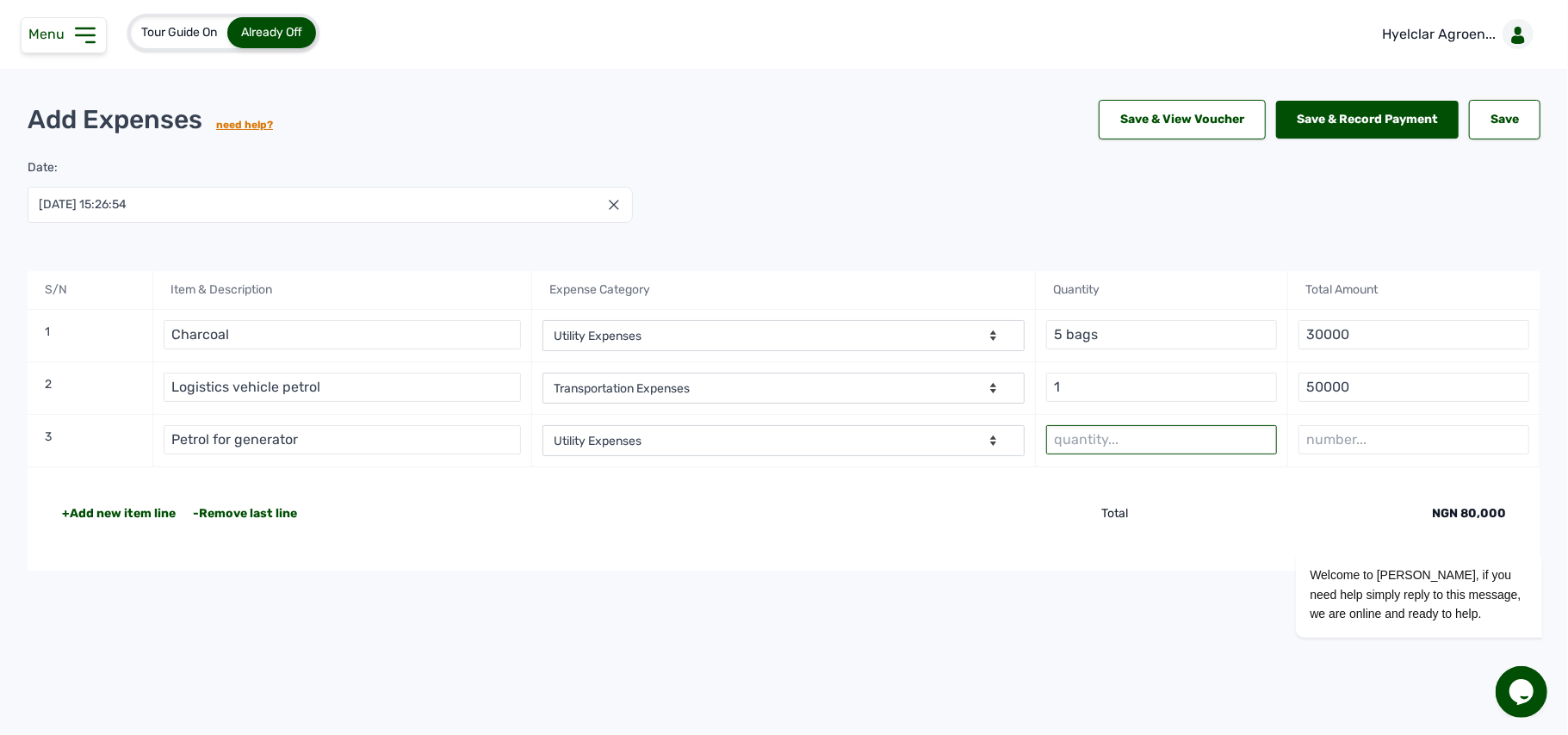 type on "h" 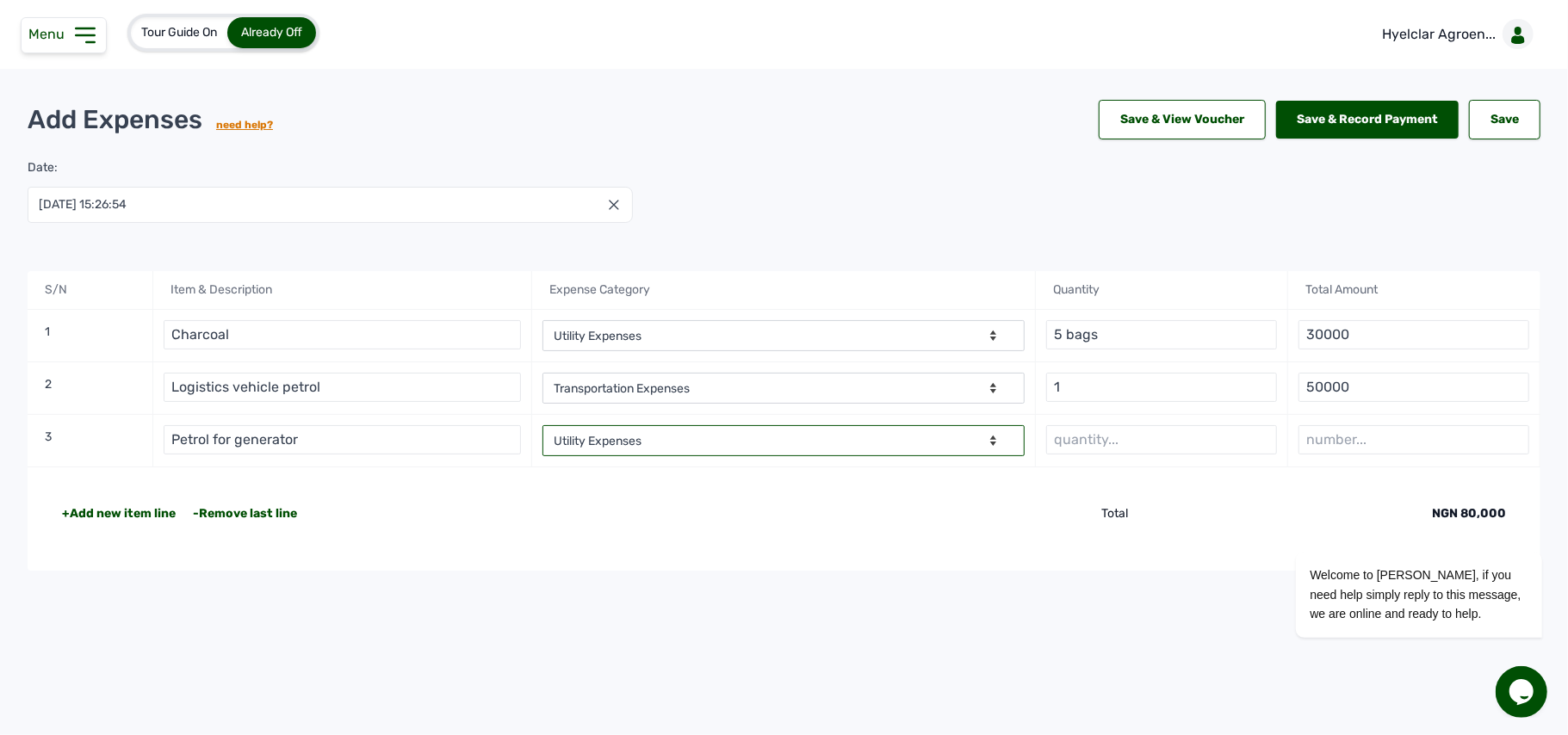 click on "-- Select Category -- Advertising Expenses Bank Charges Entertainment Expenses Insurance Expenses Legal Expenses Medical Expenses Office Equipments & Supplies Property Tax Rental Cost Repair & Maintenance Expenses Research Expenses Staff Salary Telephone Expenses Transportation Expenses Travelling Expenses Utility Expenses Others" at bounding box center [784, 441] 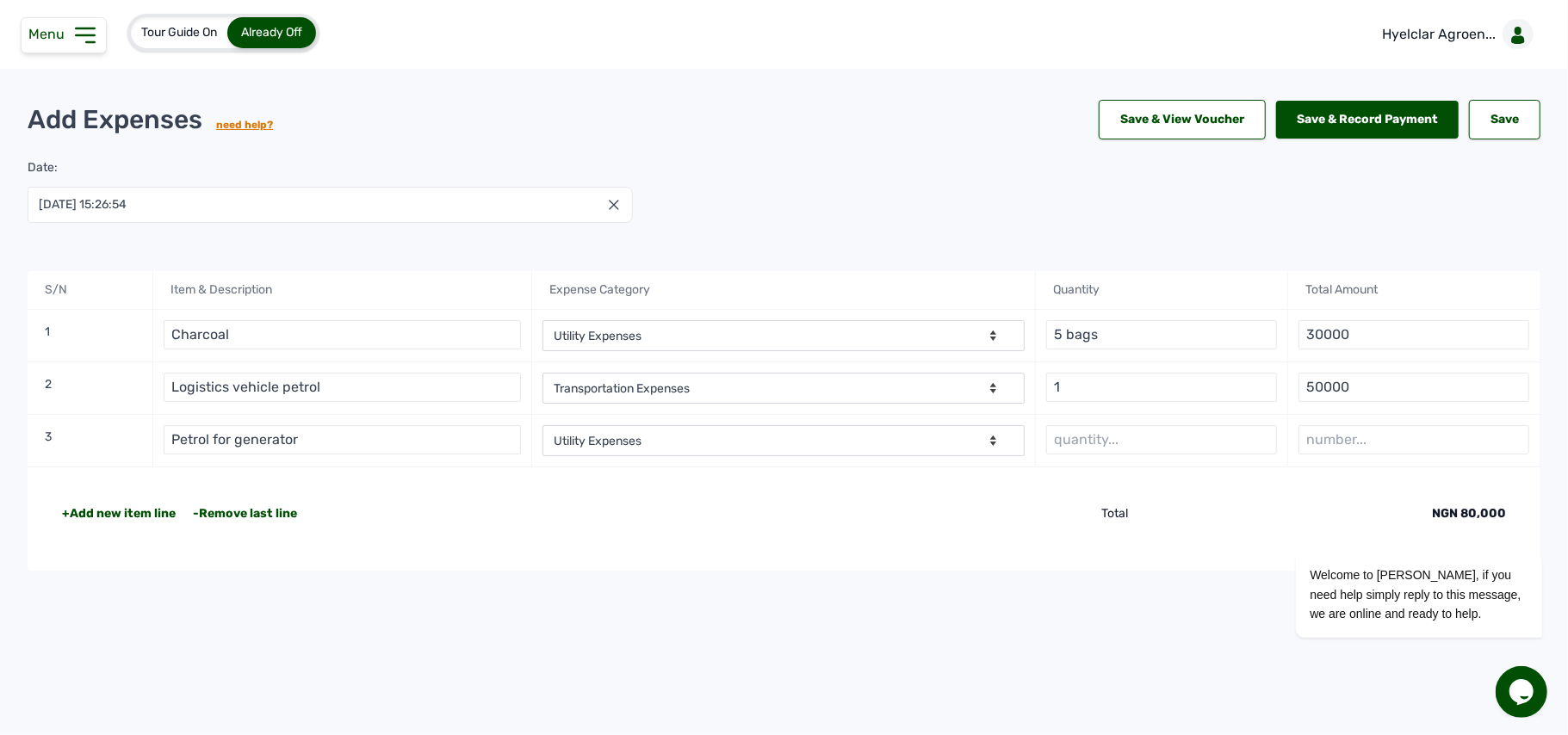 click on "Total" at bounding box center (956, 514) 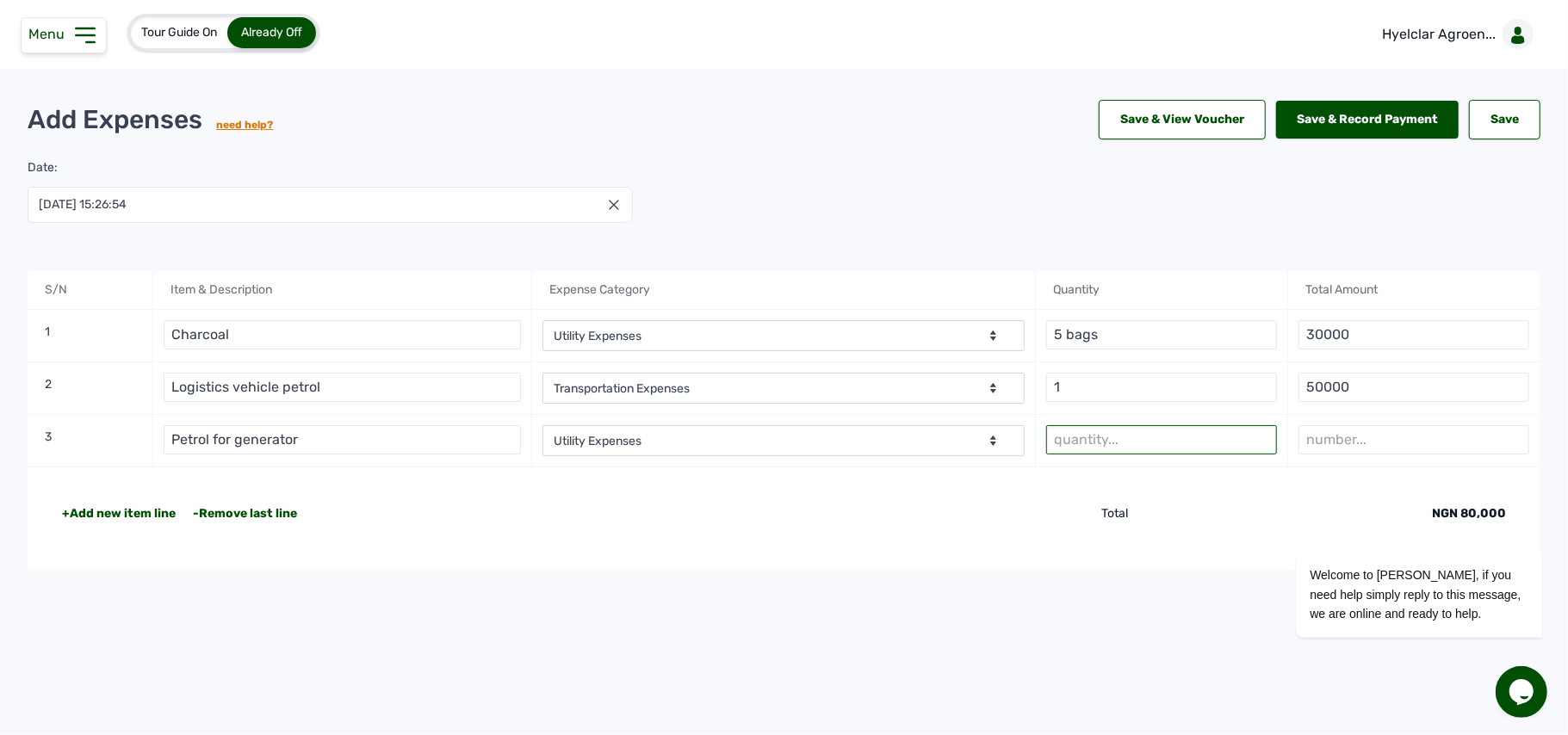 click at bounding box center [1162, 440] 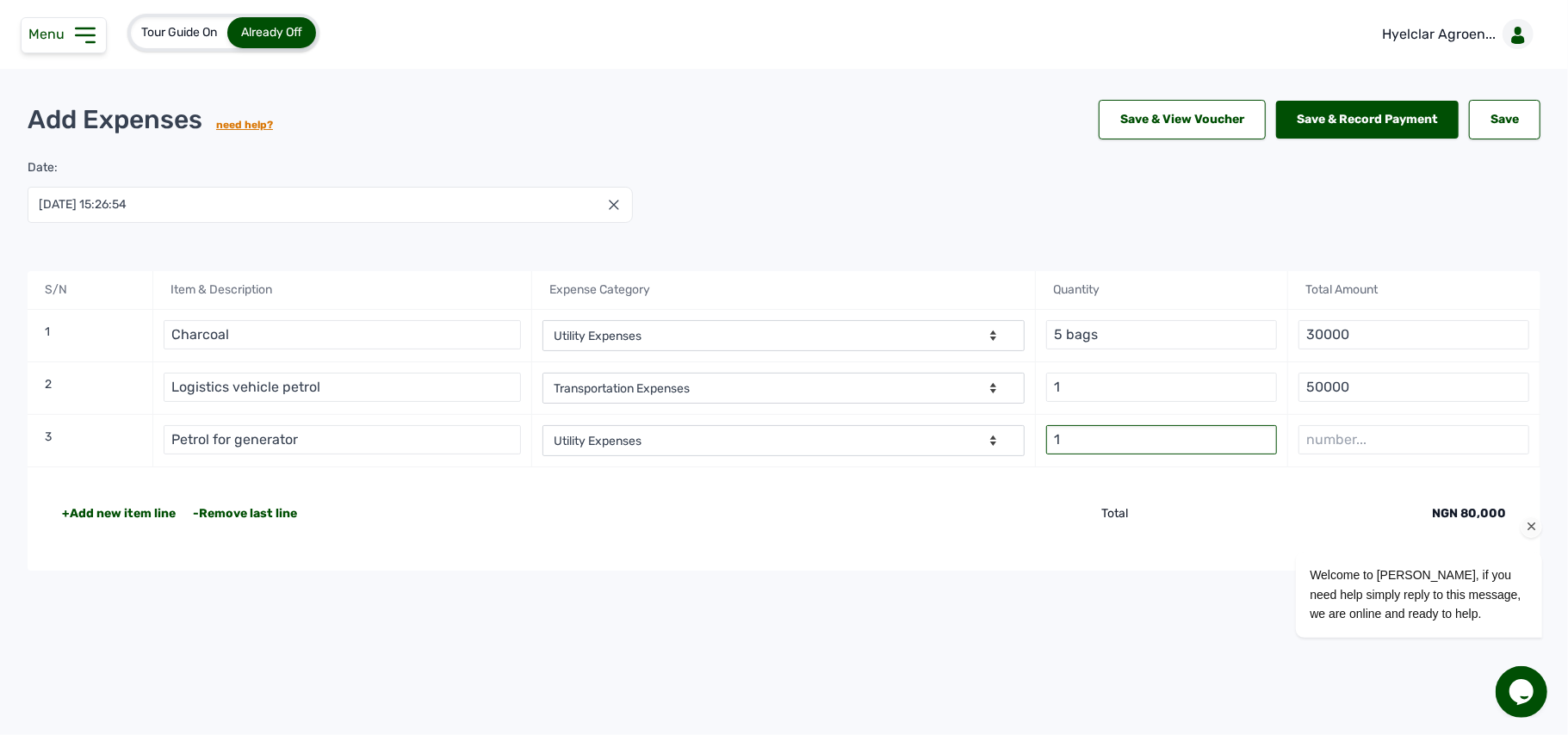 type on "1" 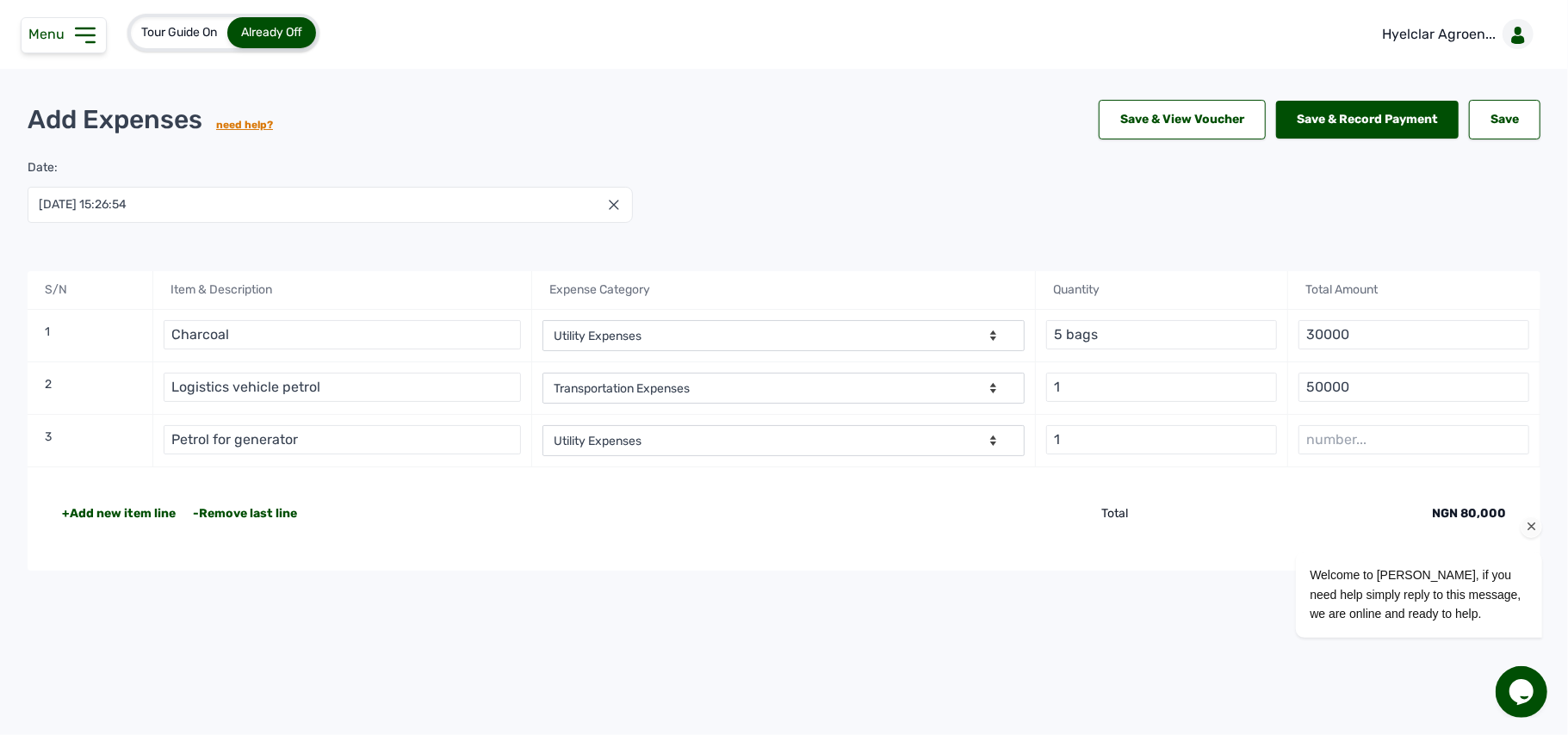 click on "Welcome to Cleva, if you need help simply reply to this message, we are online and ready to help." at bounding box center [1395, 522] 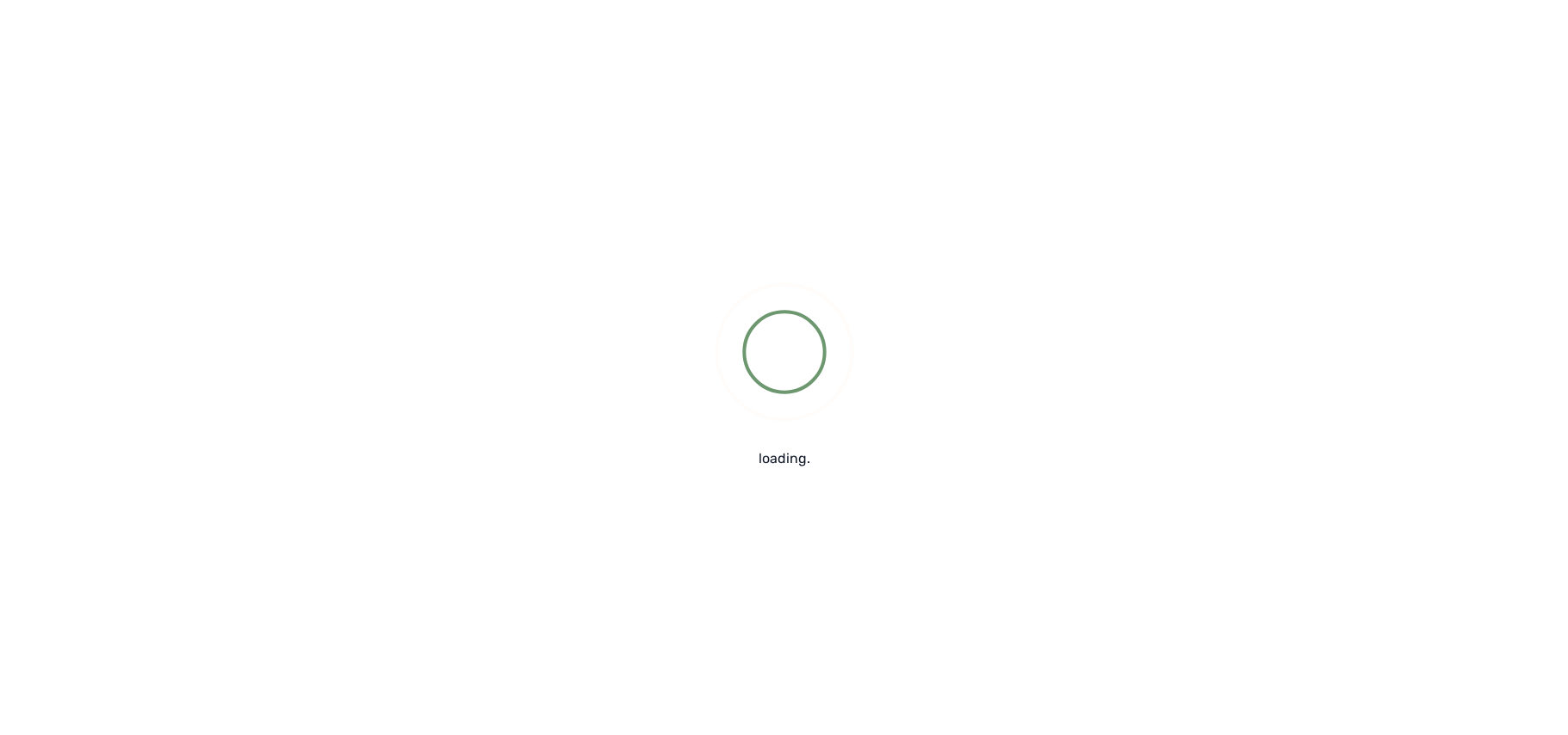 scroll, scrollTop: 0, scrollLeft: 0, axis: both 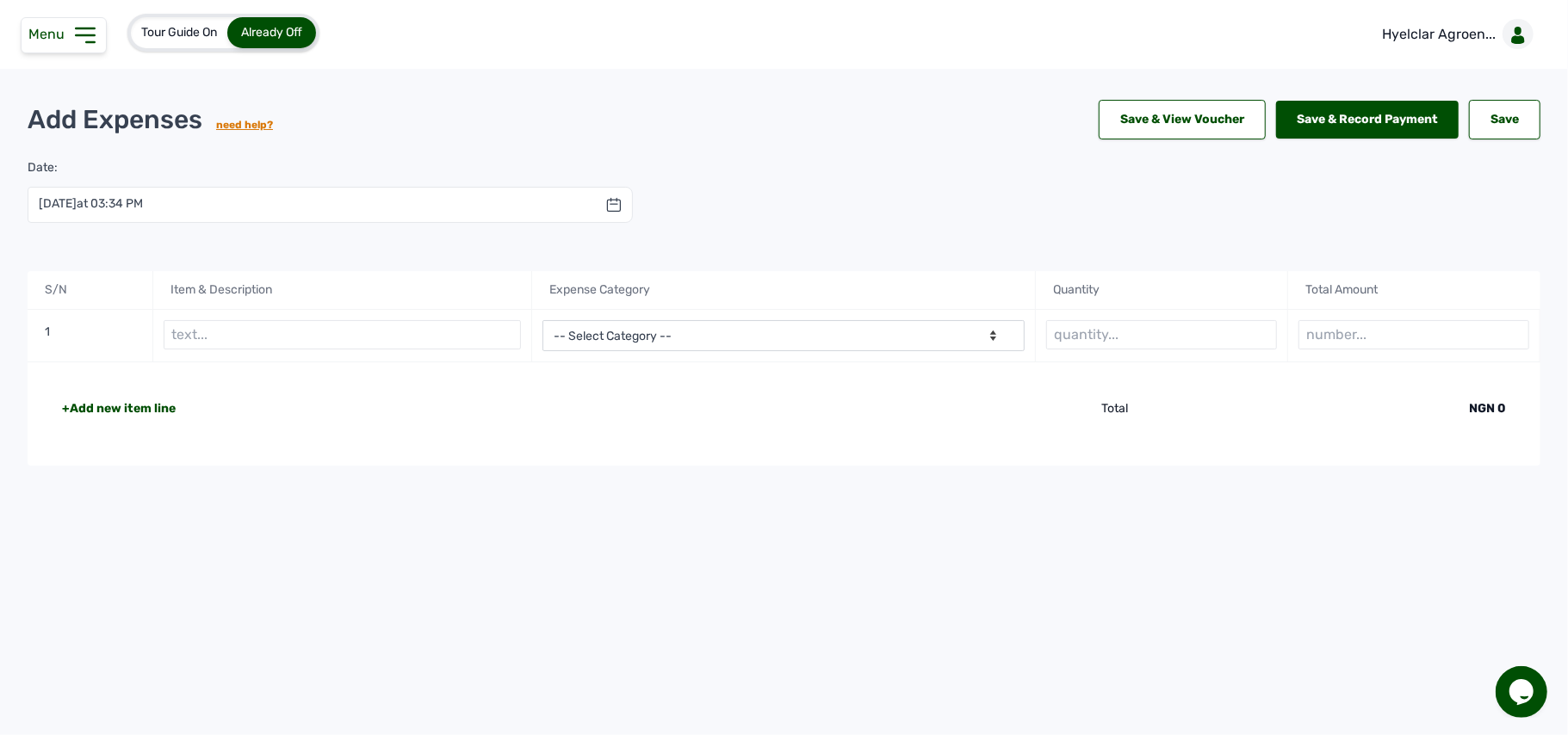click on "+Add new item line Total NGN 0" 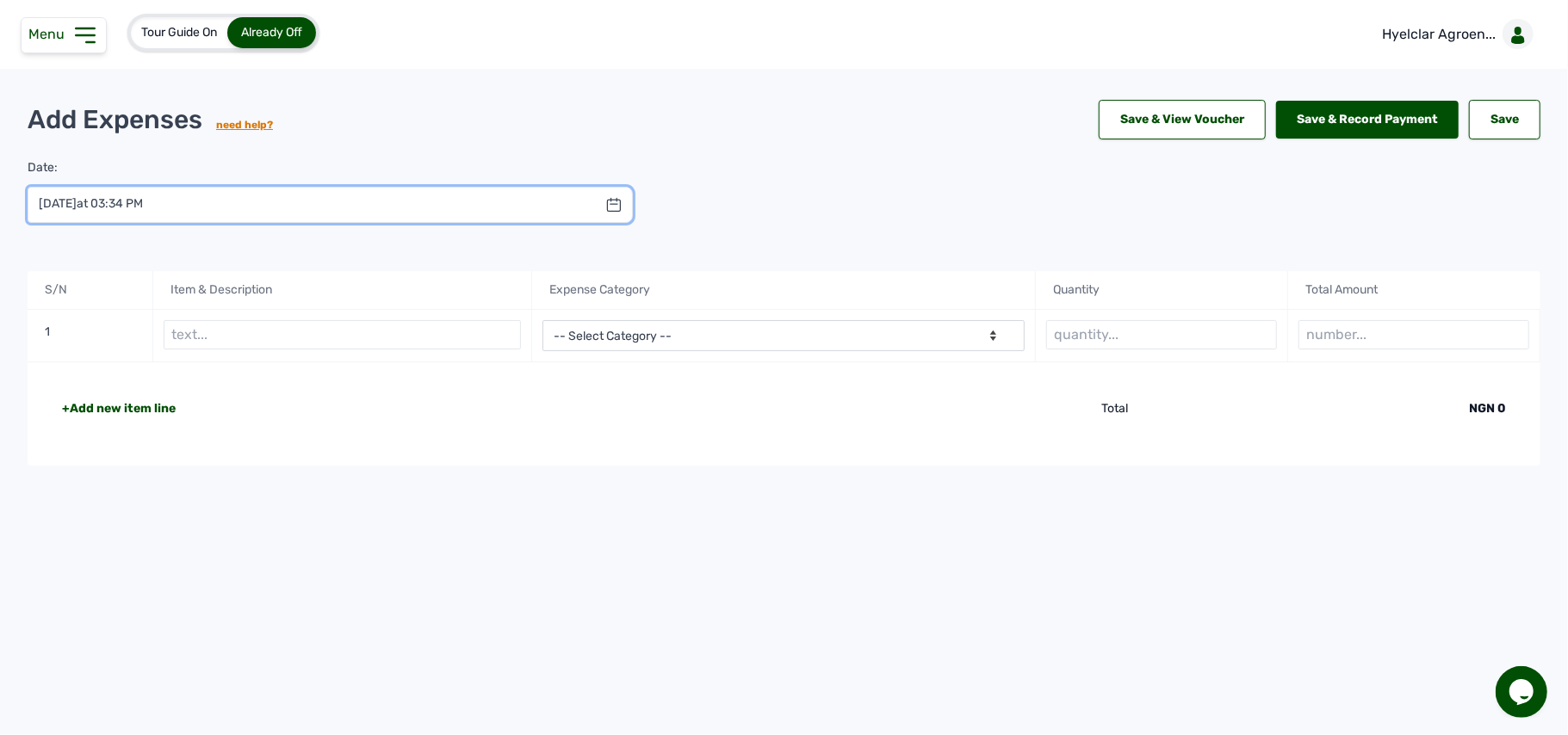 click at bounding box center [330, 205] 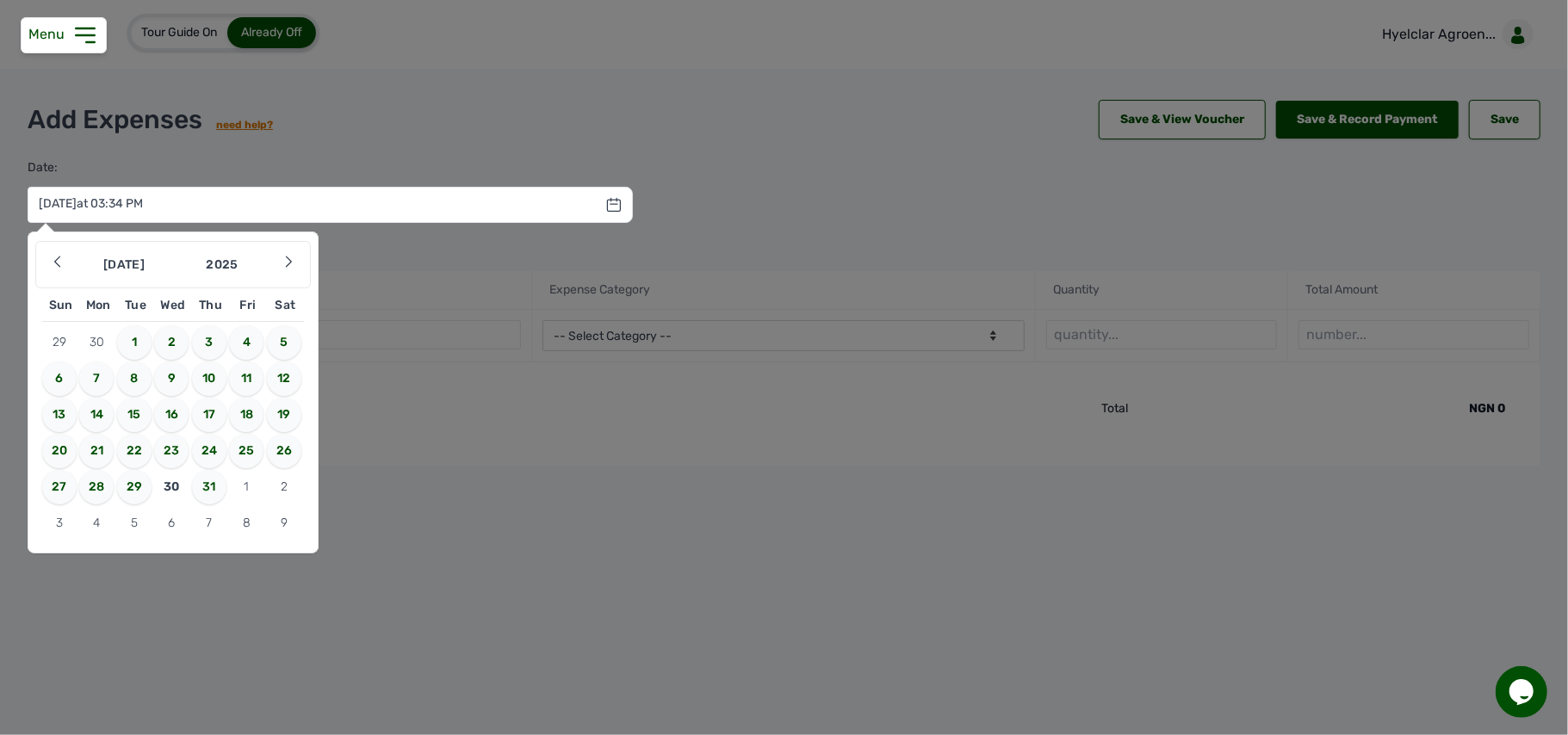 click on "29" at bounding box center (134, 487) 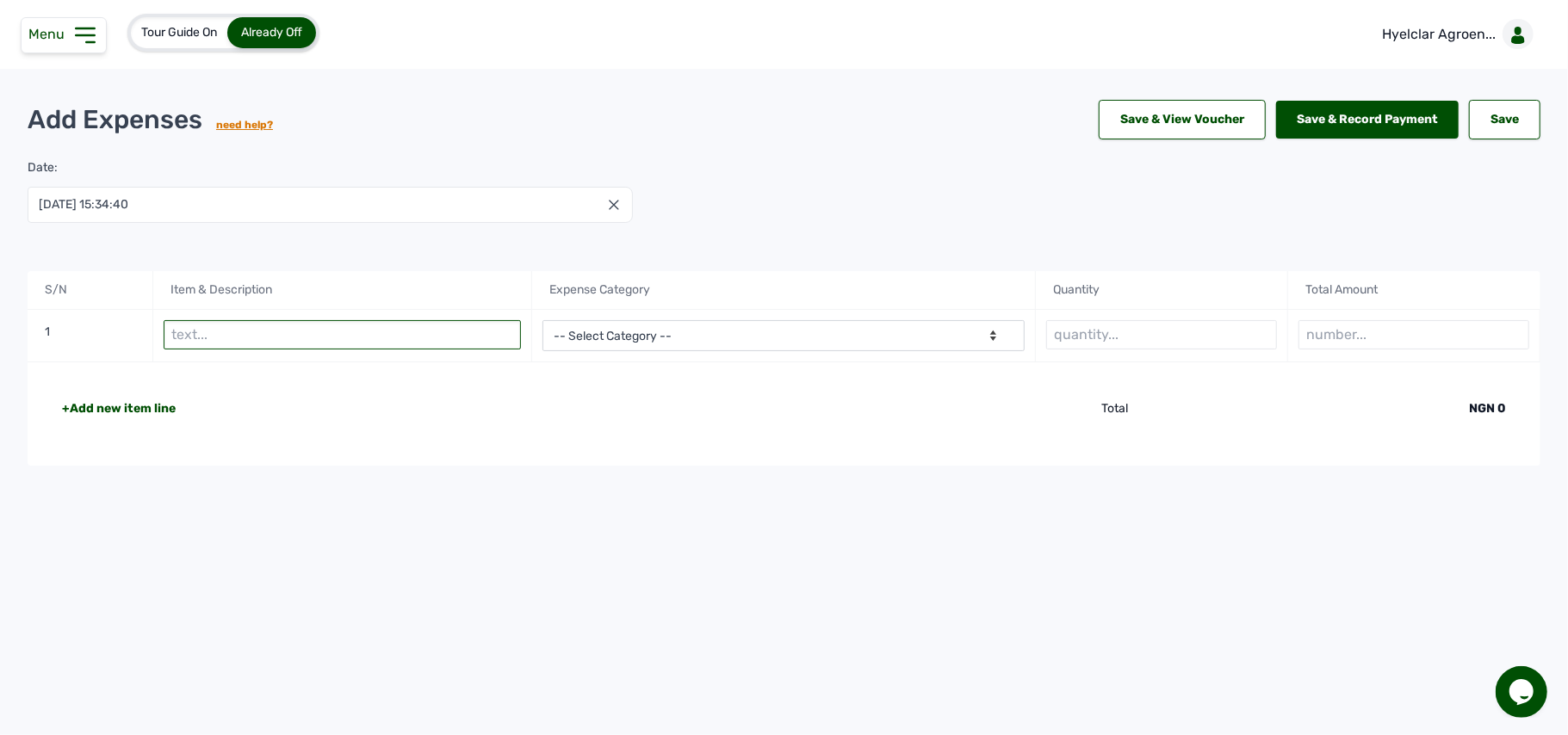 click at bounding box center (342, 335) 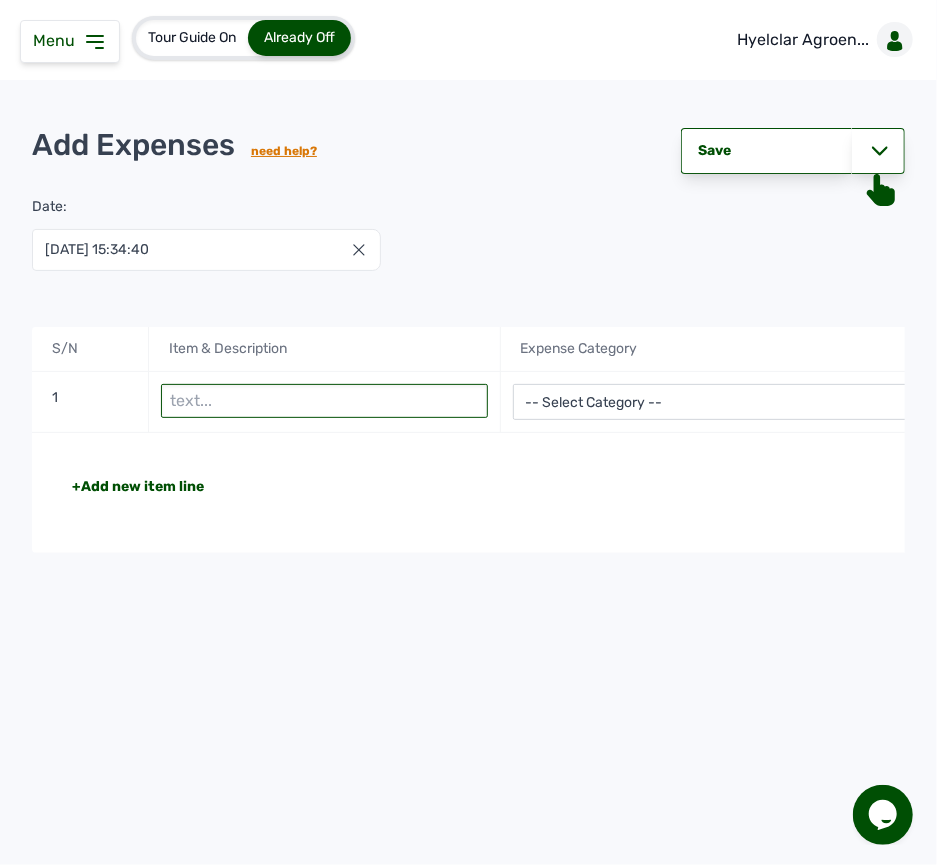 click at bounding box center (324, 401) 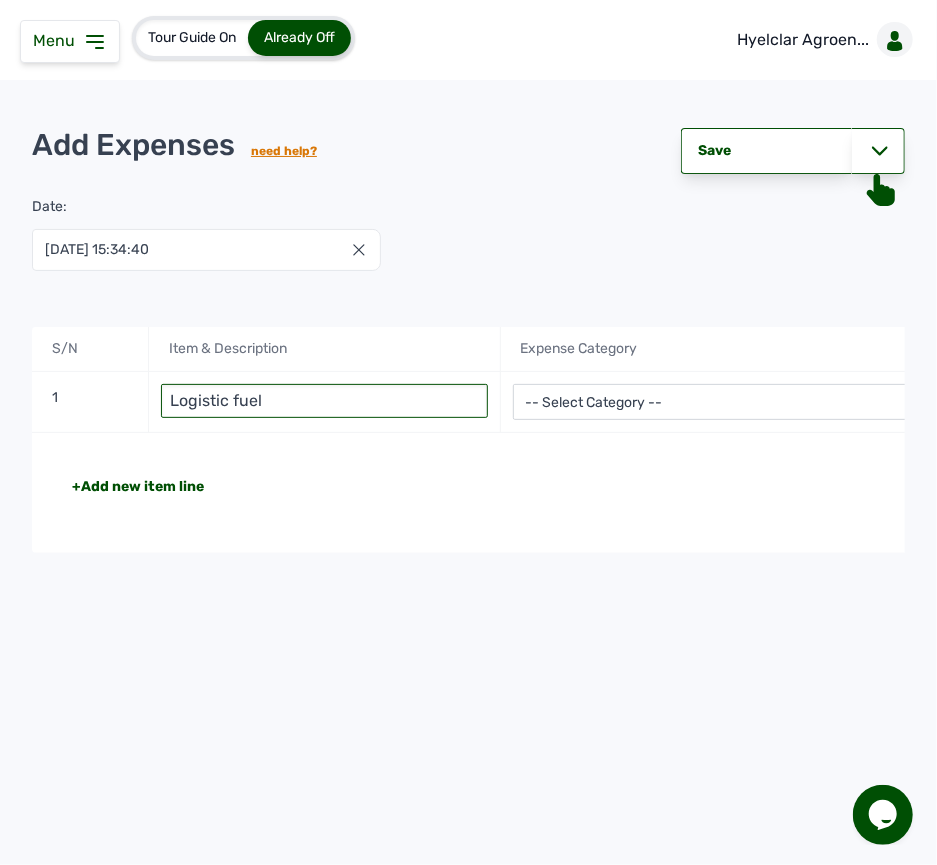 type on "Logistic fuel" 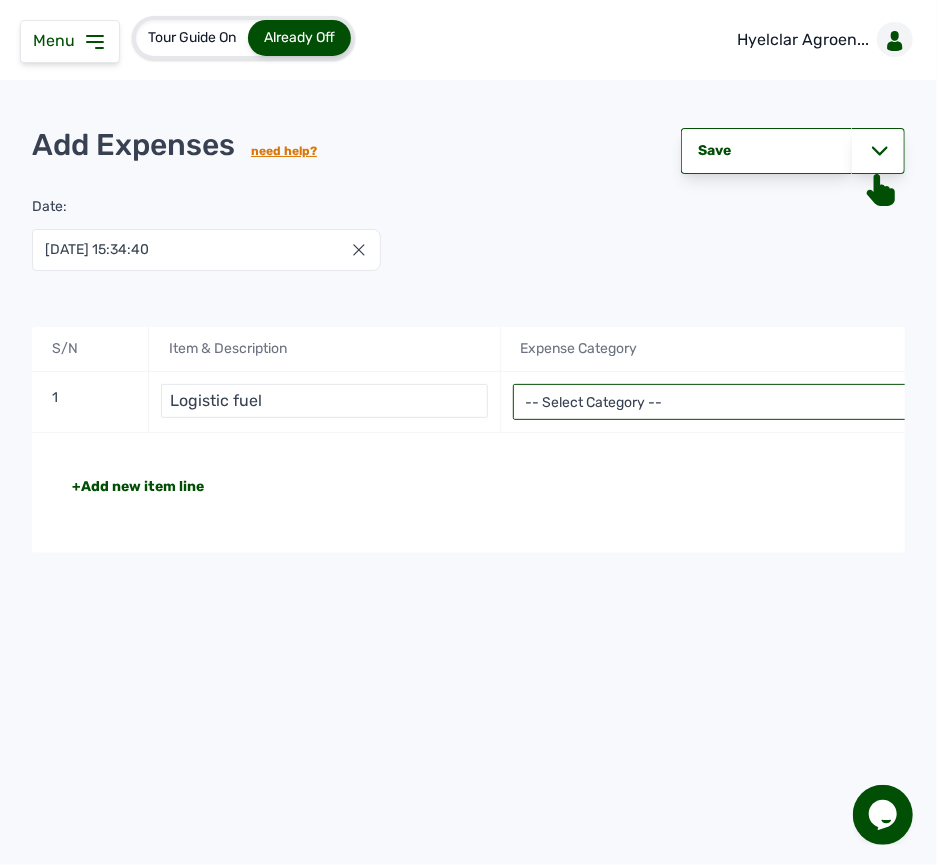 click on "-- Select Category -- Advertising Expenses Bank Charges Entertainment Expenses Insurance Expenses Legal Expenses Medical Expenses Office Equipments & Supplies Property Tax Rental Cost Repair & Maintenance Expenses Research Expenses Staff Salary Telephone Expenses Transportation Expenses Travelling Expenses Utility Expenses Others" at bounding box center [735, 402] 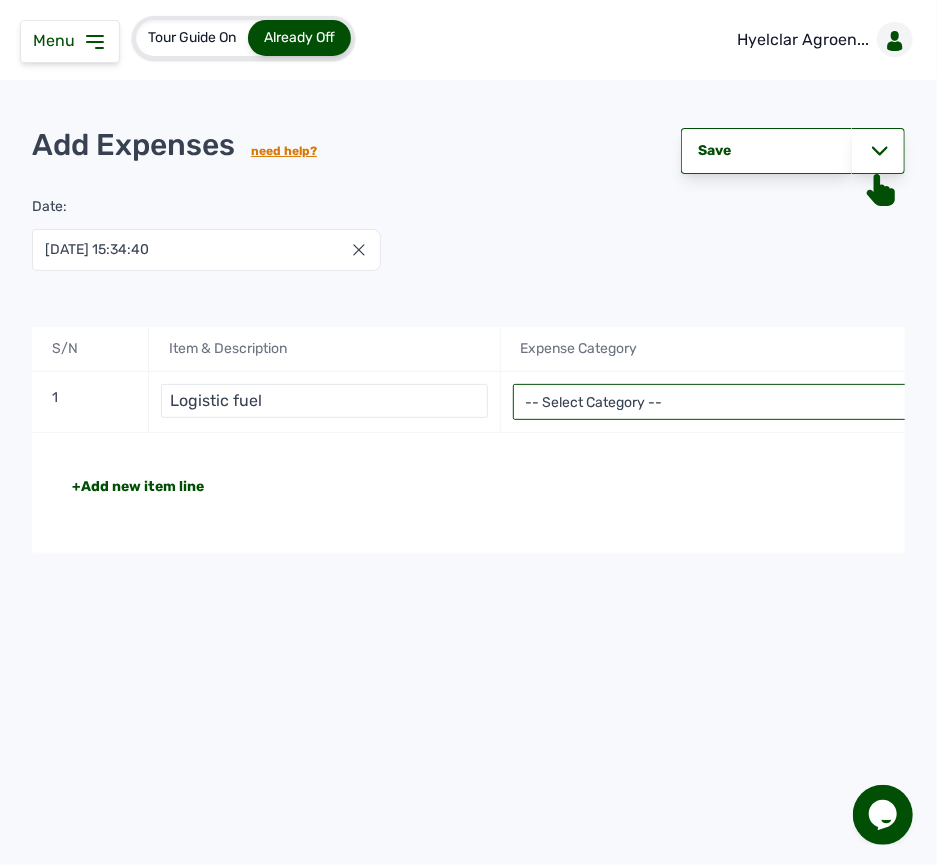 select on "Transportation Expenses" 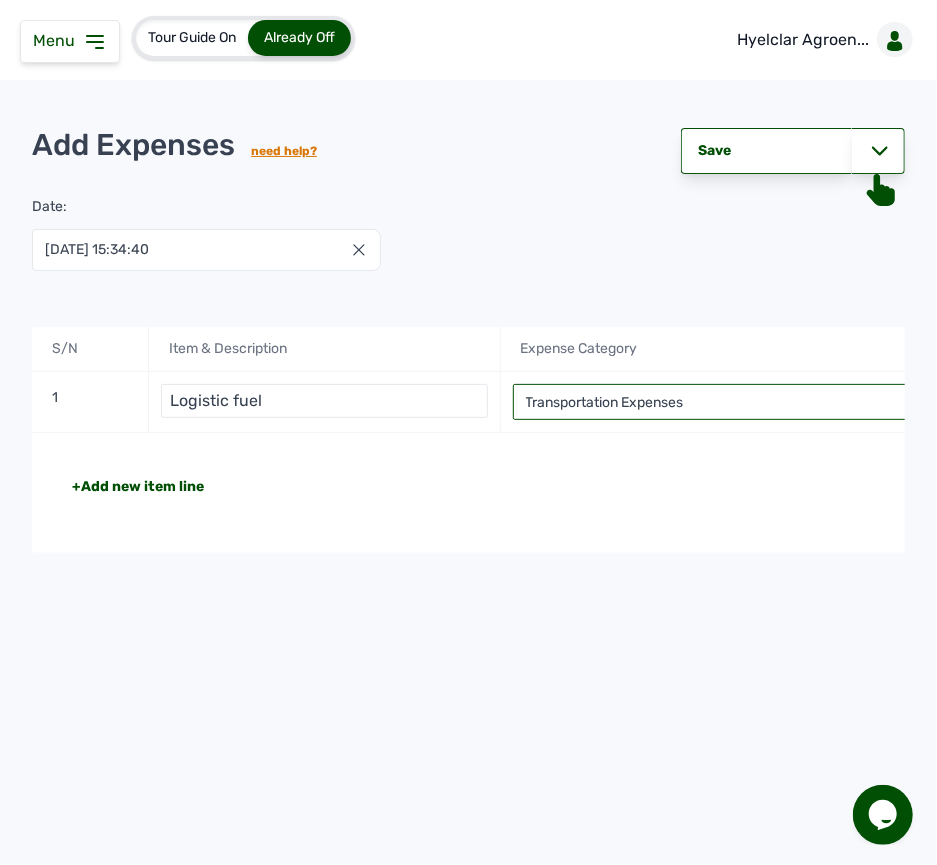click on "-- Select Category -- Advertising Expenses Bank Charges Entertainment Expenses Insurance Expenses Legal Expenses Medical Expenses Office Equipments & Supplies Property Tax Rental Cost Repair & Maintenance Expenses Research Expenses Staff Salary Telephone Expenses Transportation Expenses Travelling Expenses Utility Expenses Others" at bounding box center (735, 402) 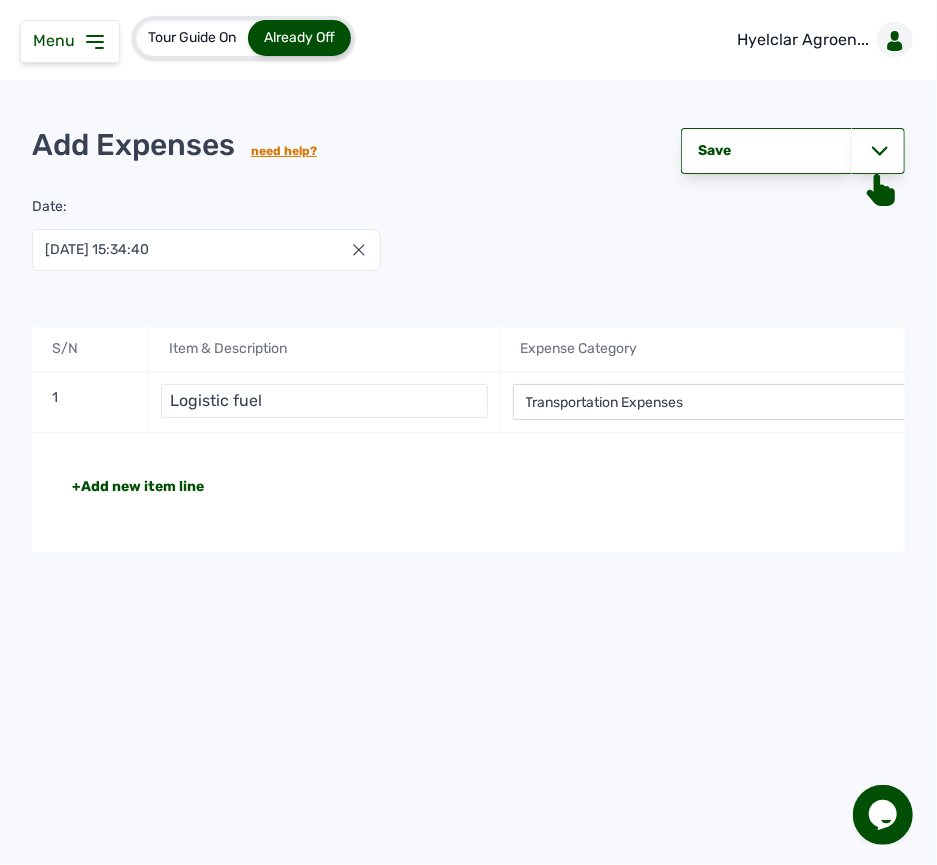 click on "+Add new item line Total NGN 0" 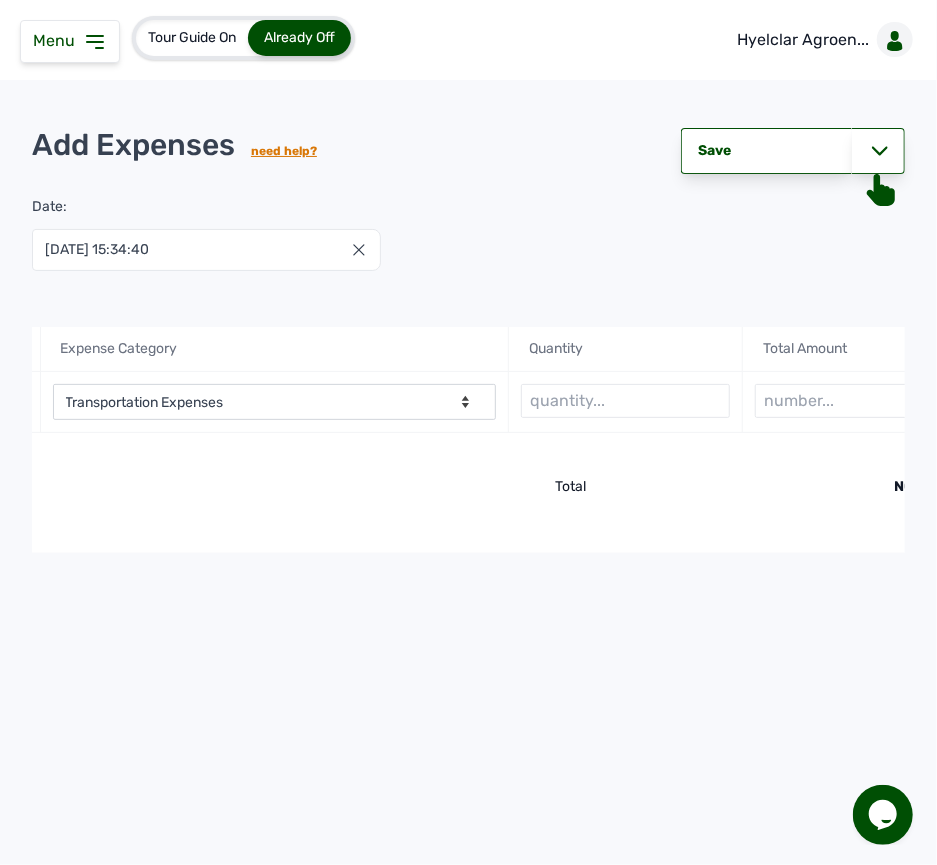 scroll, scrollTop: 0, scrollLeft: 533, axis: horizontal 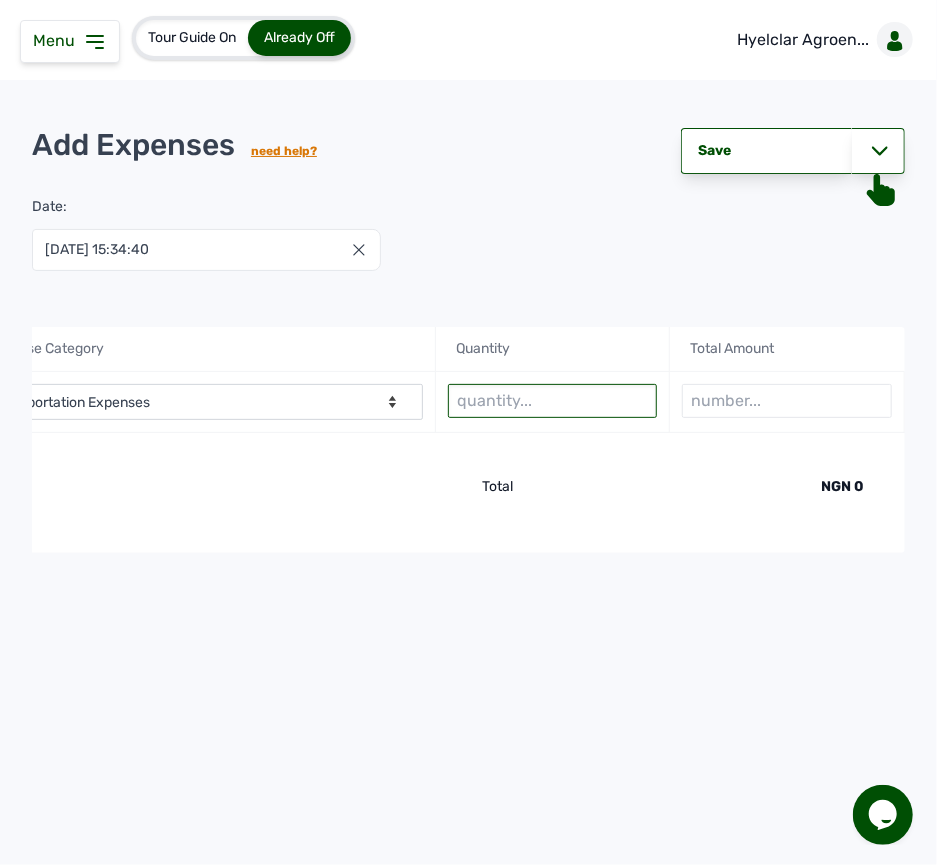 click at bounding box center [552, 401] 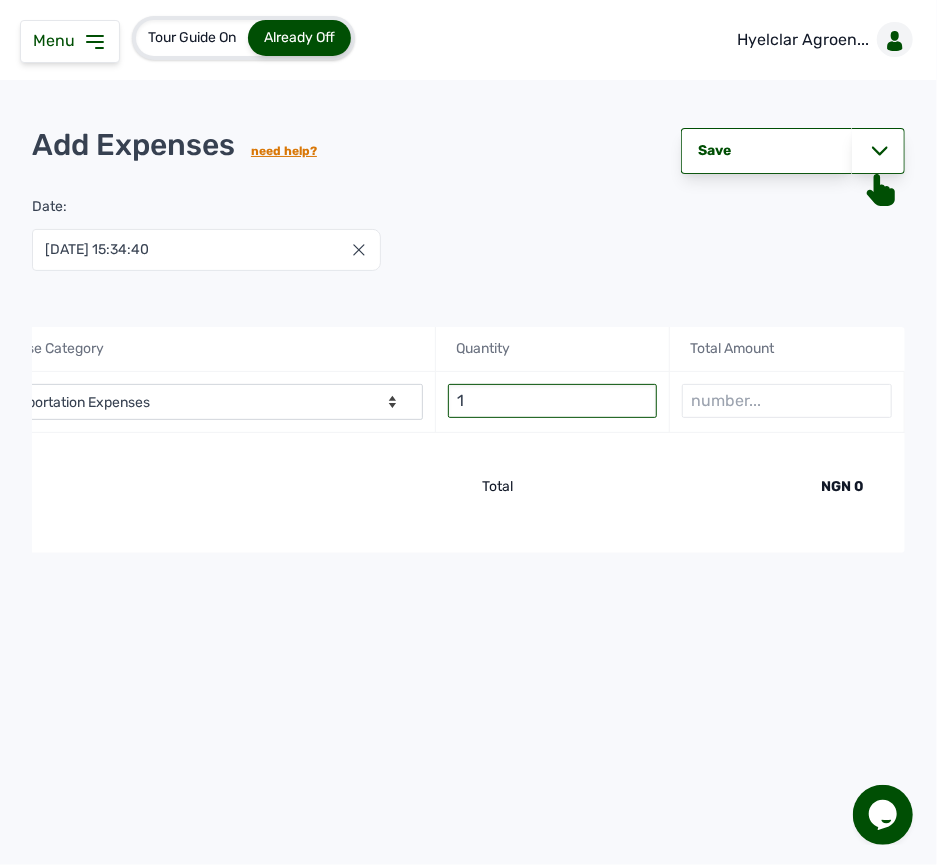 type on "1" 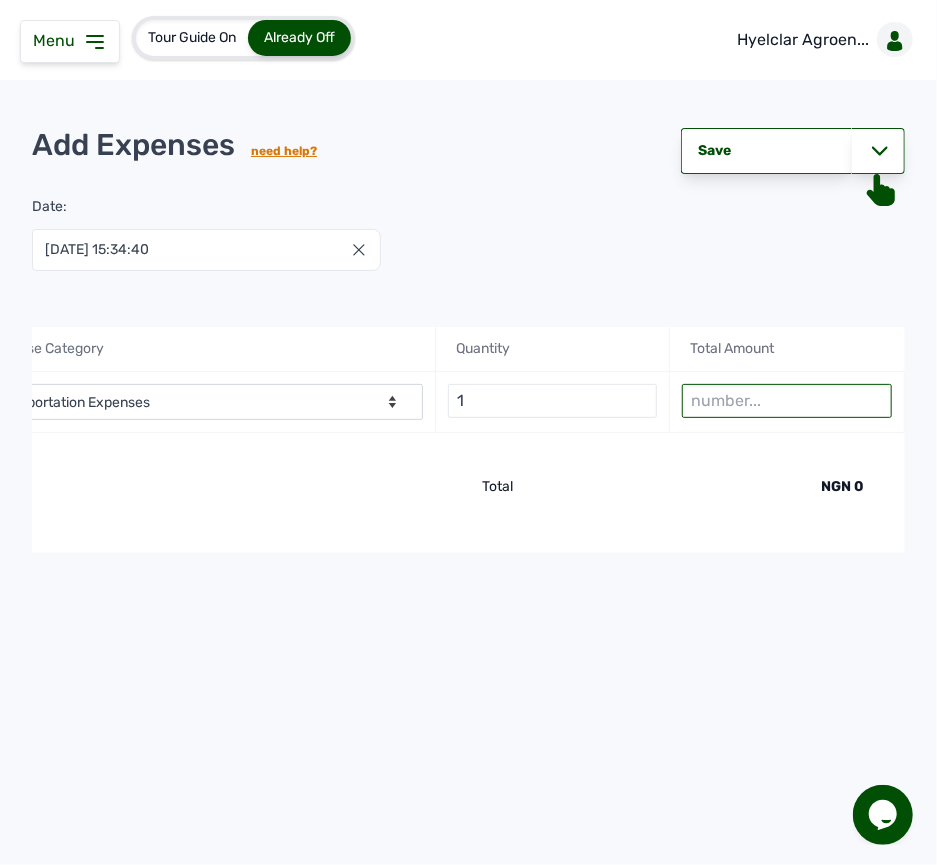 click at bounding box center [786, 401] 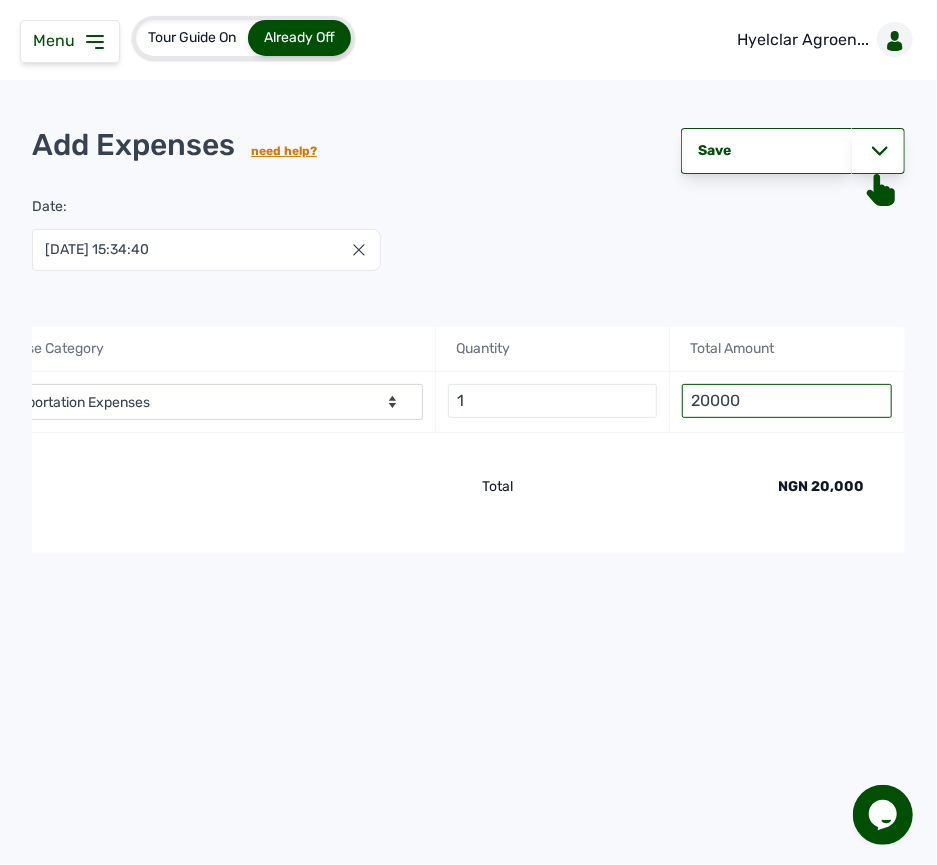 scroll, scrollTop: 0, scrollLeft: 0, axis: both 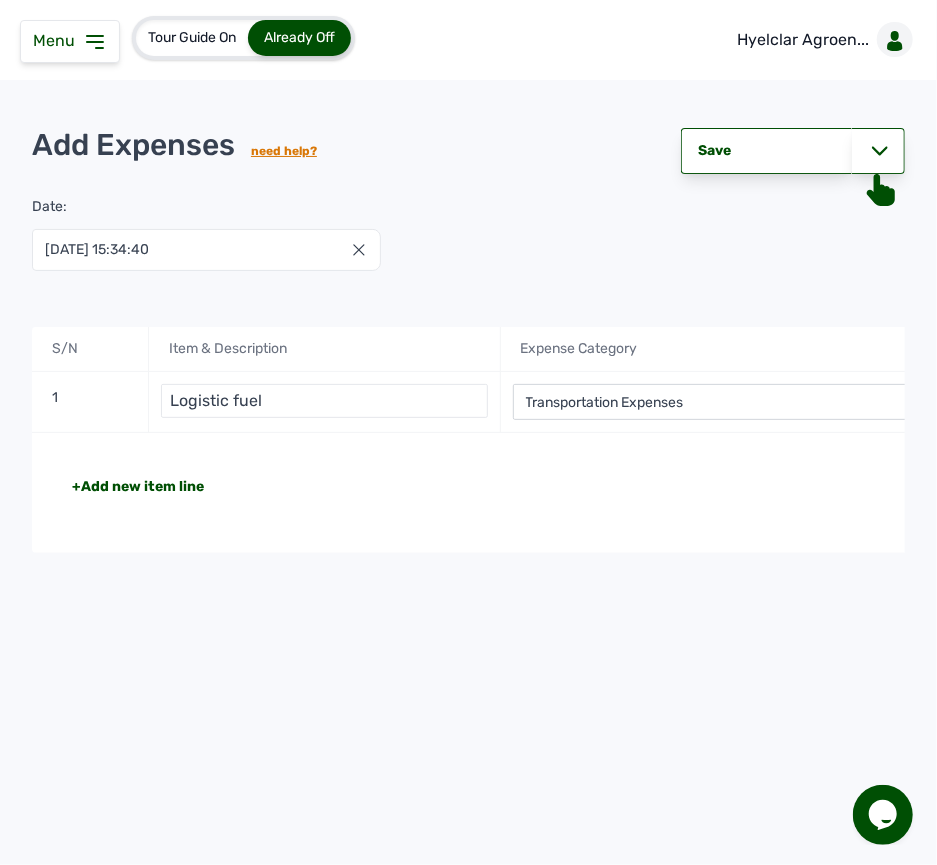 type on "20000" 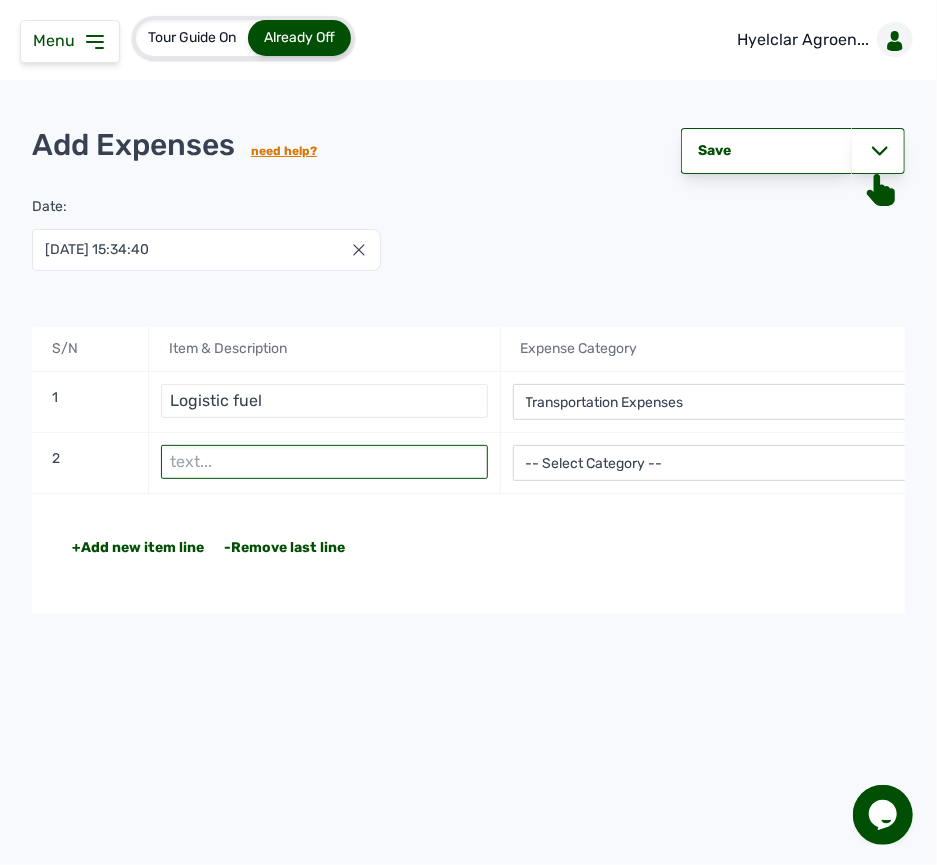 click at bounding box center (324, 462) 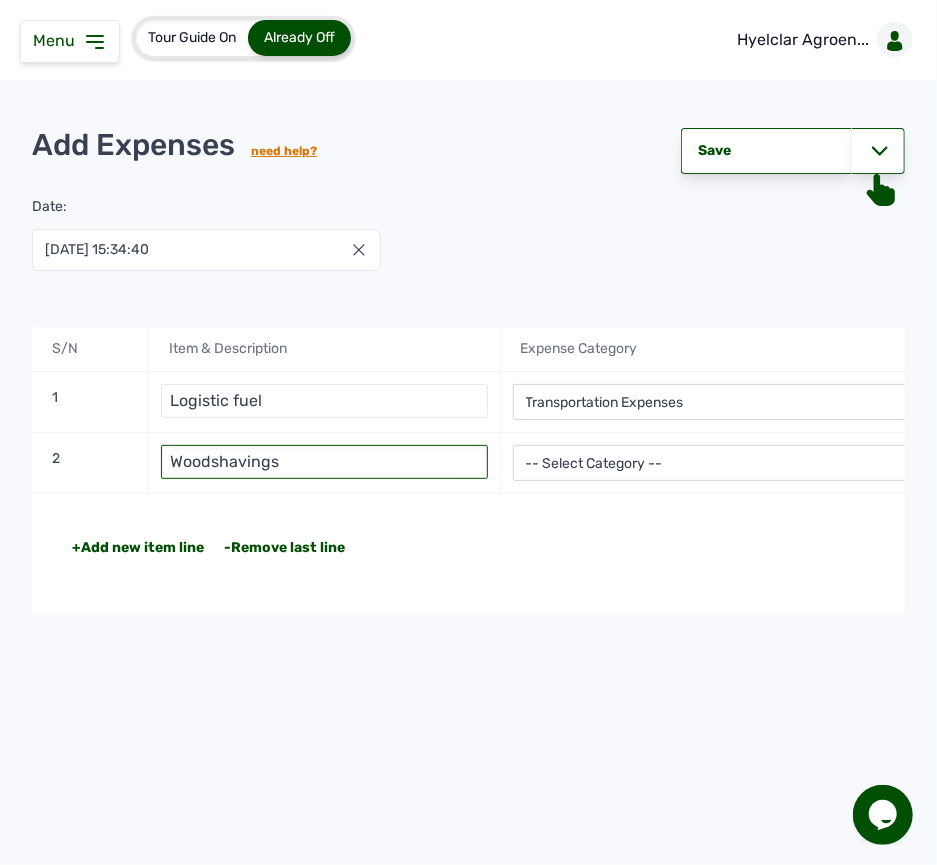 type on "Woodshavings" 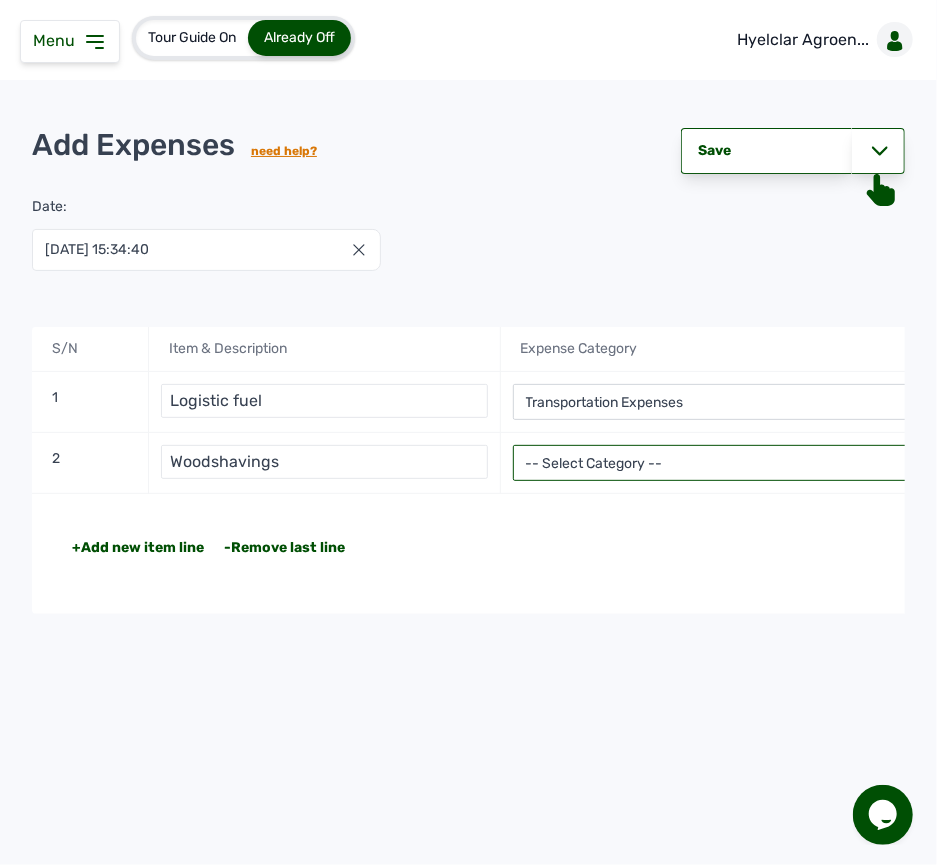 click on "-- Select Category -- Advertising Expenses Bank Charges Entertainment Expenses Insurance Expenses Legal Expenses Medical Expenses Office Equipments & Supplies Property Tax Rental Cost Repair & Maintenance Expenses Research Expenses Staff Salary Telephone Expenses Transportation Expenses Travelling Expenses Utility Expenses Others" at bounding box center [735, 463] 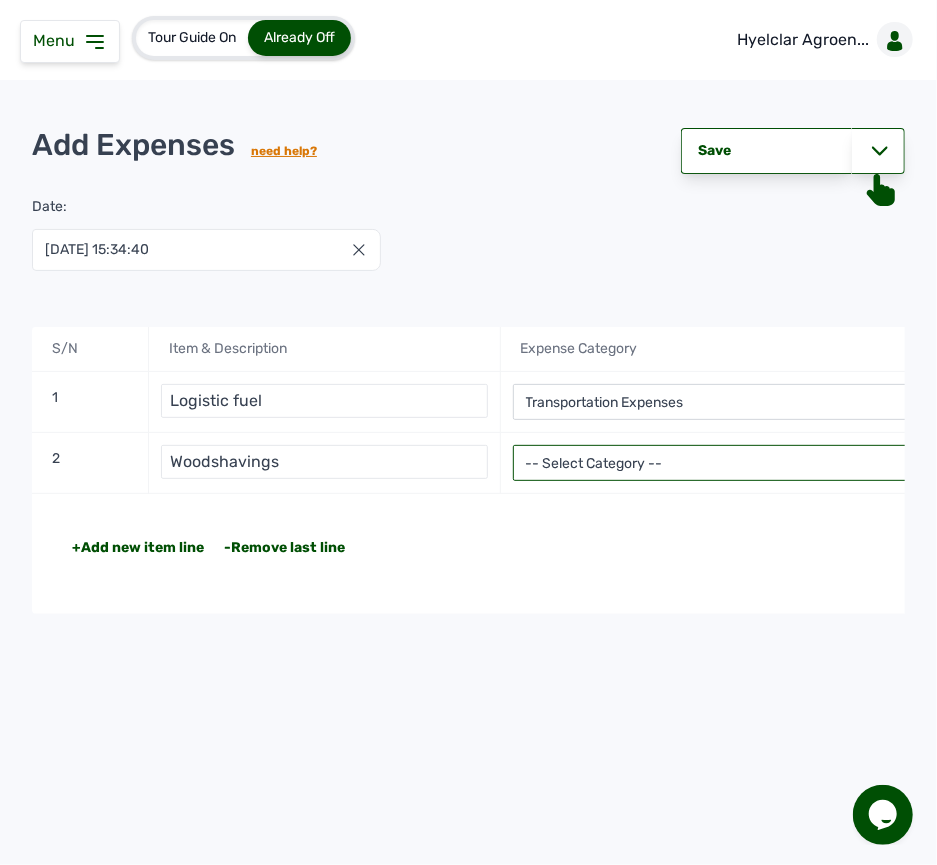select on "Repair & Maintenance Expenses" 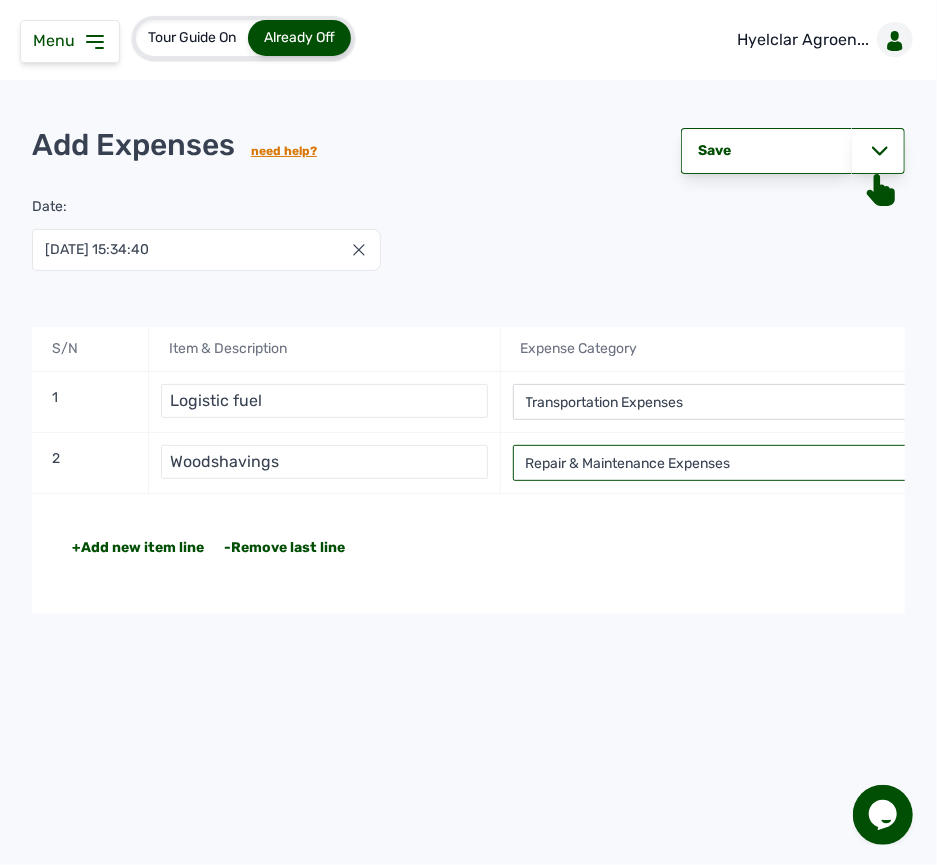click on "-- Select Category -- Advertising Expenses Bank Charges Entertainment Expenses Insurance Expenses Legal Expenses Medical Expenses Office Equipments & Supplies Property Tax Rental Cost Repair & Maintenance Expenses Research Expenses Staff Salary Telephone Expenses Transportation Expenses Travelling Expenses Utility Expenses Others" at bounding box center (735, 463) 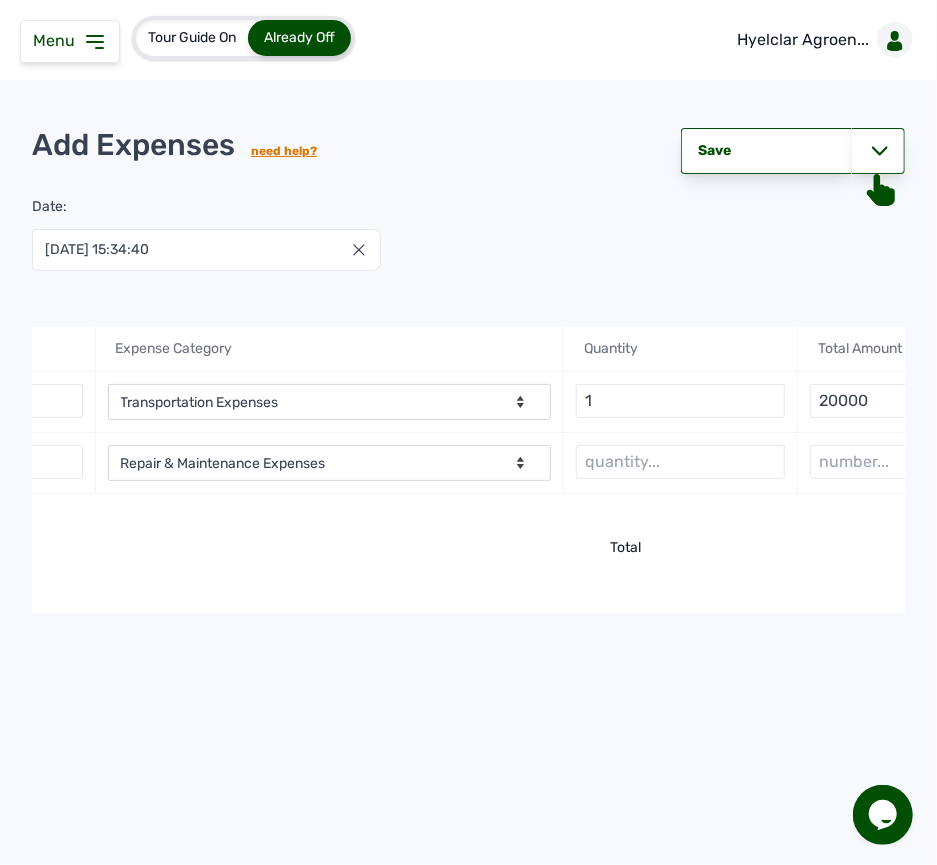 scroll, scrollTop: 0, scrollLeft: 480, axis: horizontal 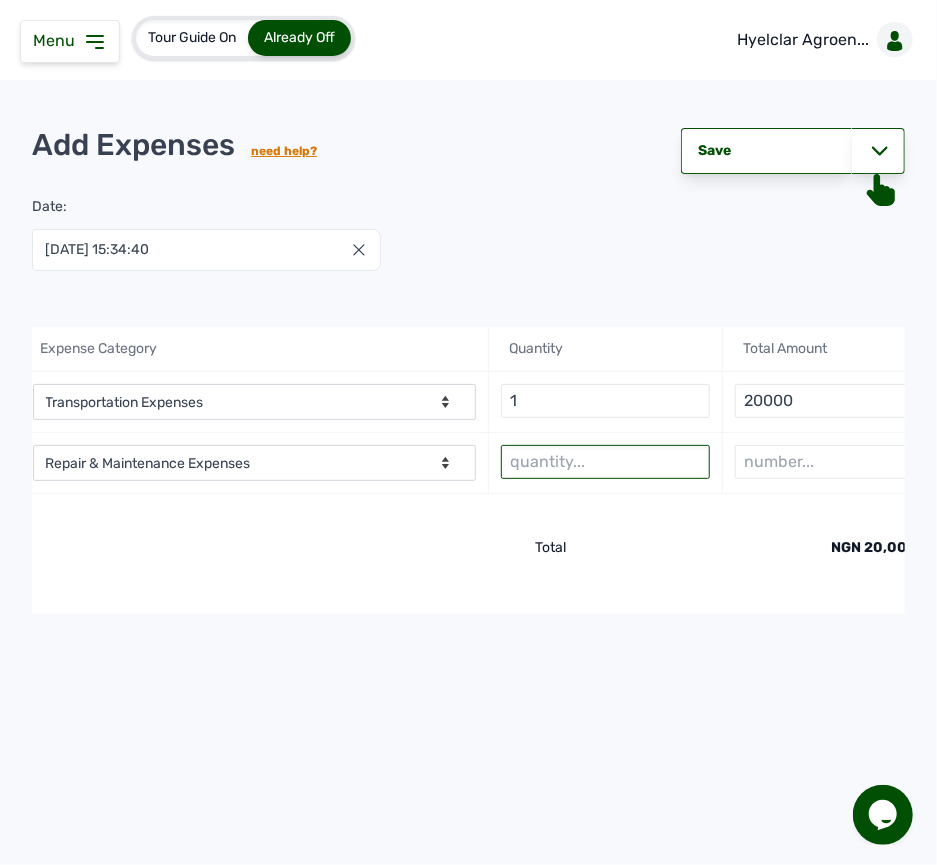 click at bounding box center [605, 462] 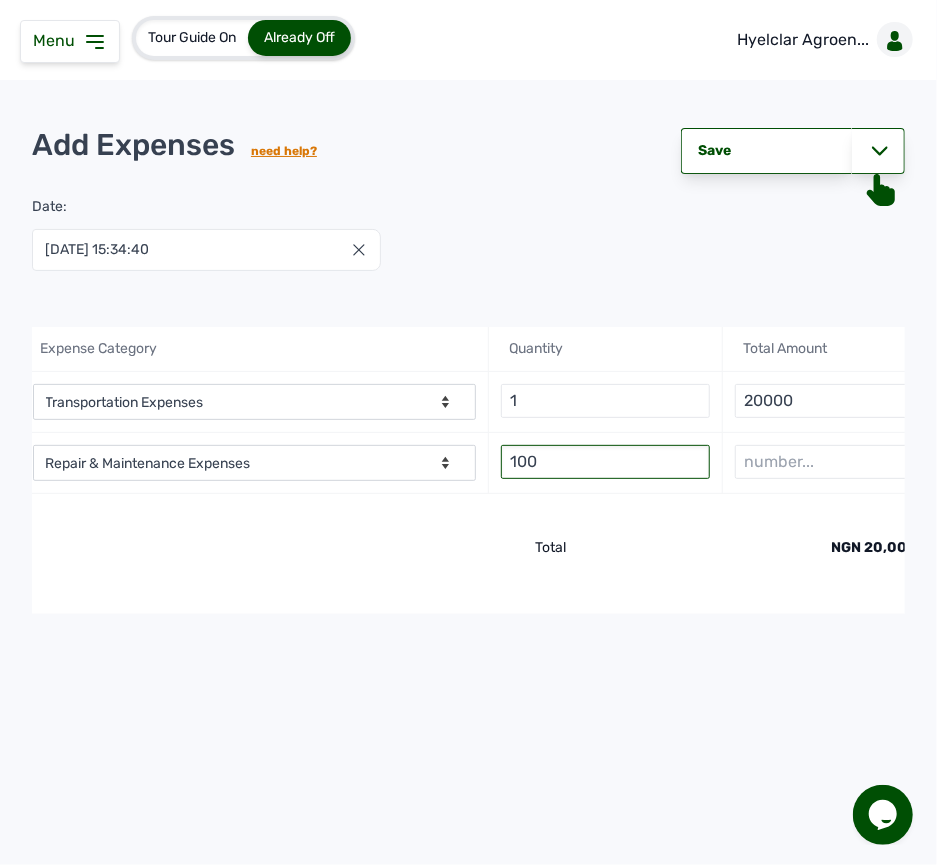type on "100" 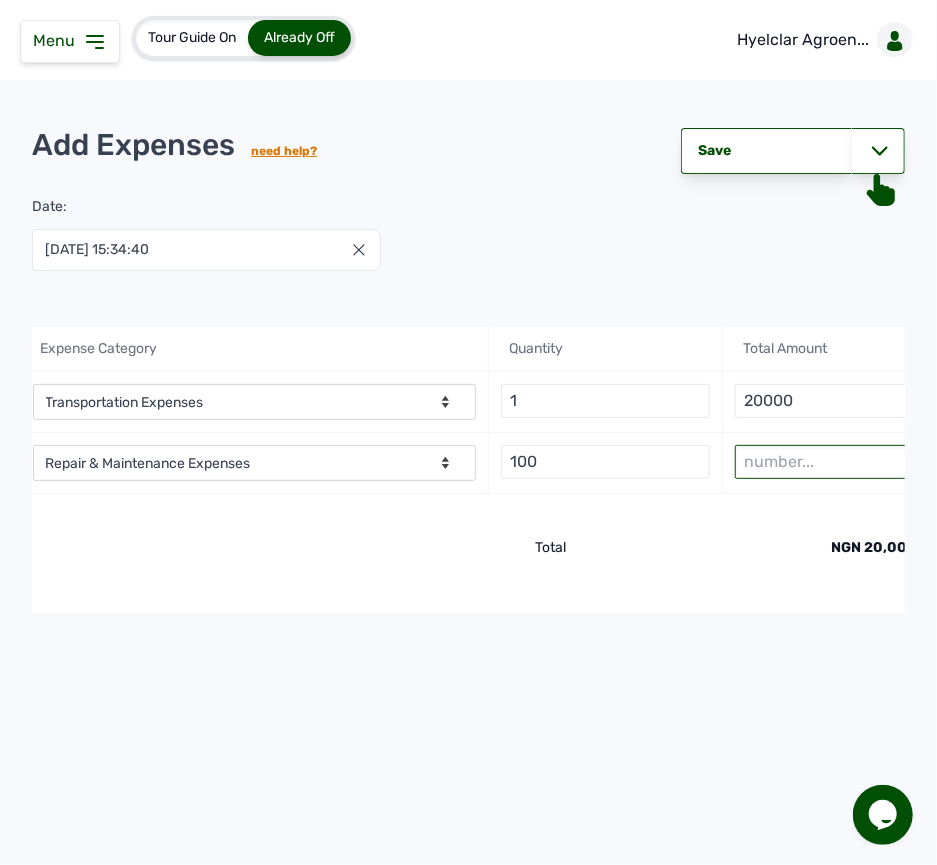 click at bounding box center [839, 462] 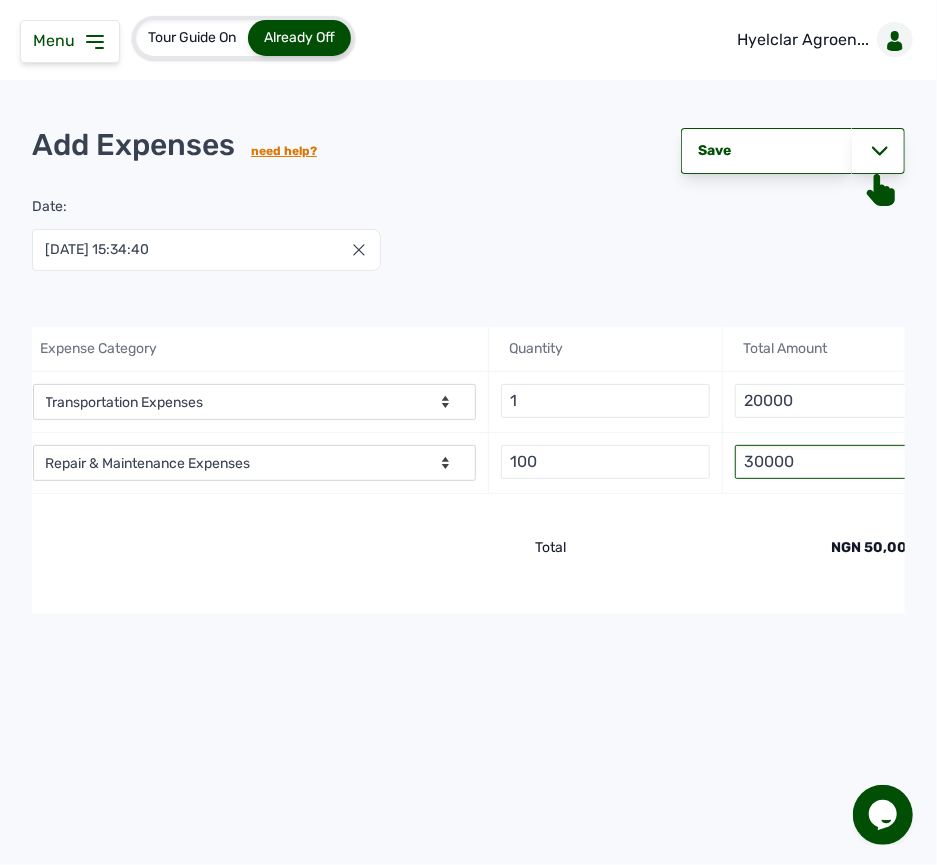 type on "30000" 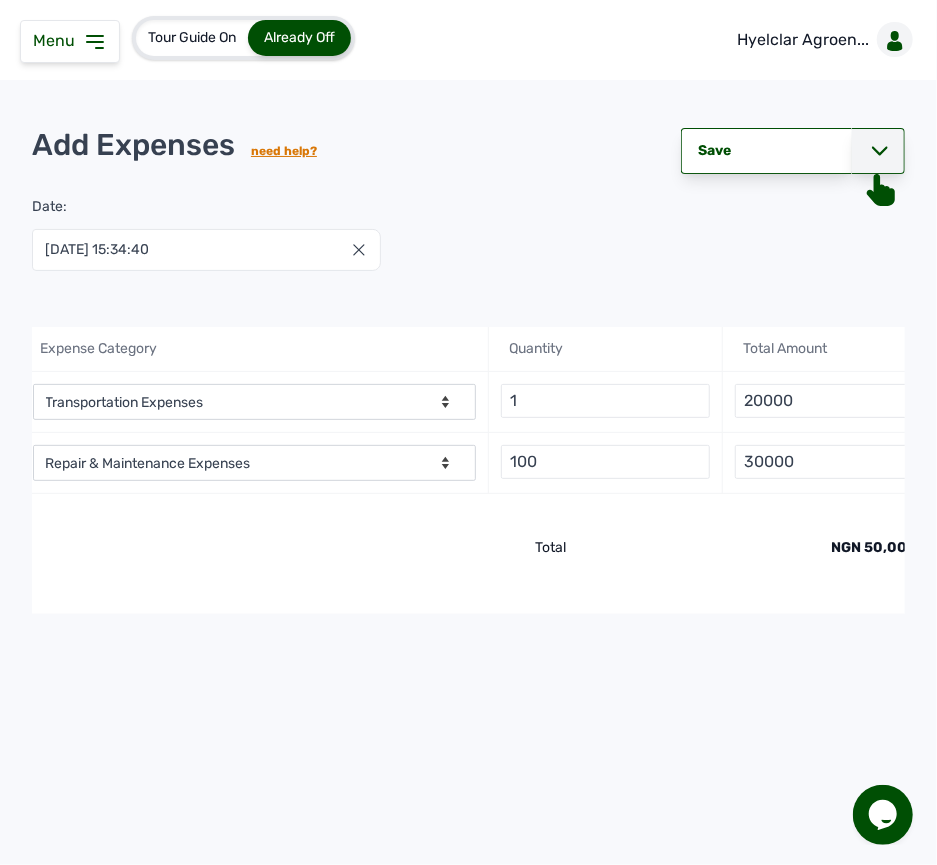 click at bounding box center (878, 151) 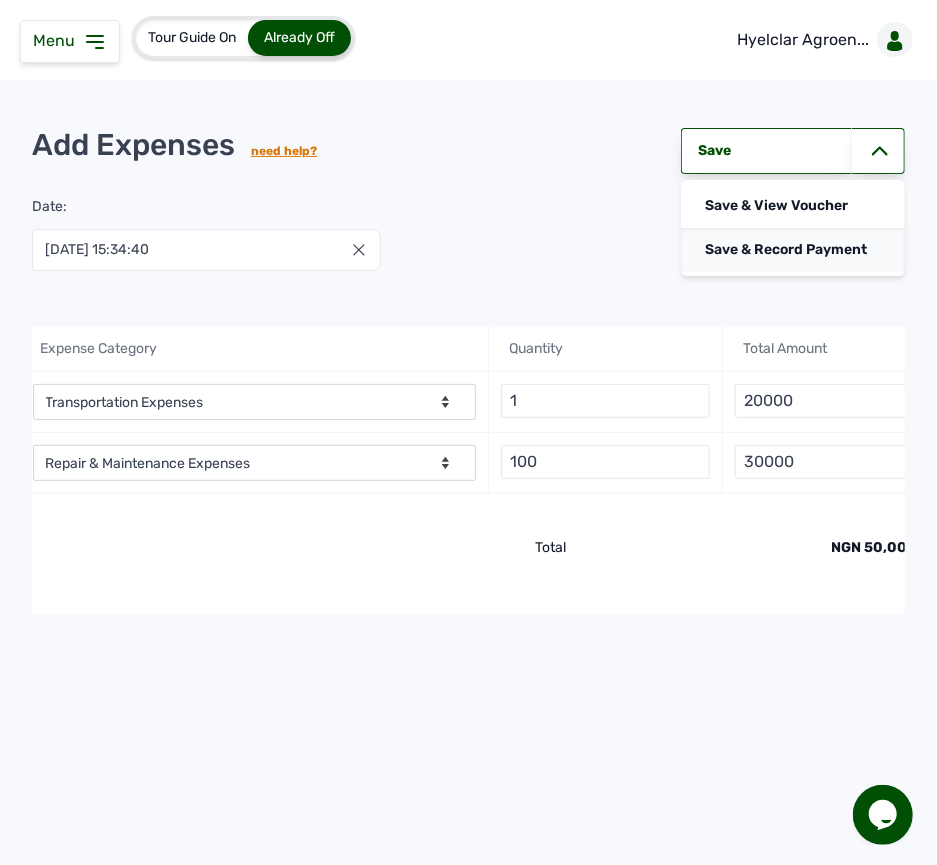 click on "Save & Record Payment" at bounding box center (793, 250) 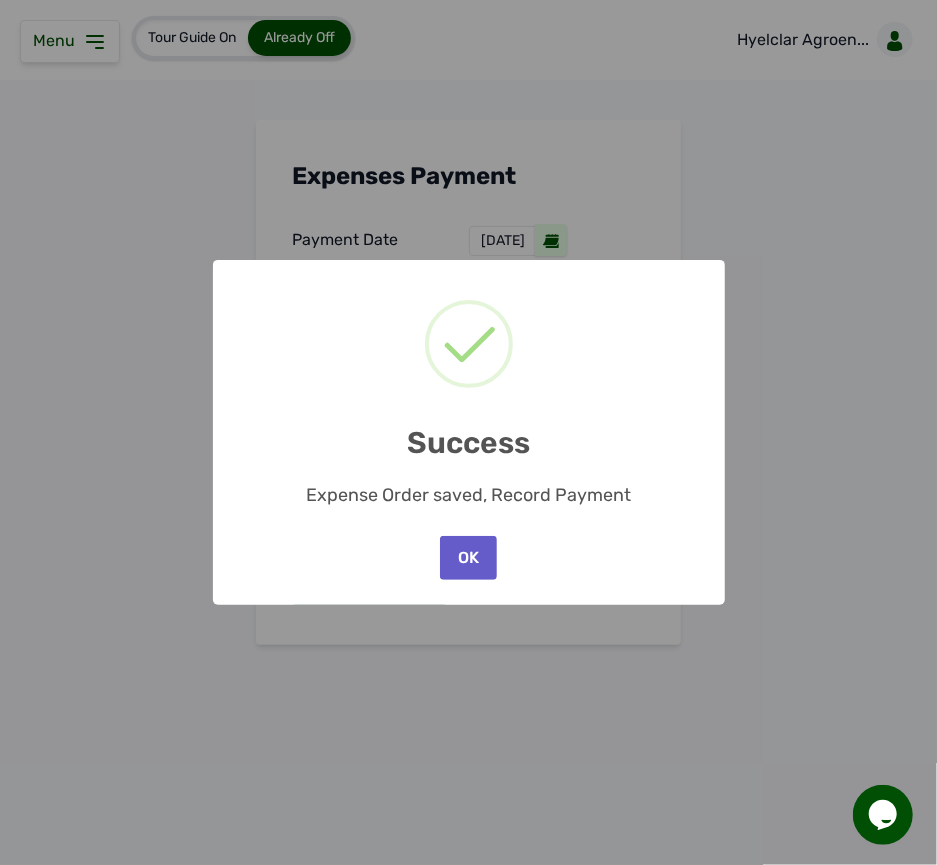 click on "OK" at bounding box center [468, 558] 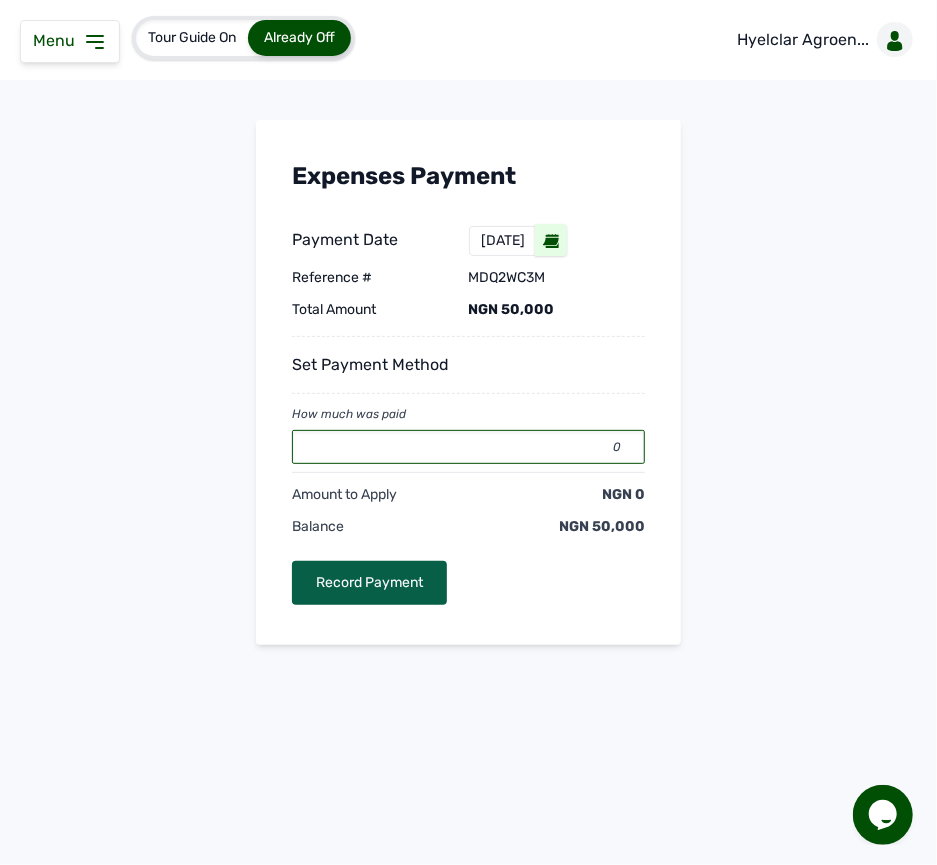 click on "0" at bounding box center [468, 447] 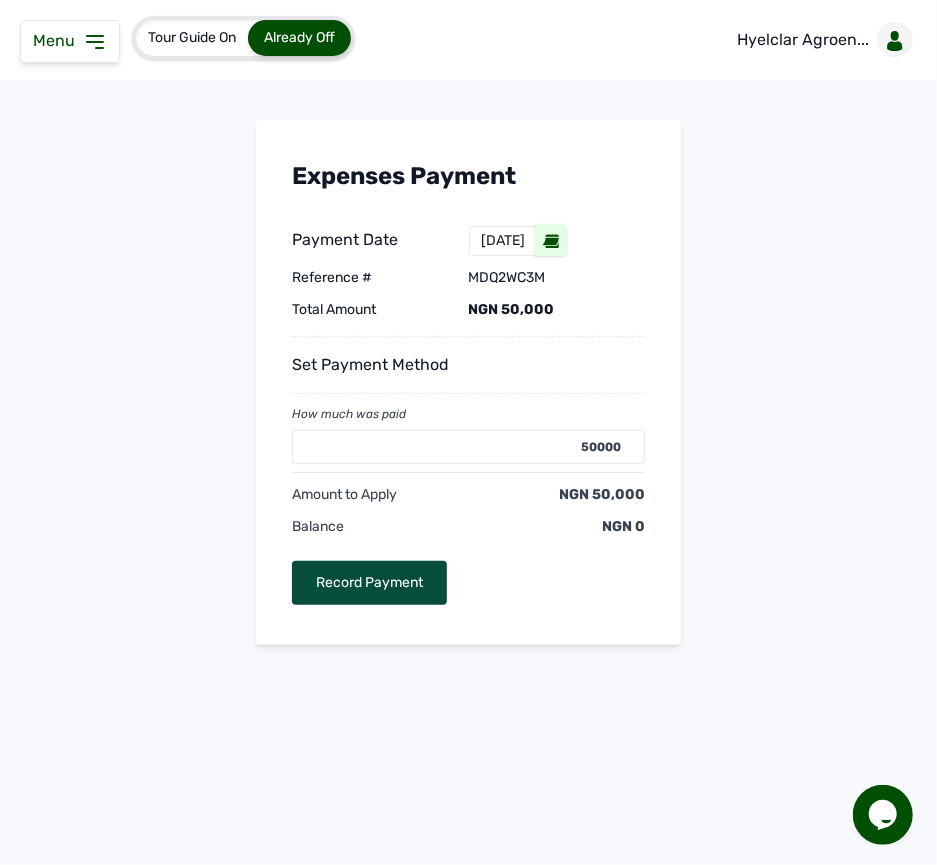 click on "Record Payment" at bounding box center [369, 583] 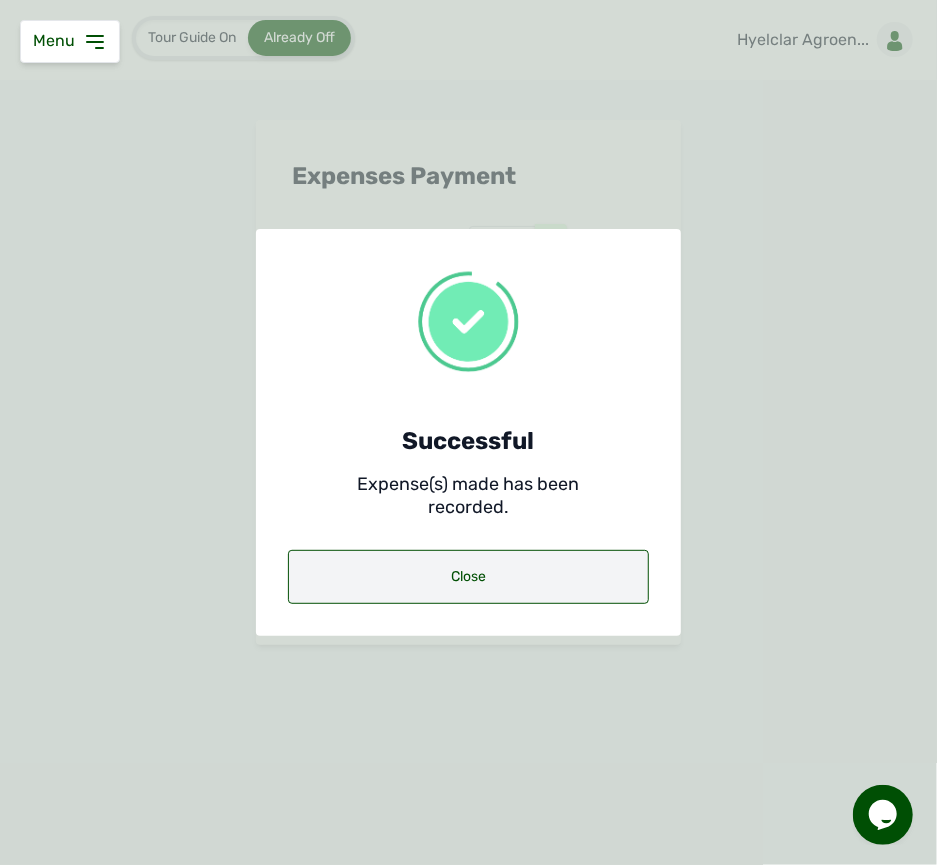 click on "Close" at bounding box center (468, 577) 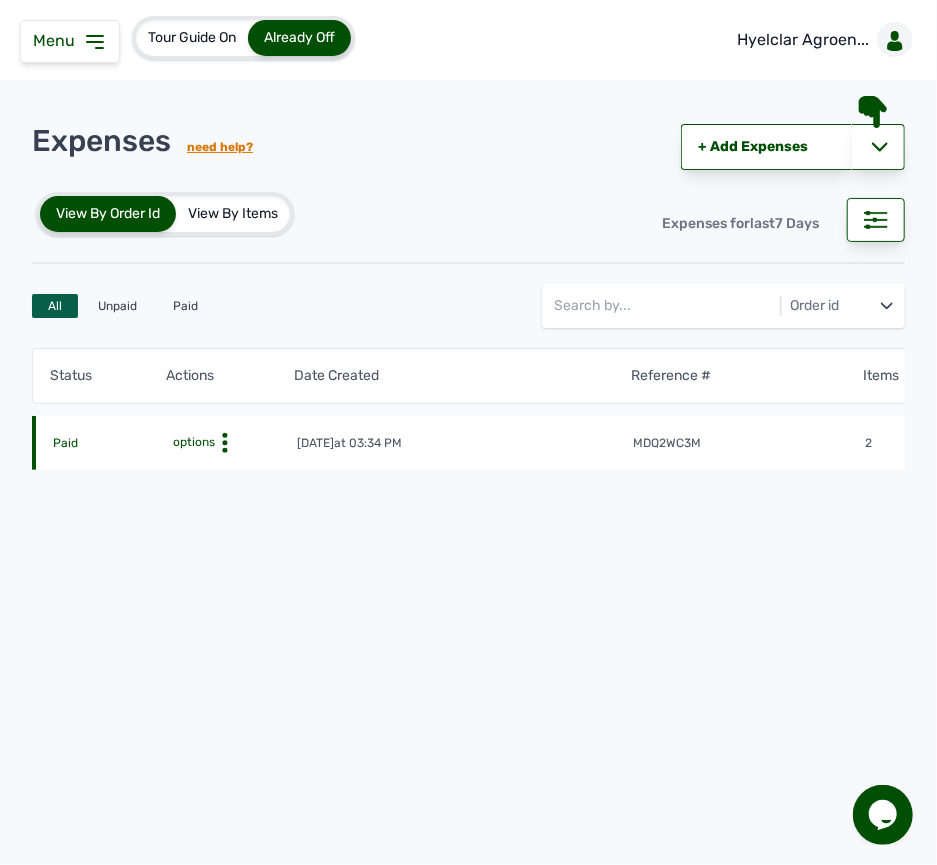 click 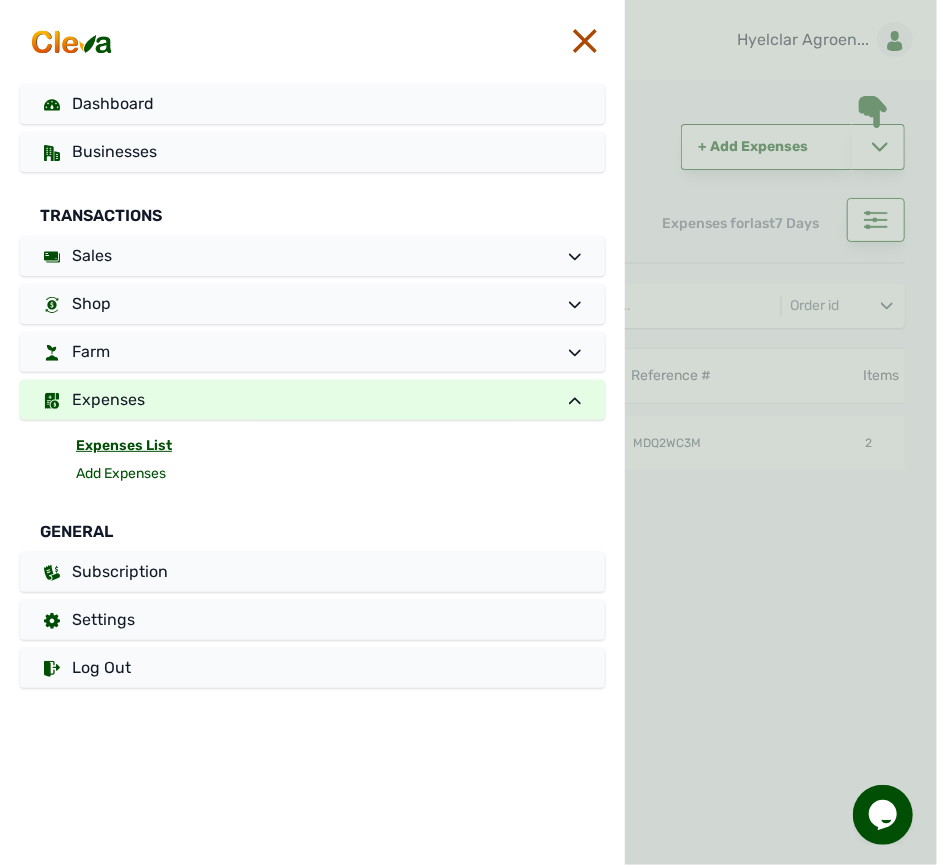 click on "Add Expenses" at bounding box center [340, 474] 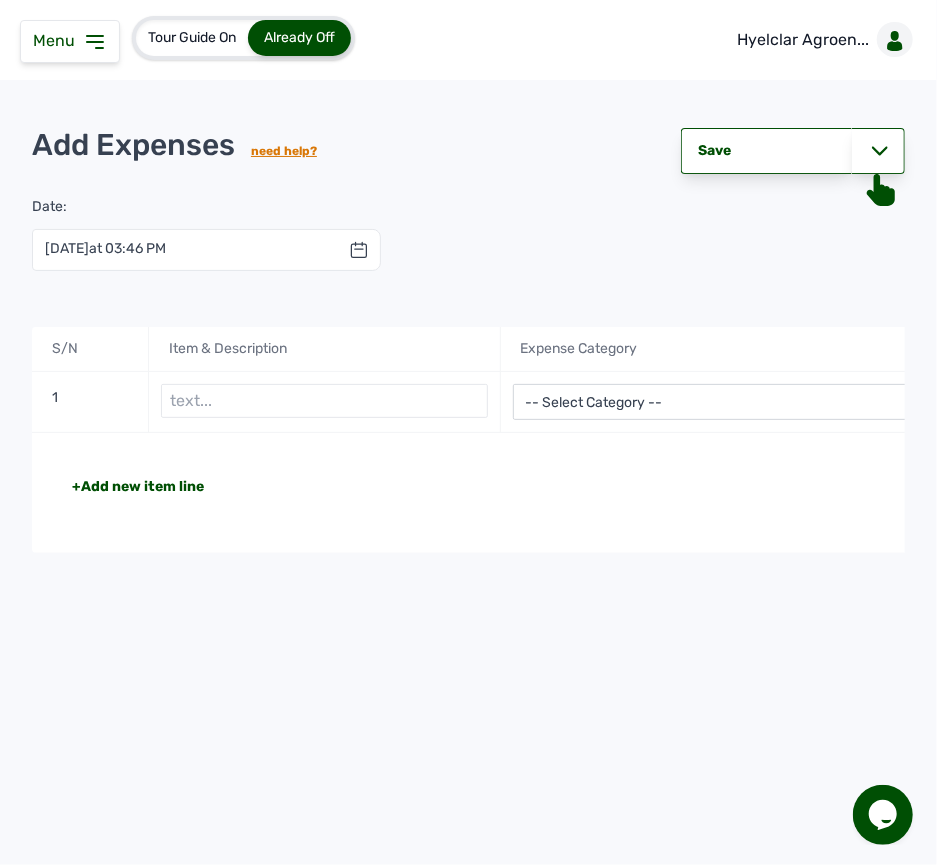 click 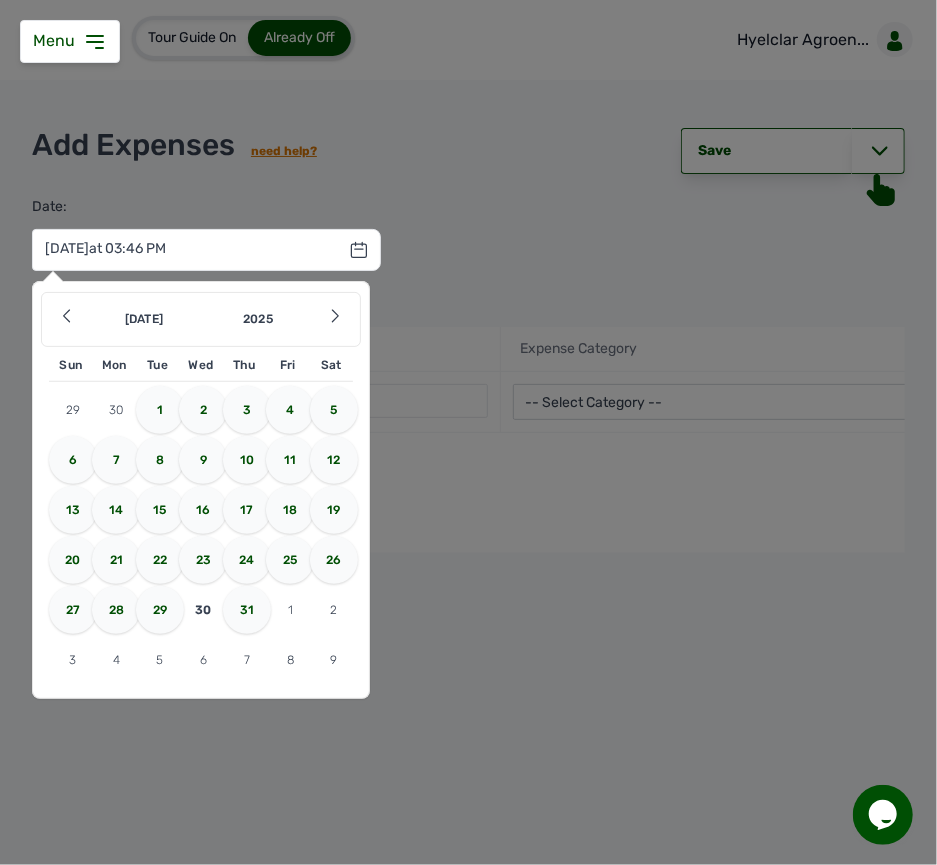 click on "22" at bounding box center [160, 560] 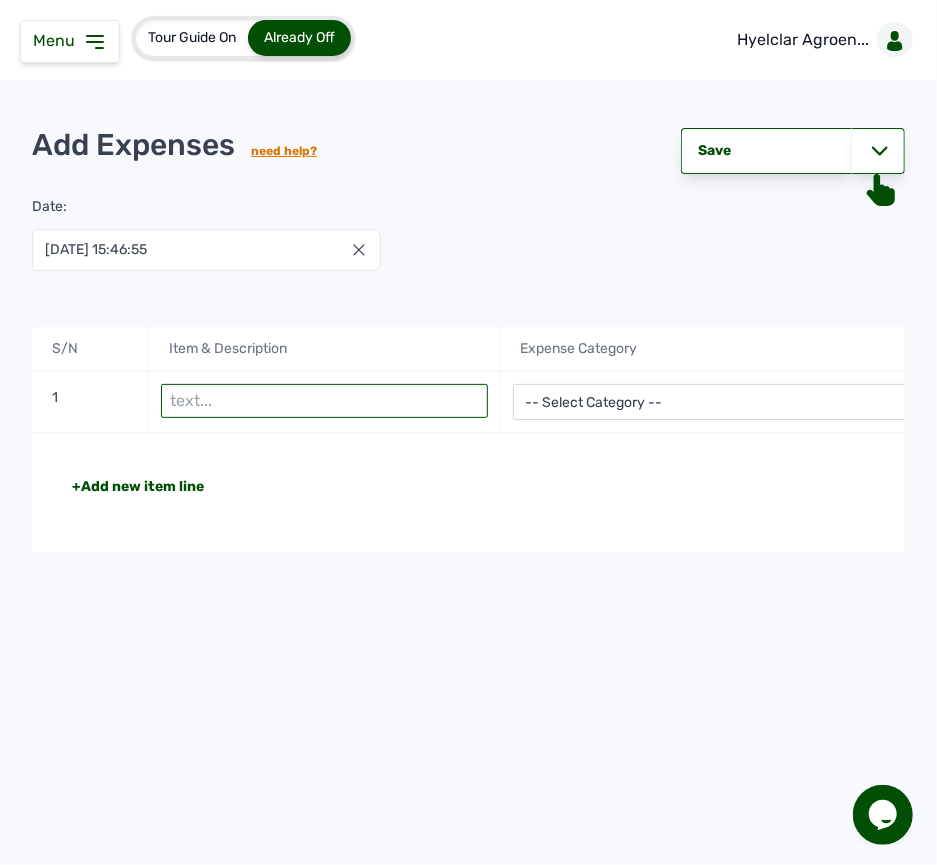 click at bounding box center (324, 401) 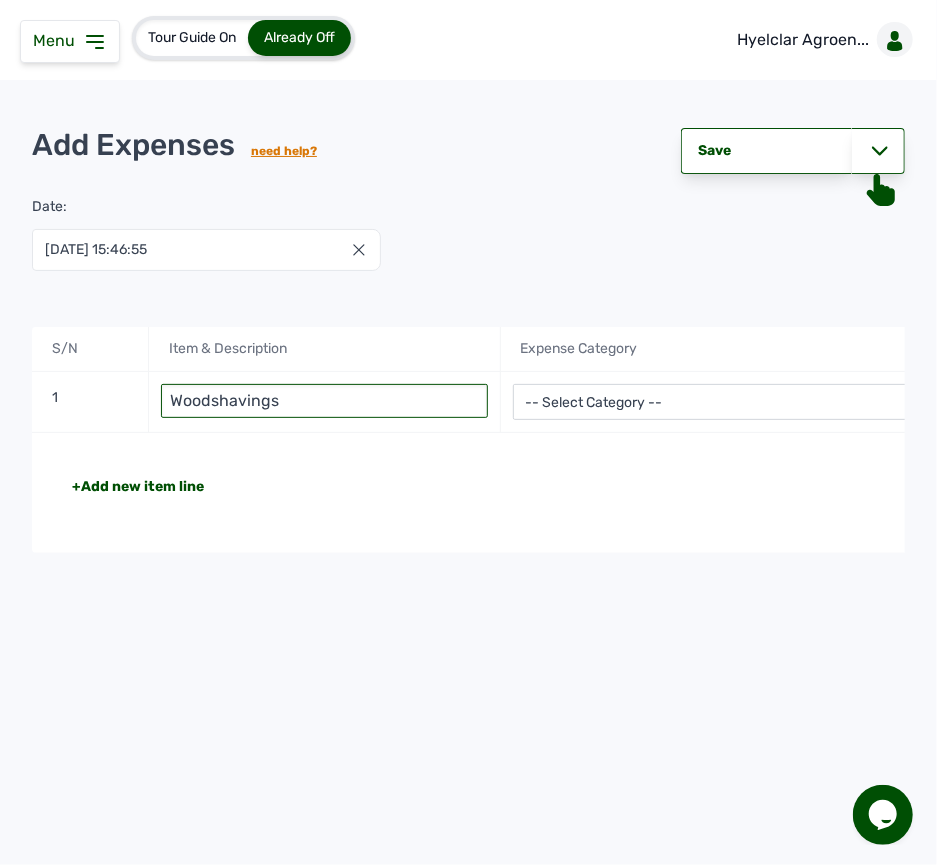 type on "Woodshavings" 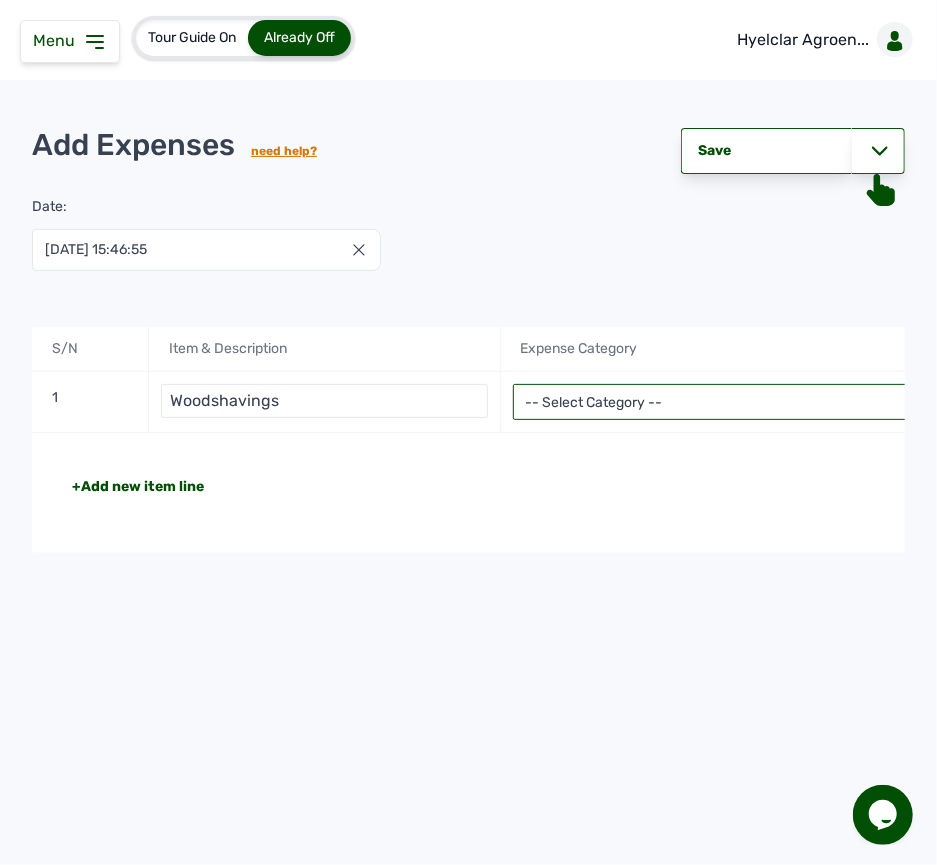click on "-- Select Category -- Advertising Expenses Bank Charges Entertainment Expenses Insurance Expenses Legal Expenses Medical Expenses Office Equipments & Supplies Property Tax Rental Cost Repair & Maintenance Expenses Research Expenses Staff Salary Telephone Expenses Transportation Expenses Travelling Expenses Utility Expenses Others" at bounding box center (735, 402) 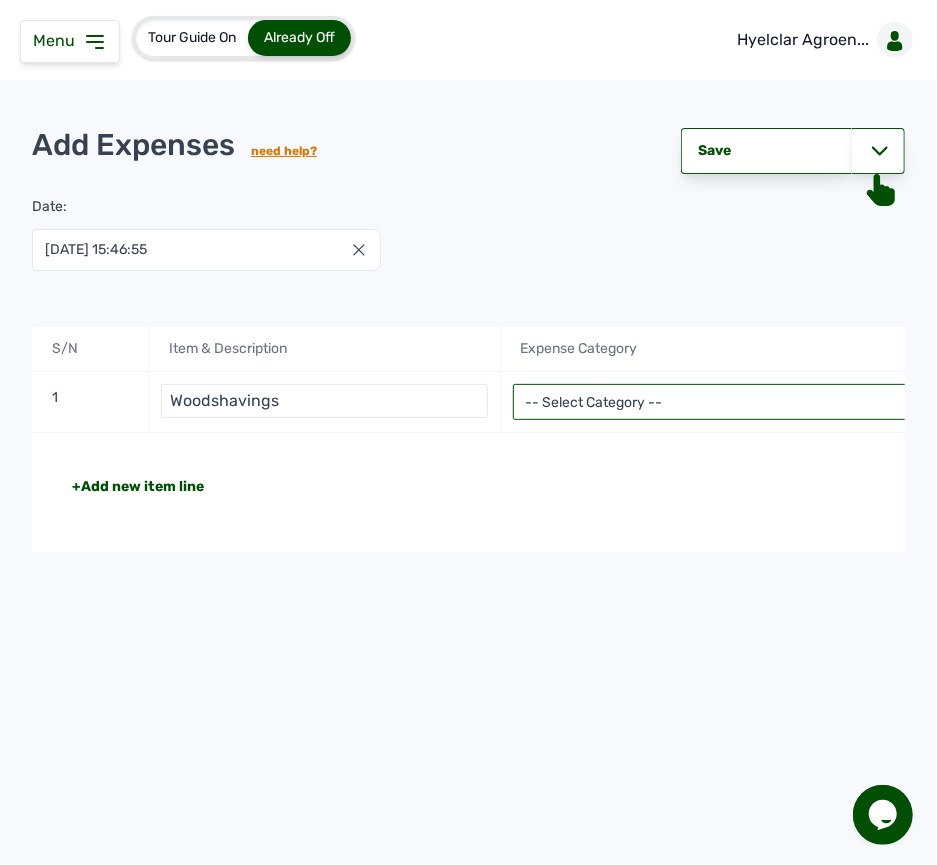 select on "Repair & Maintenance Expenses" 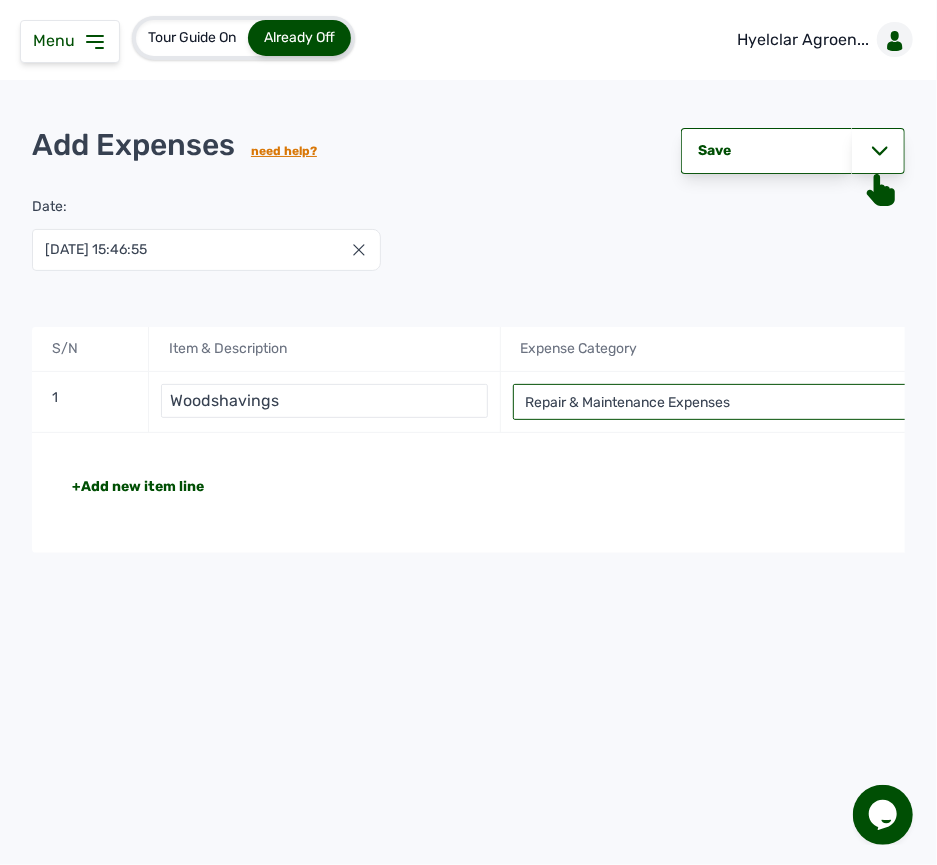 click on "-- Select Category -- Advertising Expenses Bank Charges Entertainment Expenses Insurance Expenses Legal Expenses Medical Expenses Office Equipments & Supplies Property Tax Rental Cost Repair & Maintenance Expenses Research Expenses Staff Salary Telephone Expenses Transportation Expenses Travelling Expenses Utility Expenses Others" at bounding box center [735, 402] 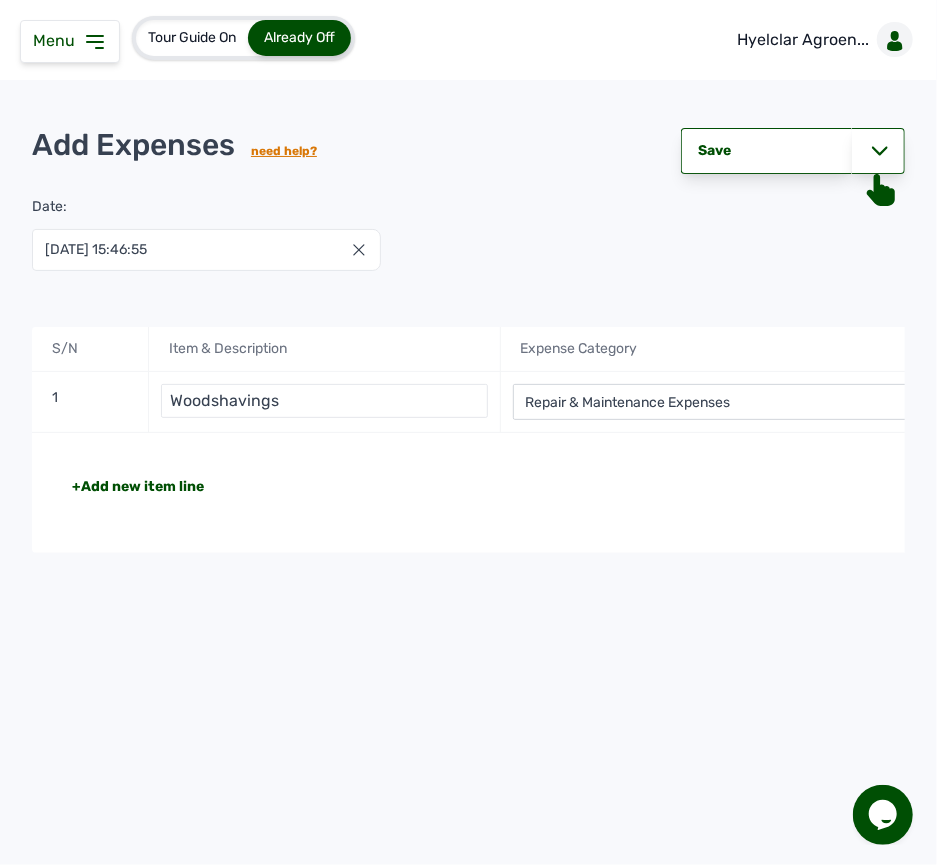 click on "+Add new item line" at bounding box center (403, 487) 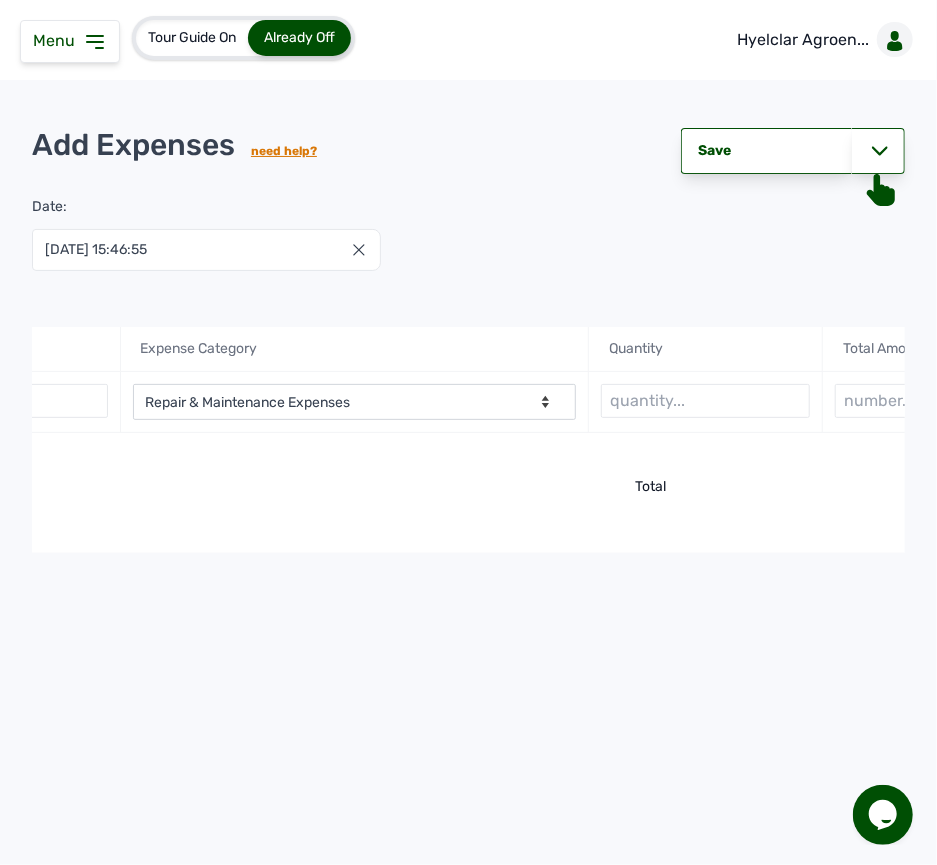 scroll, scrollTop: 0, scrollLeft: 533, axis: horizontal 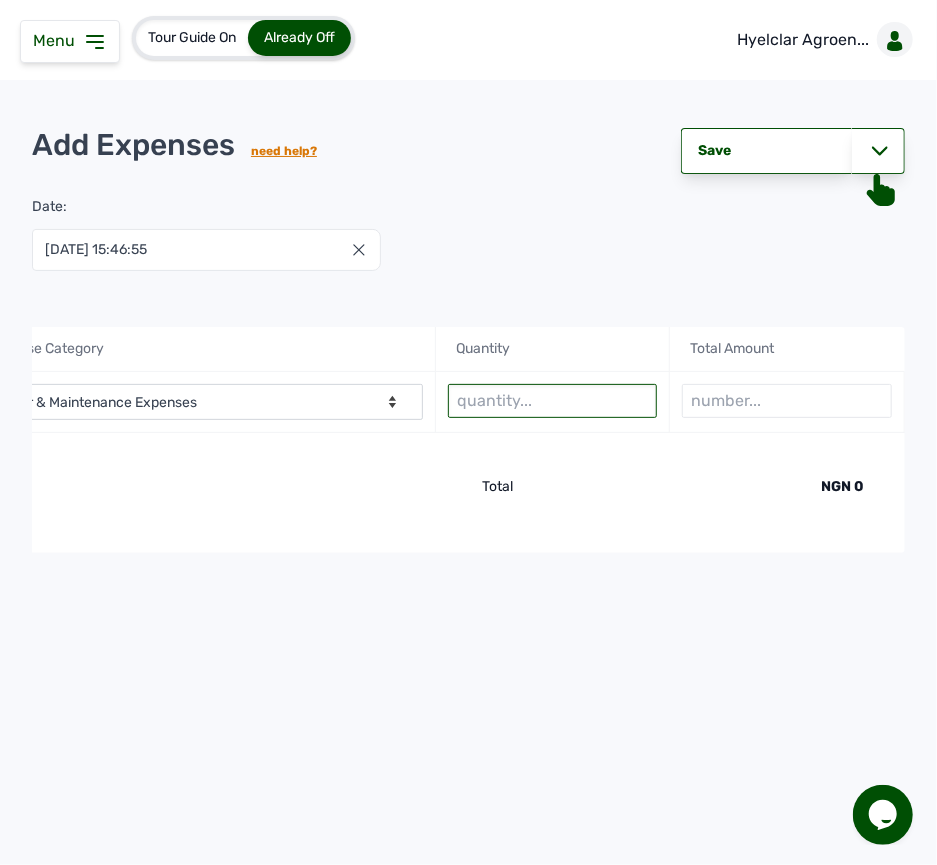 click at bounding box center [552, 401] 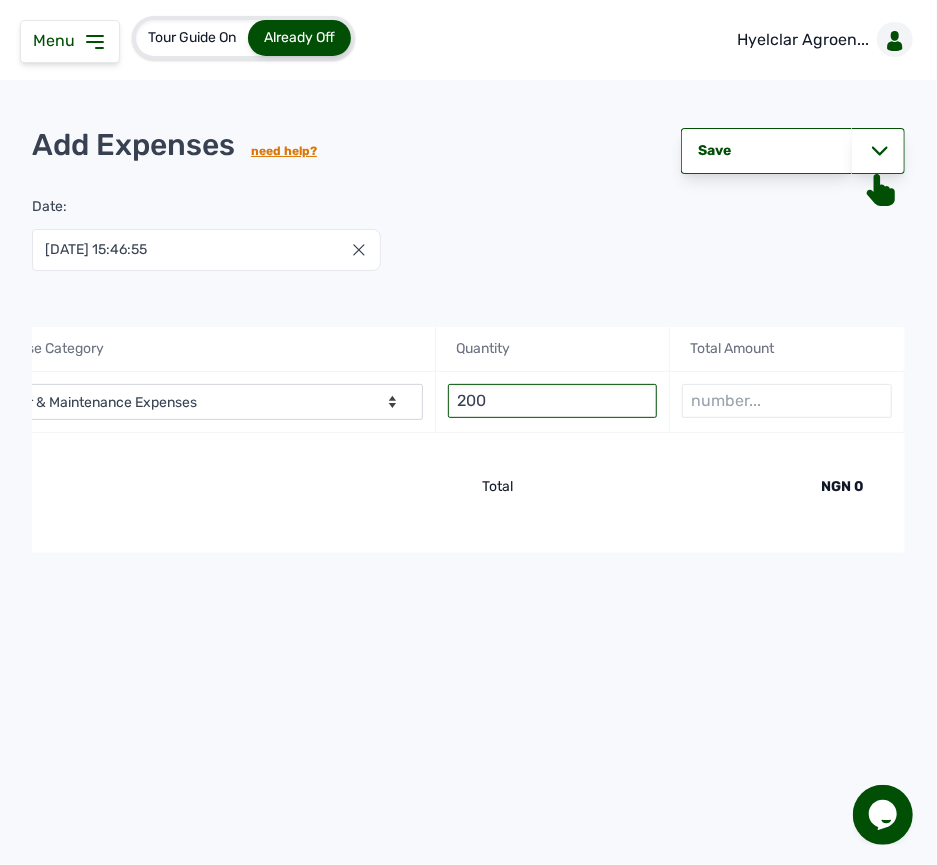 type on "200" 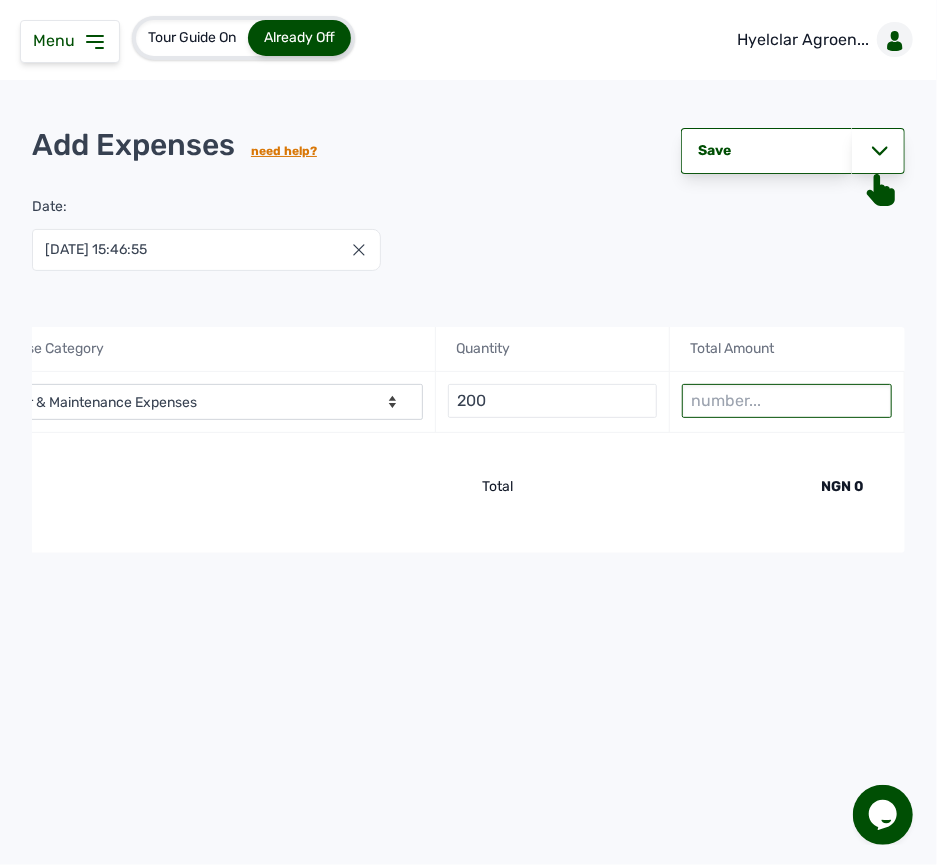 click at bounding box center (786, 401) 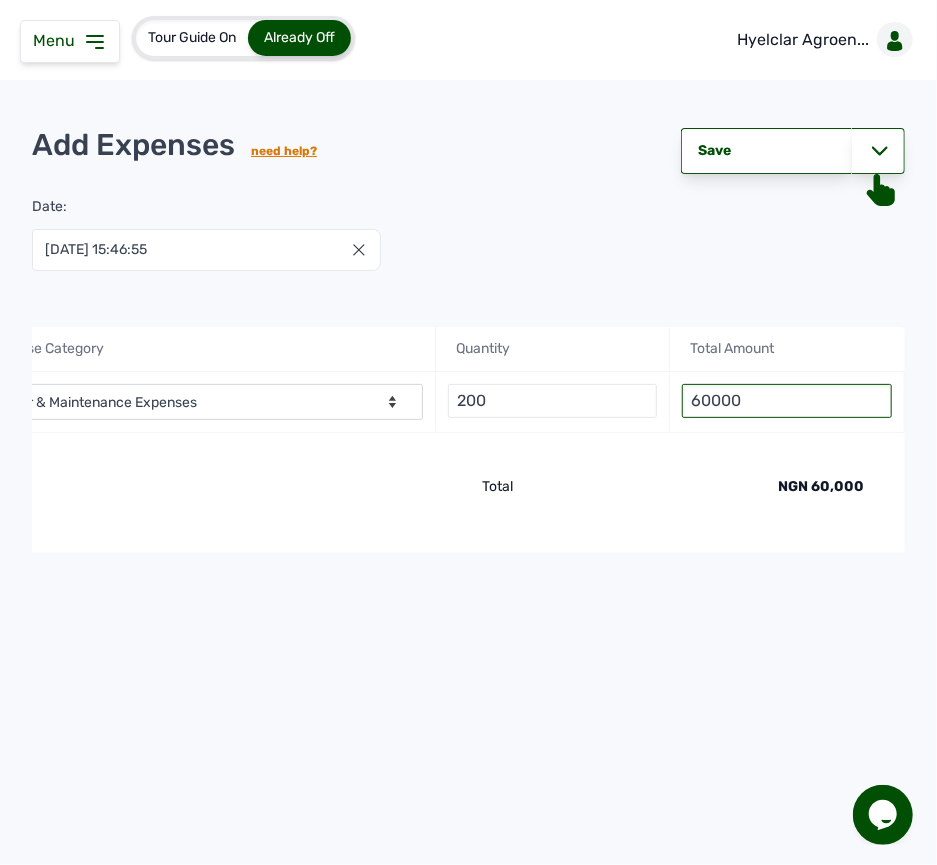 type on "60000" 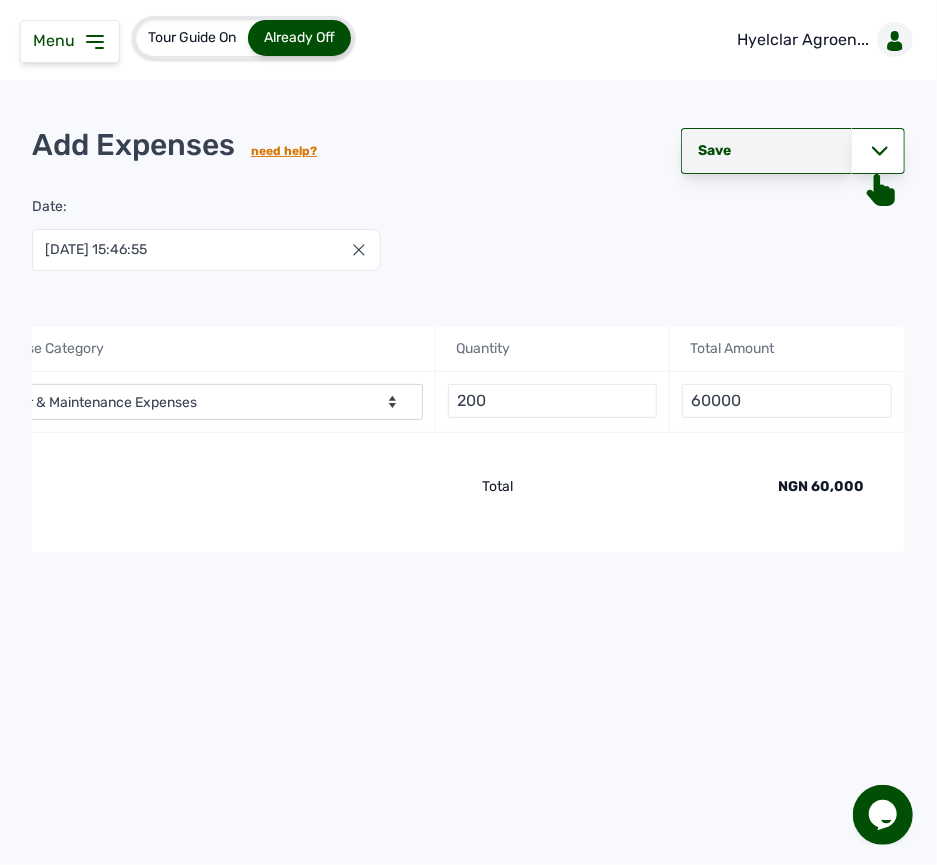 click on "Save" at bounding box center (766, 151) 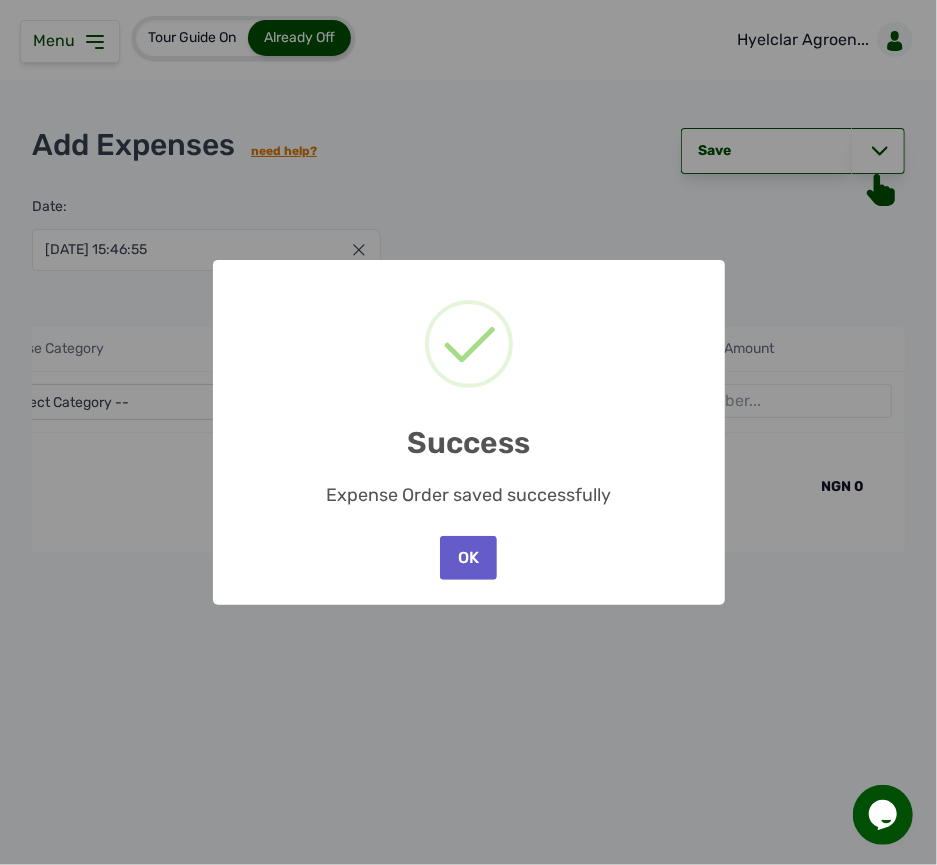 click on "OK" at bounding box center [468, 558] 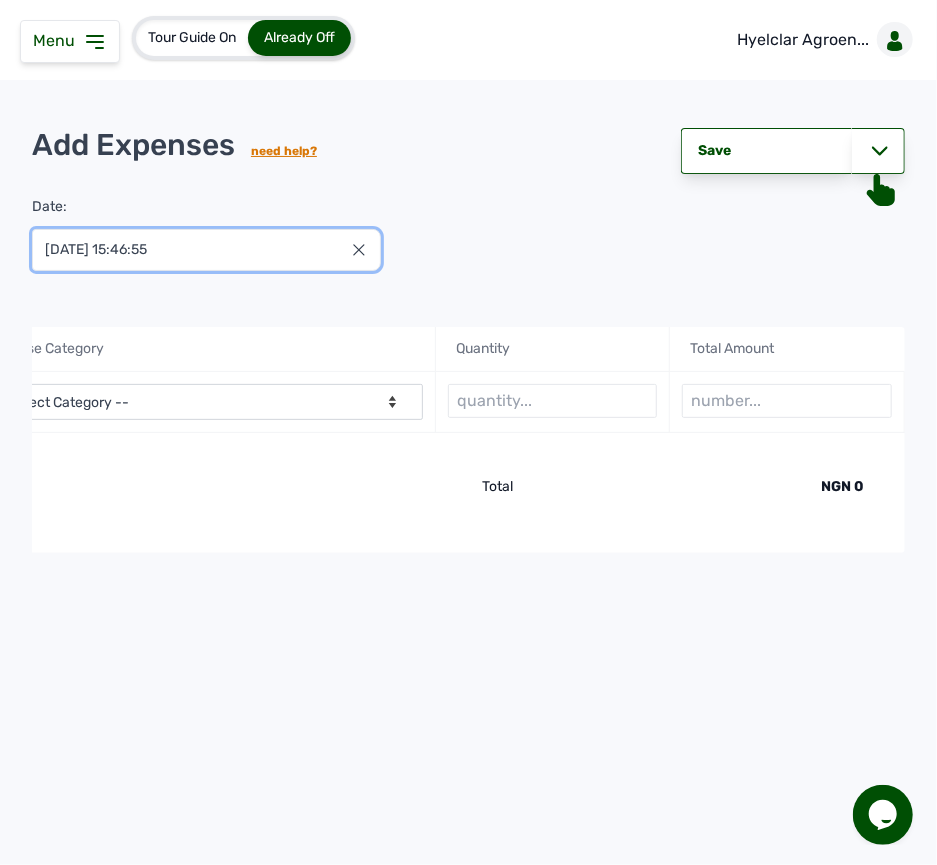 click on "[DATE] 15:46:55" at bounding box center [206, 250] 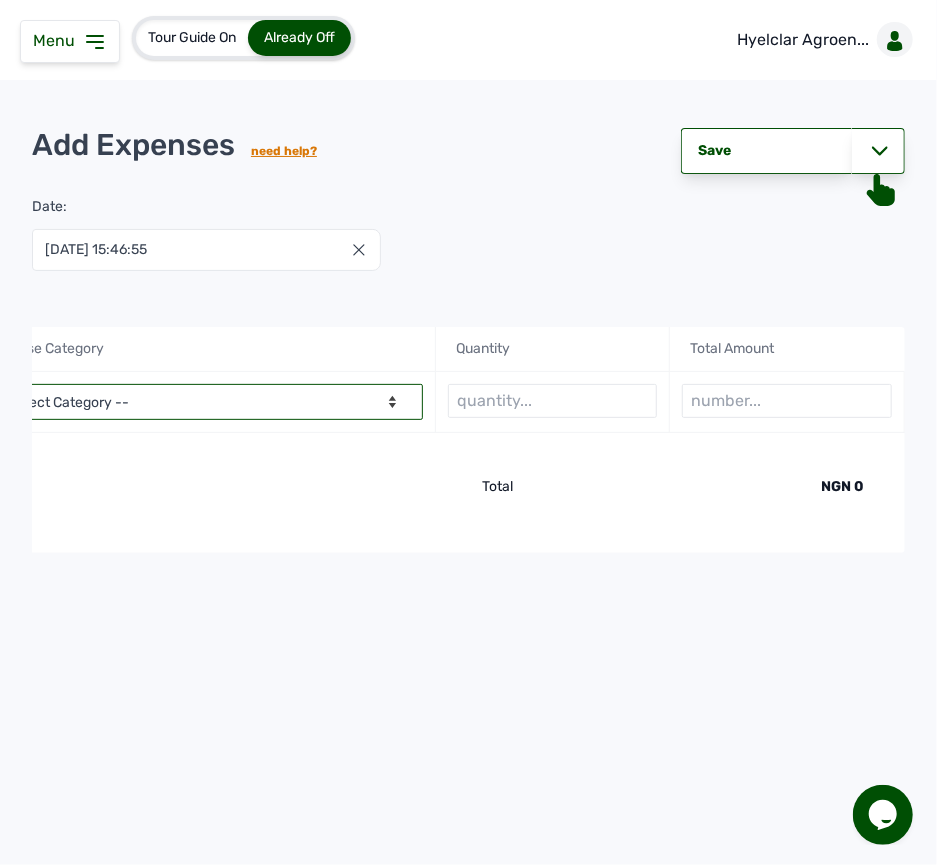 click on "-- Select Category -- Advertising Expenses Bank Charges Entertainment Expenses Insurance Expenses Legal Expenses Medical Expenses Office Equipments & Supplies Property Tax Rental Cost Repair & Maintenance Expenses Research Expenses Staff Salary Telephone Expenses Transportation Expenses Travelling Expenses Utility Expenses Others" at bounding box center (202, 402) 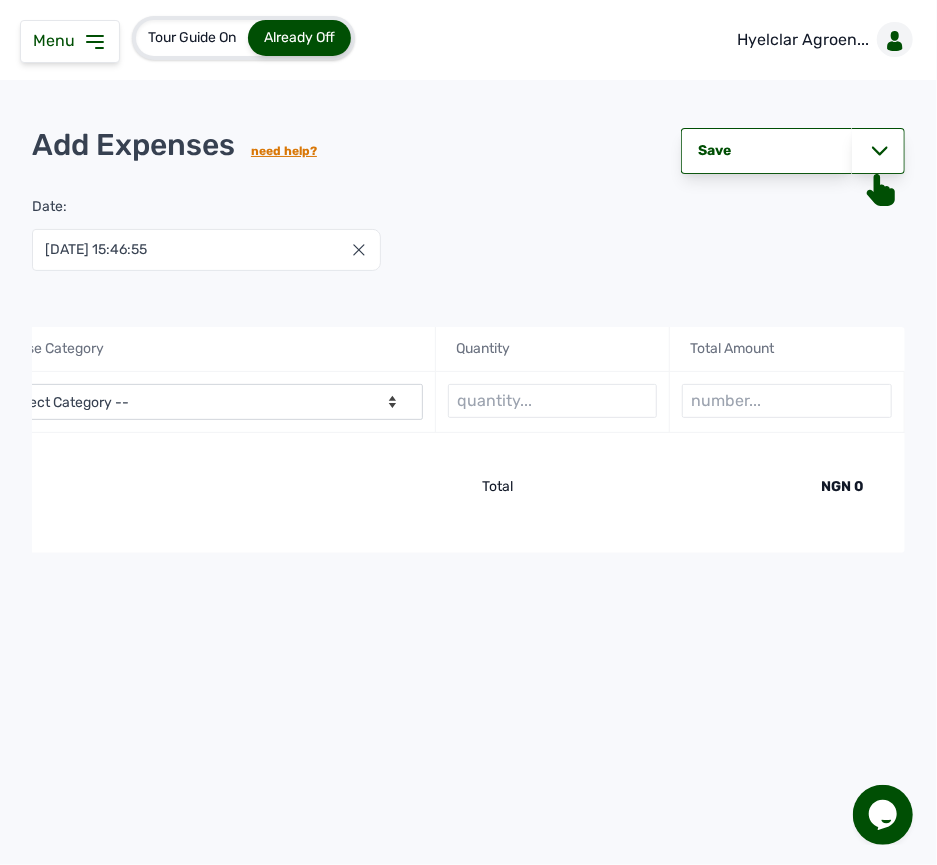 click on "+Add new item line Total NGN 0" 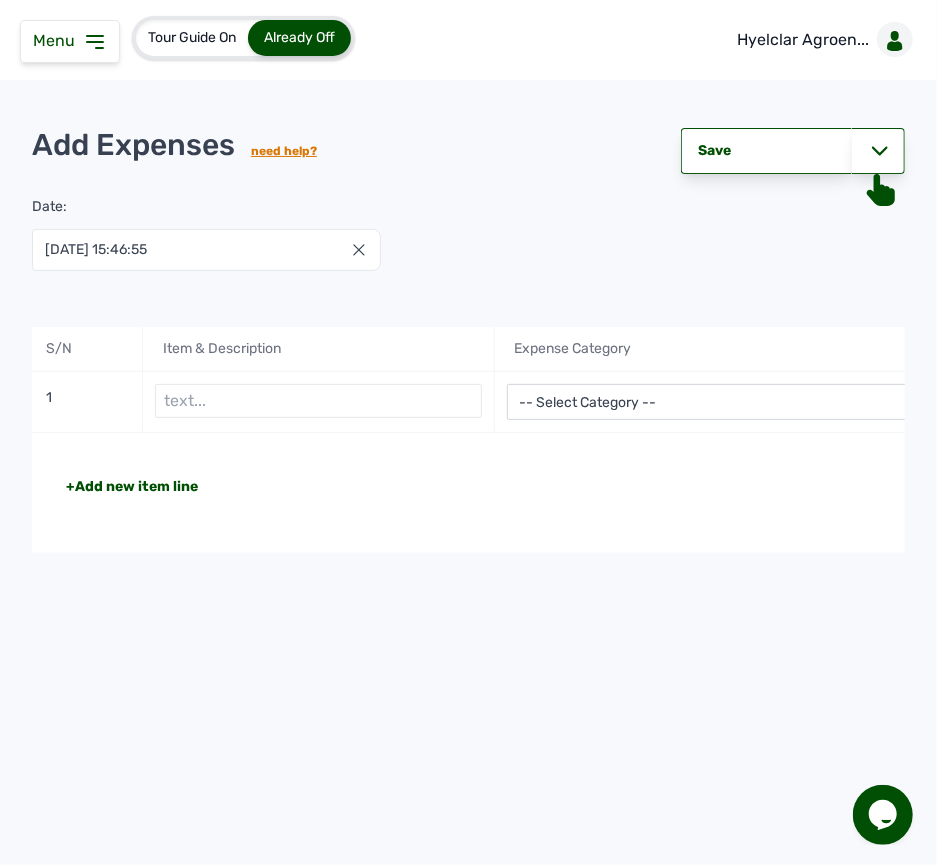scroll, scrollTop: 0, scrollLeft: 0, axis: both 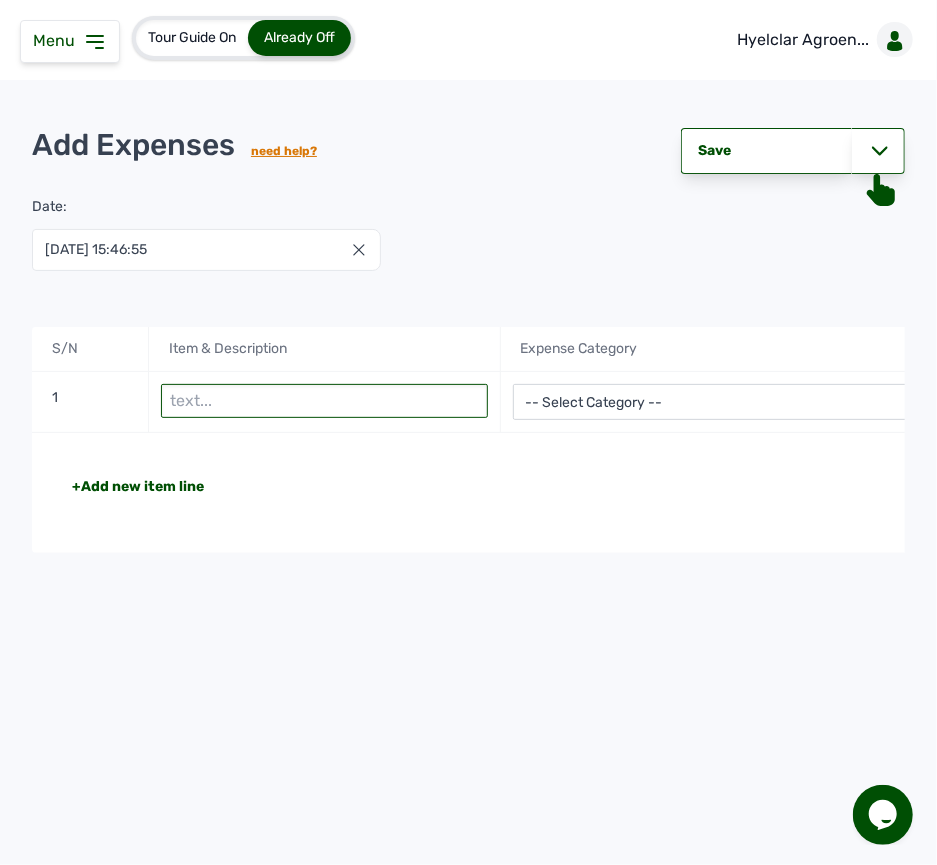 click at bounding box center [324, 401] 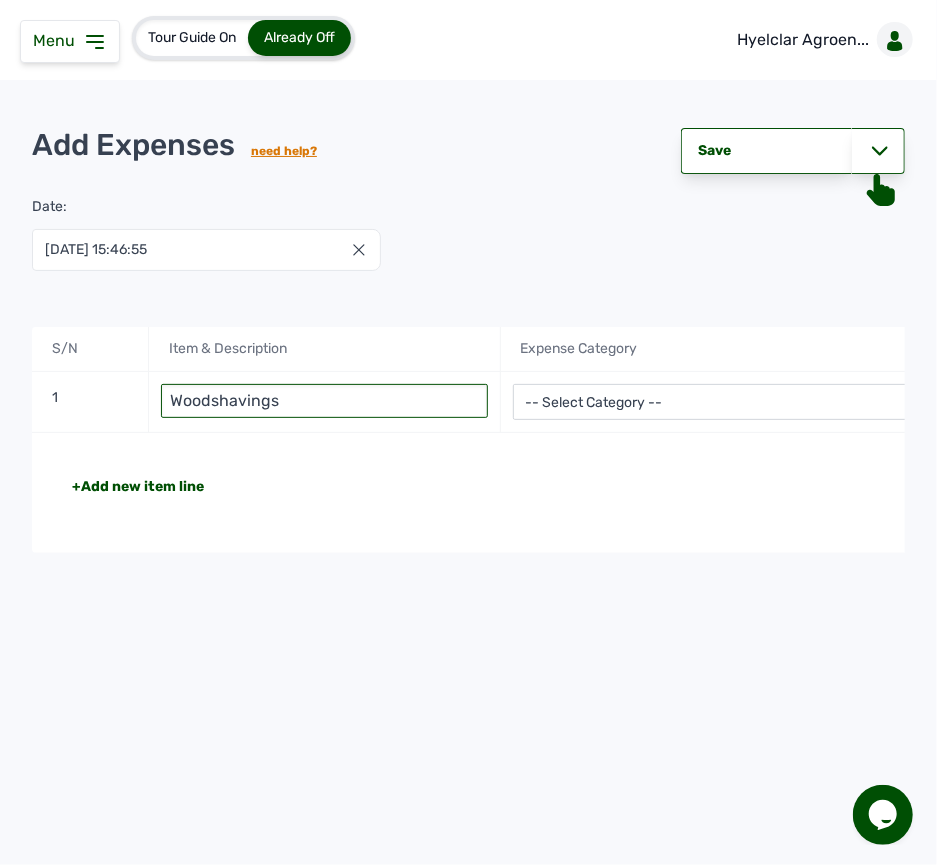type on "Woodshavings" 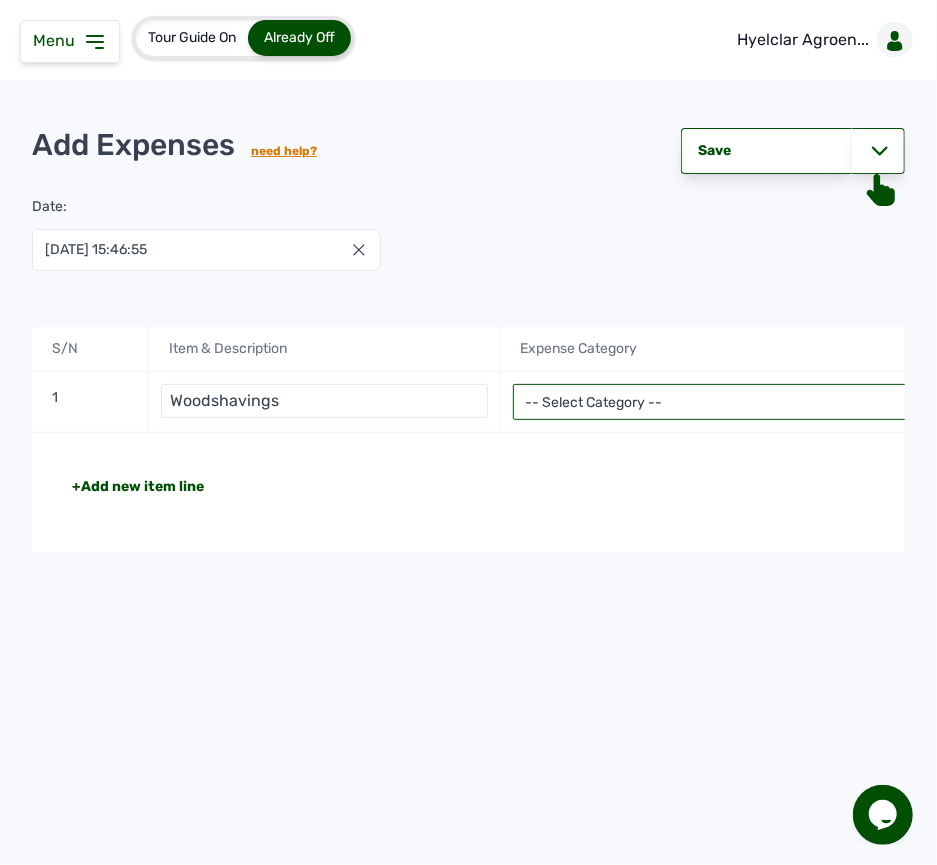 click on "-- Select Category -- Advertising Expenses Bank Charges Entertainment Expenses Insurance Expenses Legal Expenses Medical Expenses Office Equipments & Supplies Property Tax Rental Cost Repair & Maintenance Expenses Research Expenses Staff Salary Telephone Expenses Transportation Expenses Travelling Expenses Utility Expenses Others" at bounding box center [735, 402] 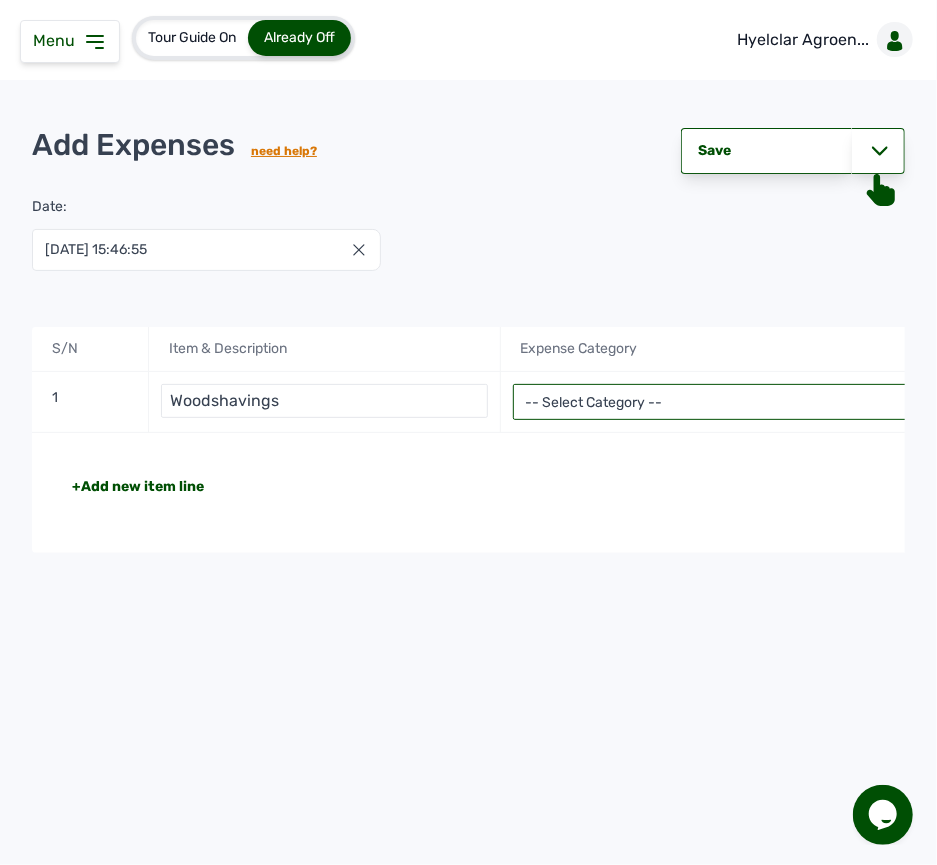 select on "Repair & Maintenance Expenses" 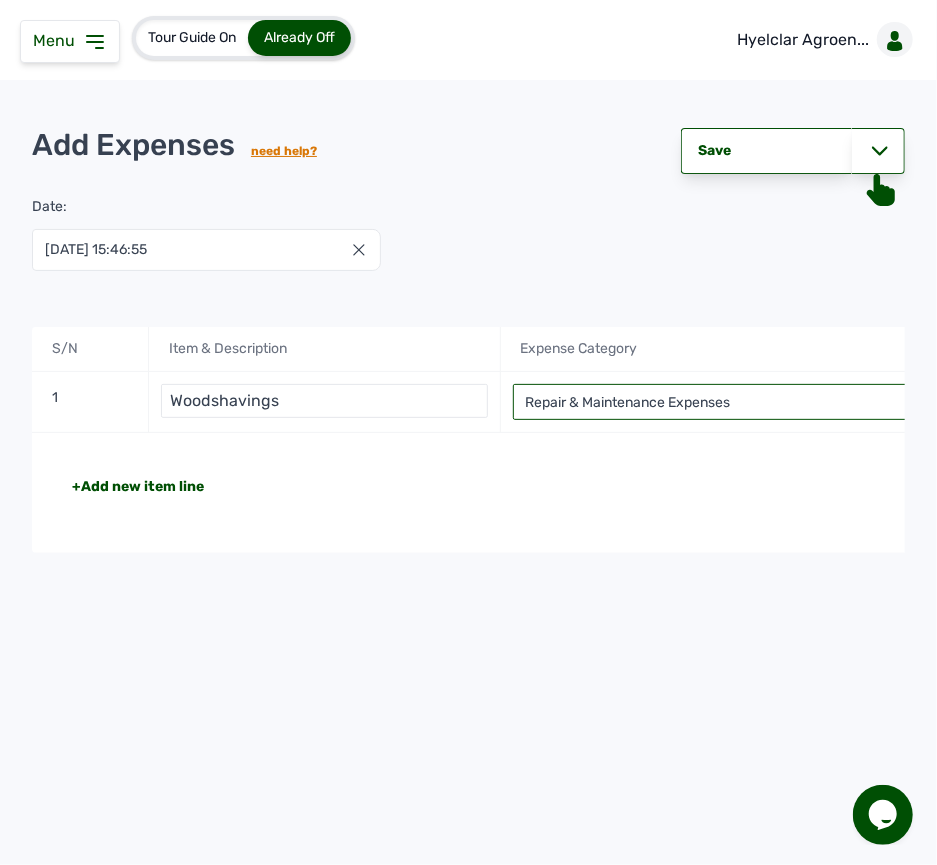 click on "-- Select Category -- Advertising Expenses Bank Charges Entertainment Expenses Insurance Expenses Legal Expenses Medical Expenses Office Equipments & Supplies Property Tax Rental Cost Repair & Maintenance Expenses Research Expenses Staff Salary Telephone Expenses Transportation Expenses Travelling Expenses Utility Expenses Others" at bounding box center [735, 402] 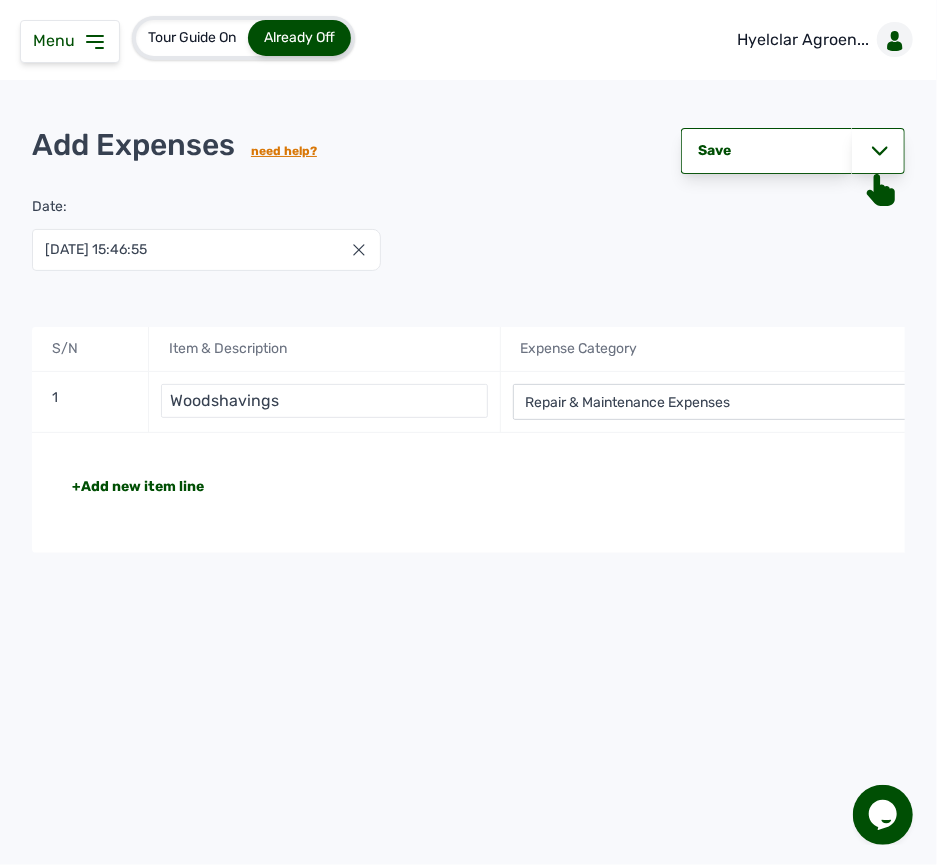 click on "+Add new item line" at bounding box center (403, 487) 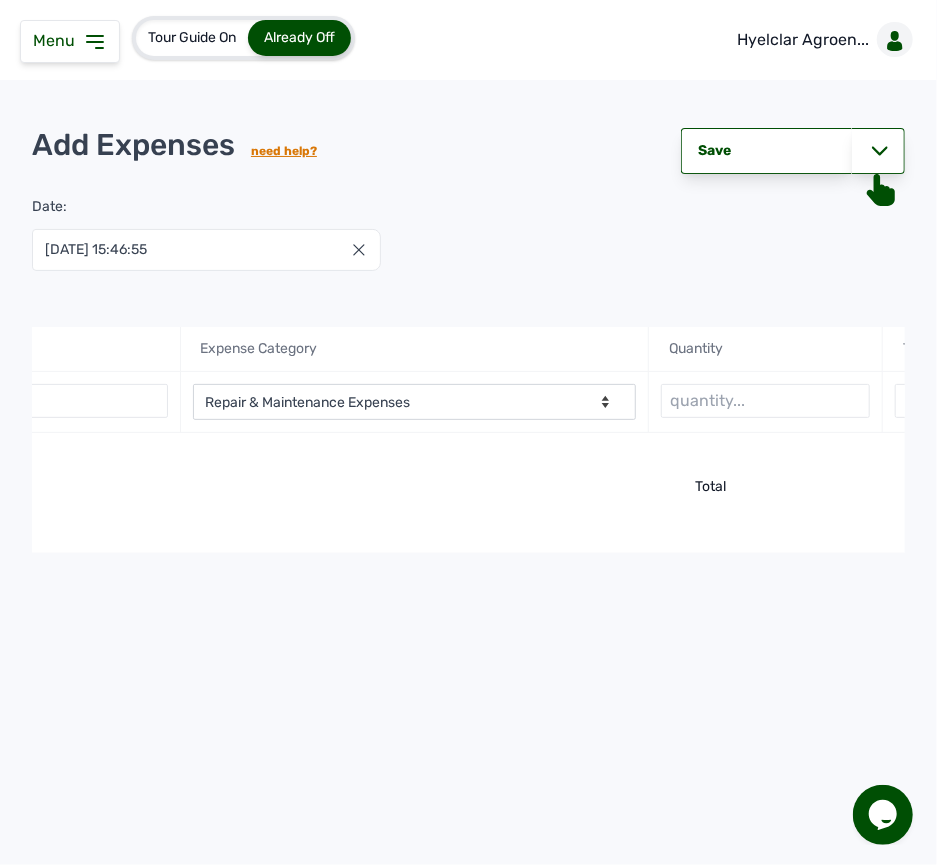 scroll, scrollTop: 0, scrollLeft: 533, axis: horizontal 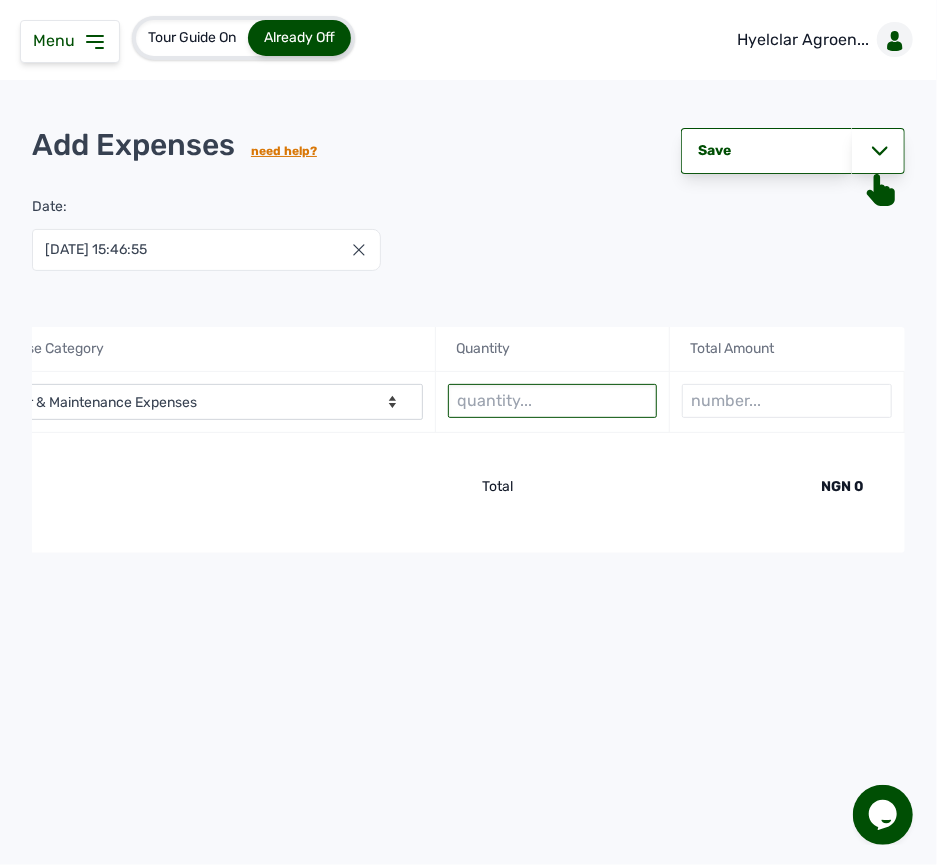 click at bounding box center (552, 401) 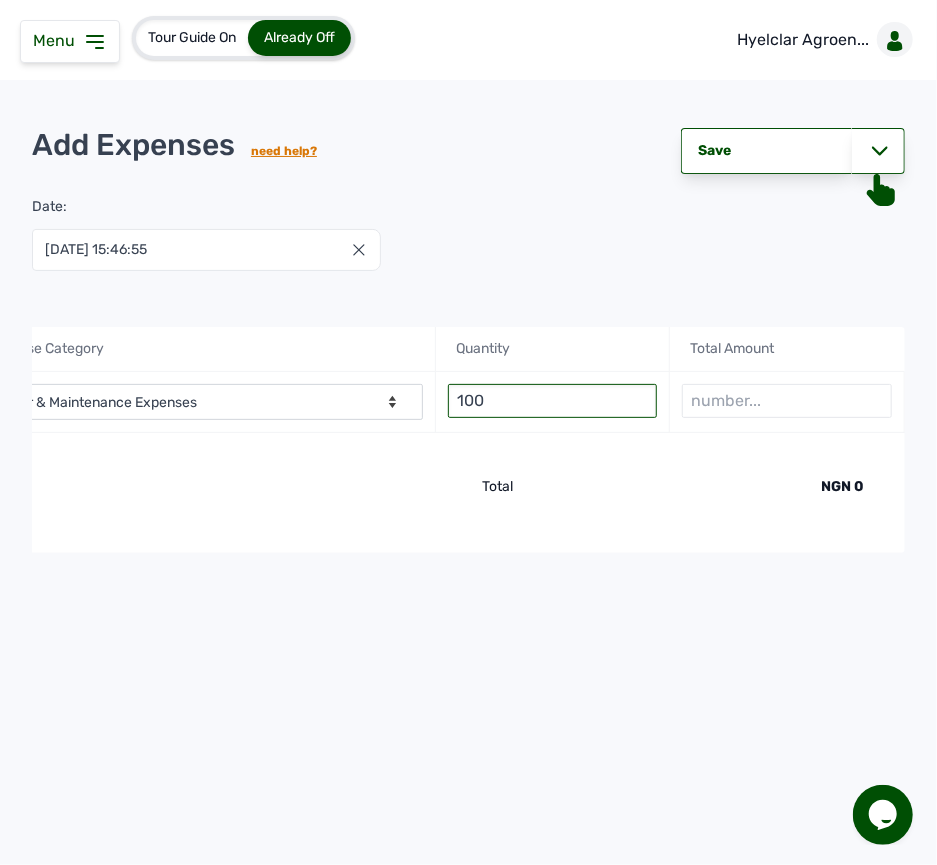 type on "100" 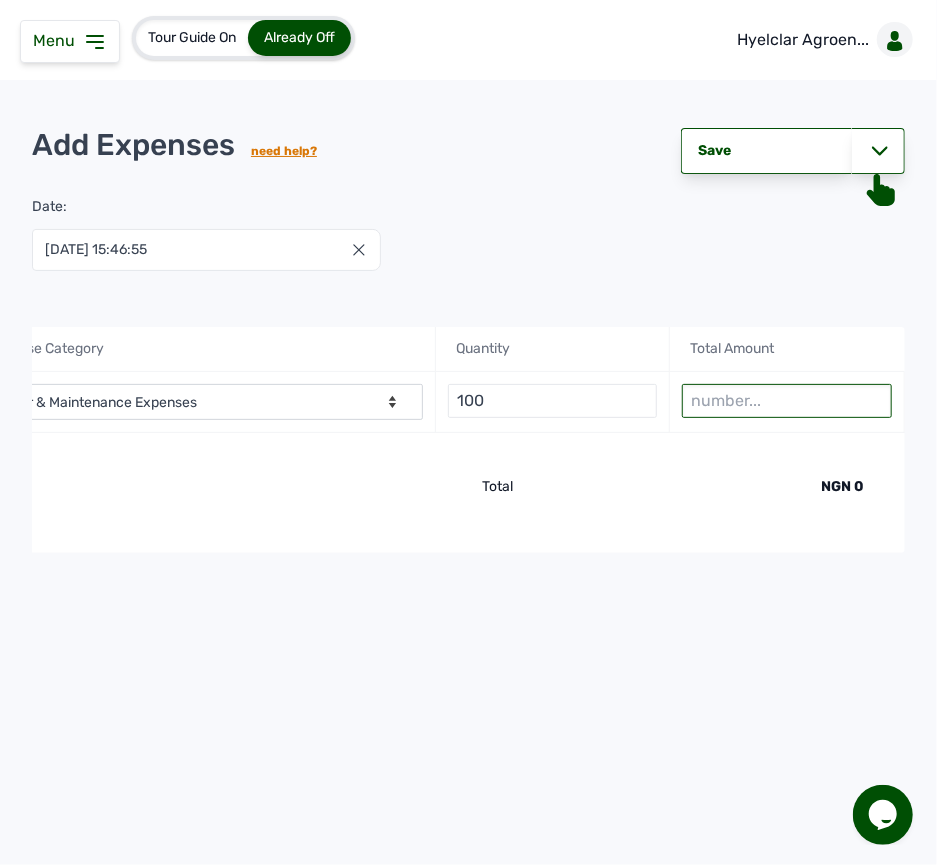 click at bounding box center (786, 401) 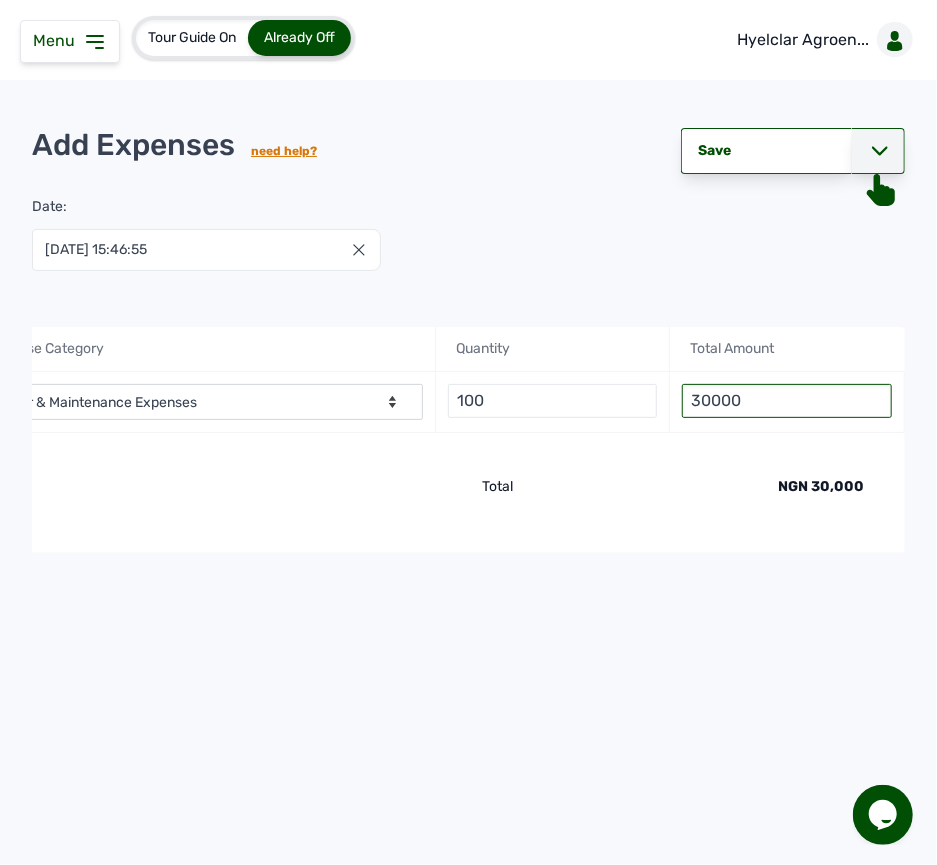 type on "30000" 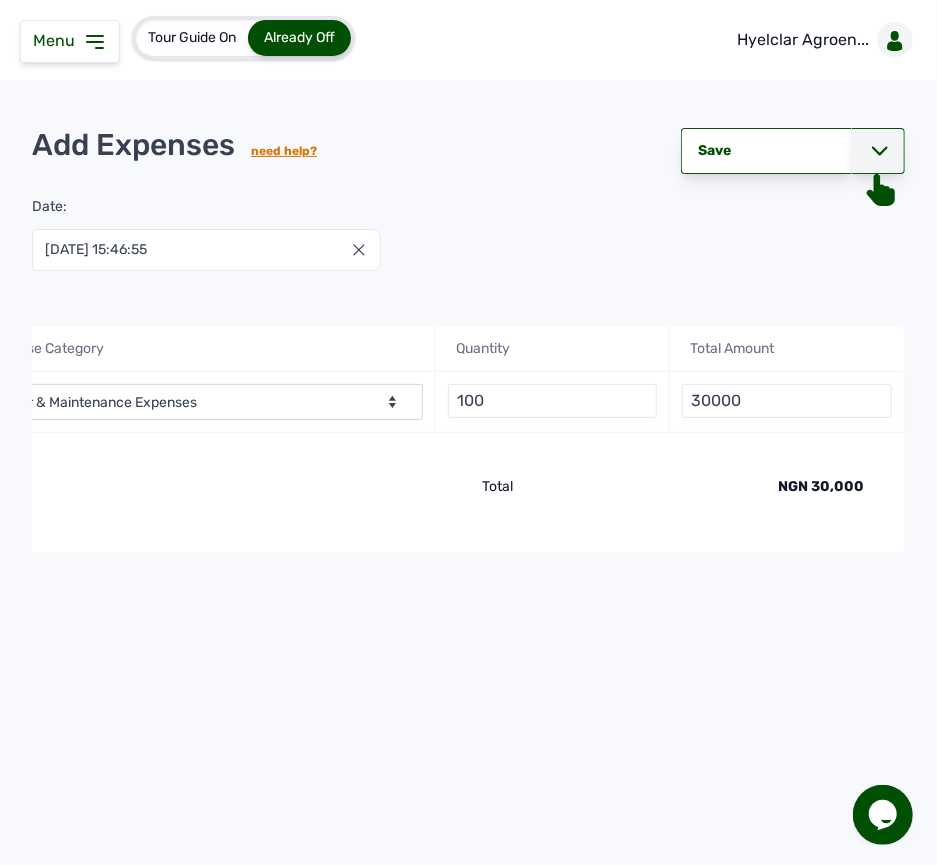 click at bounding box center [878, 151] 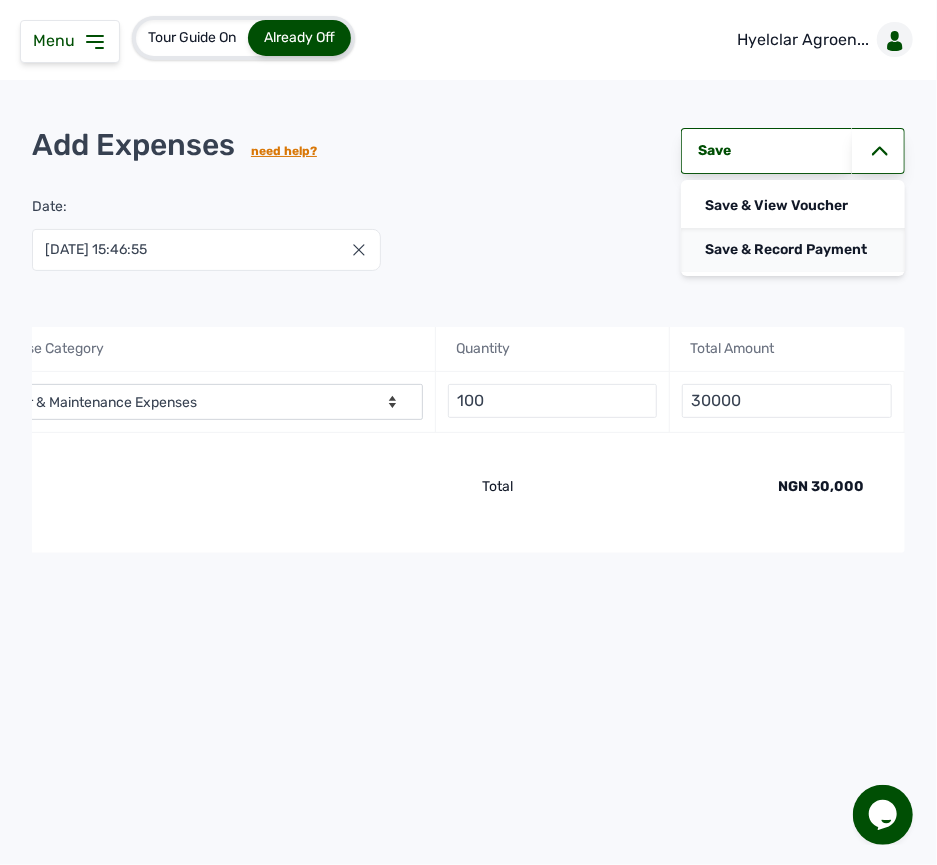 click on "Save & Record Payment" at bounding box center [793, 250] 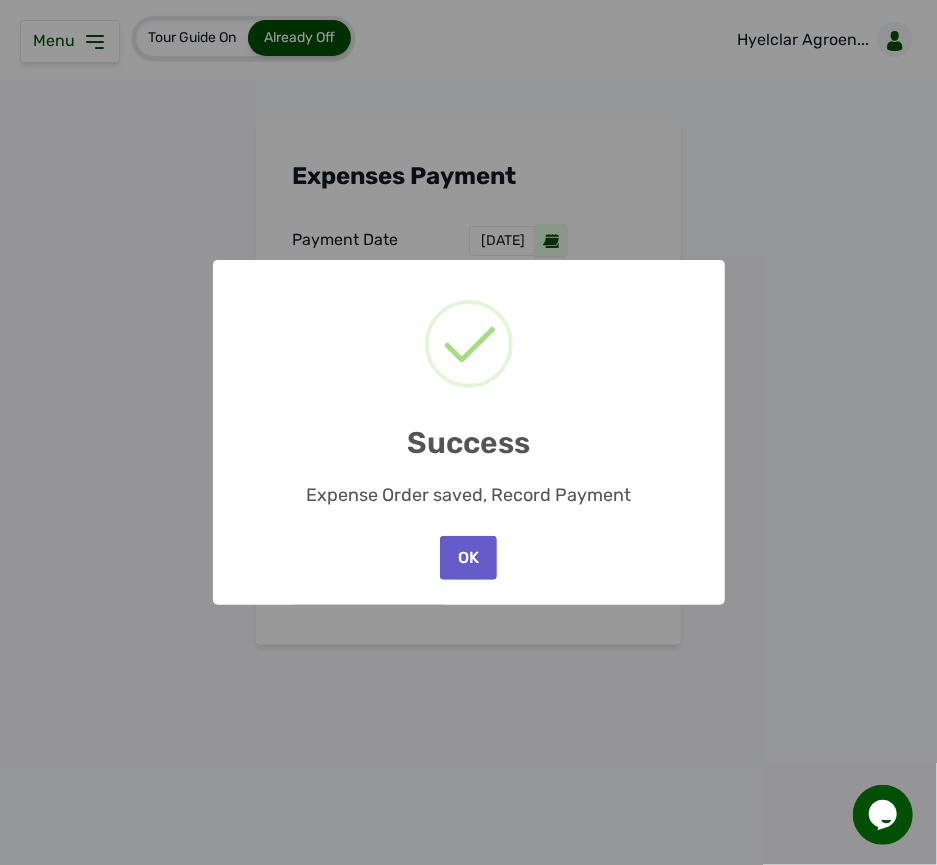click on "OK" at bounding box center (468, 558) 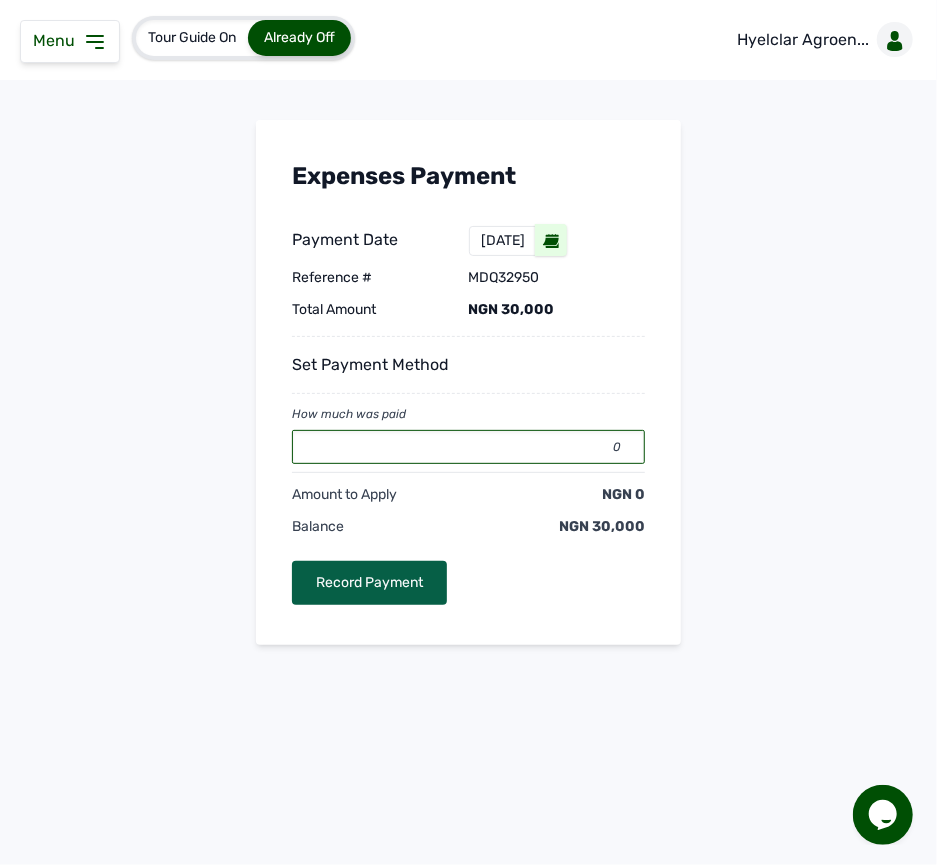 click on "0" at bounding box center [468, 447] 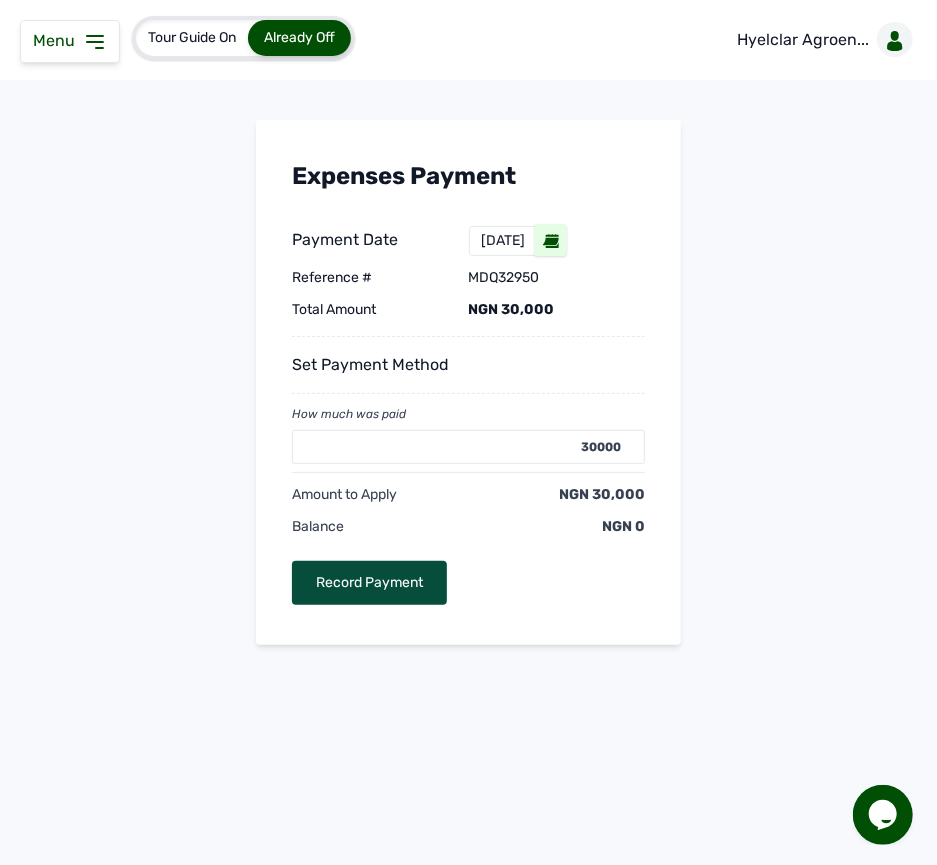 click on "Record Payment" at bounding box center [369, 583] 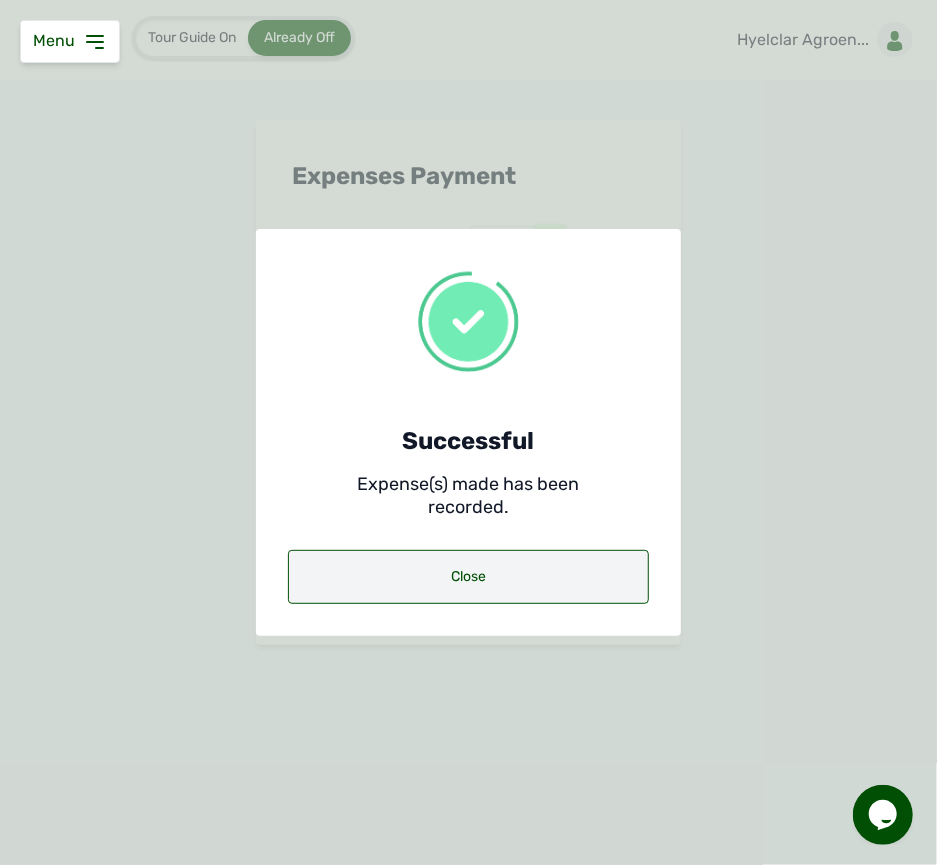 click on "Close" at bounding box center [468, 577] 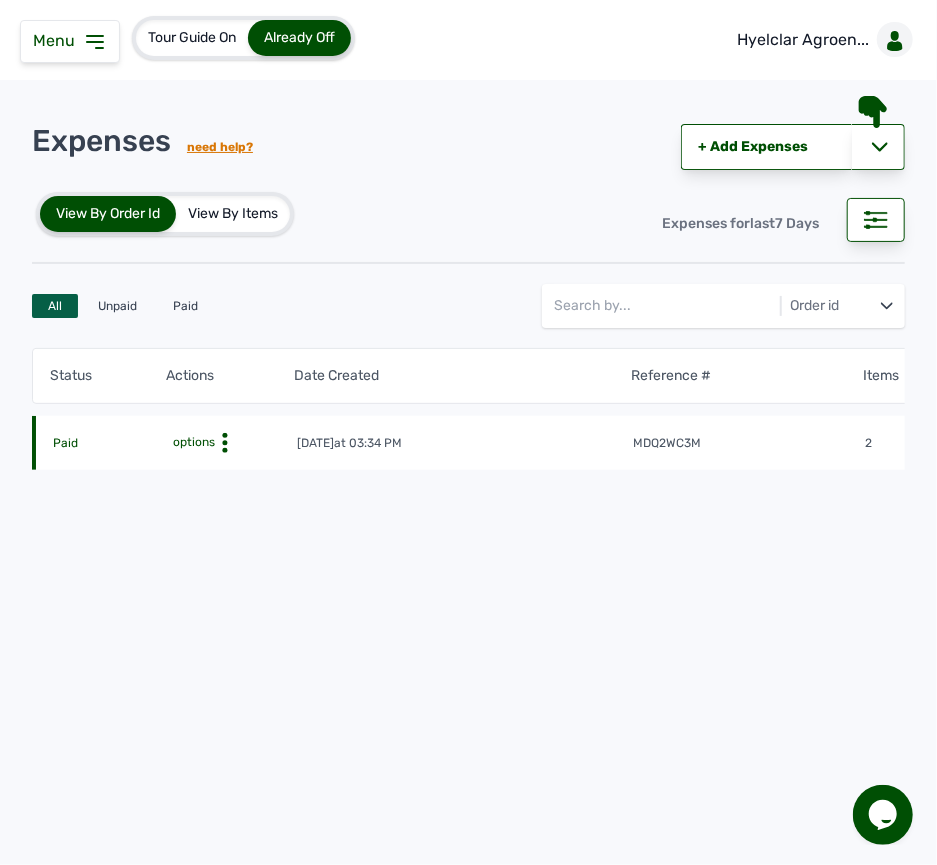 click 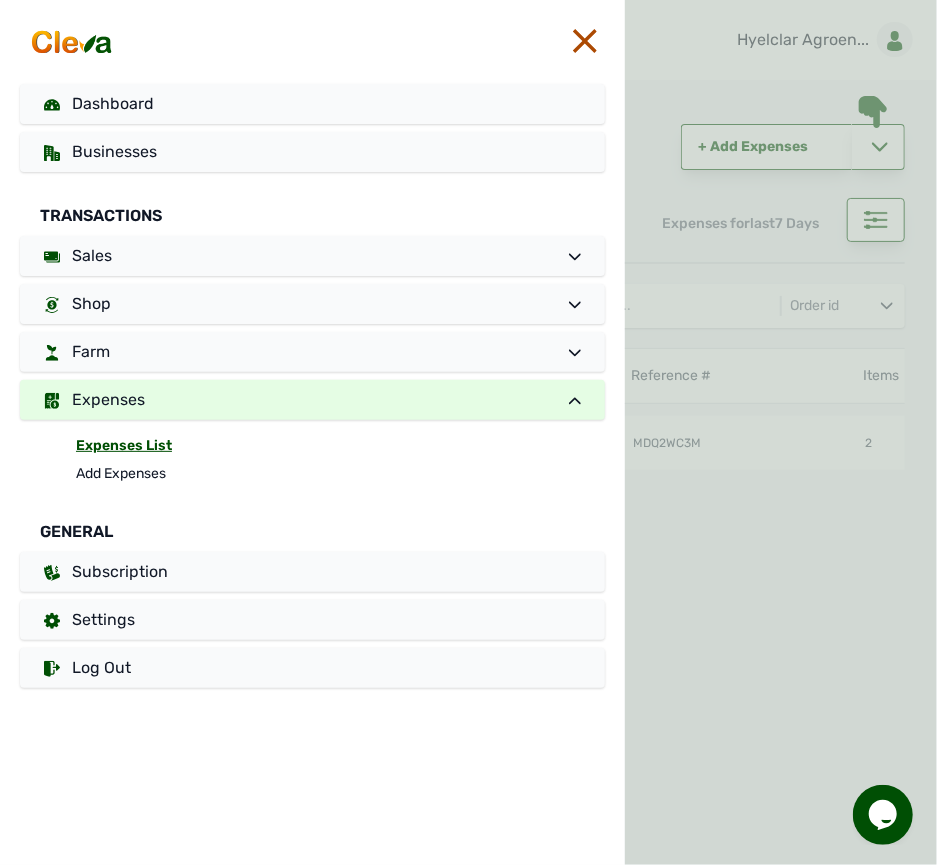click on "Expenses List" at bounding box center (340, 446) 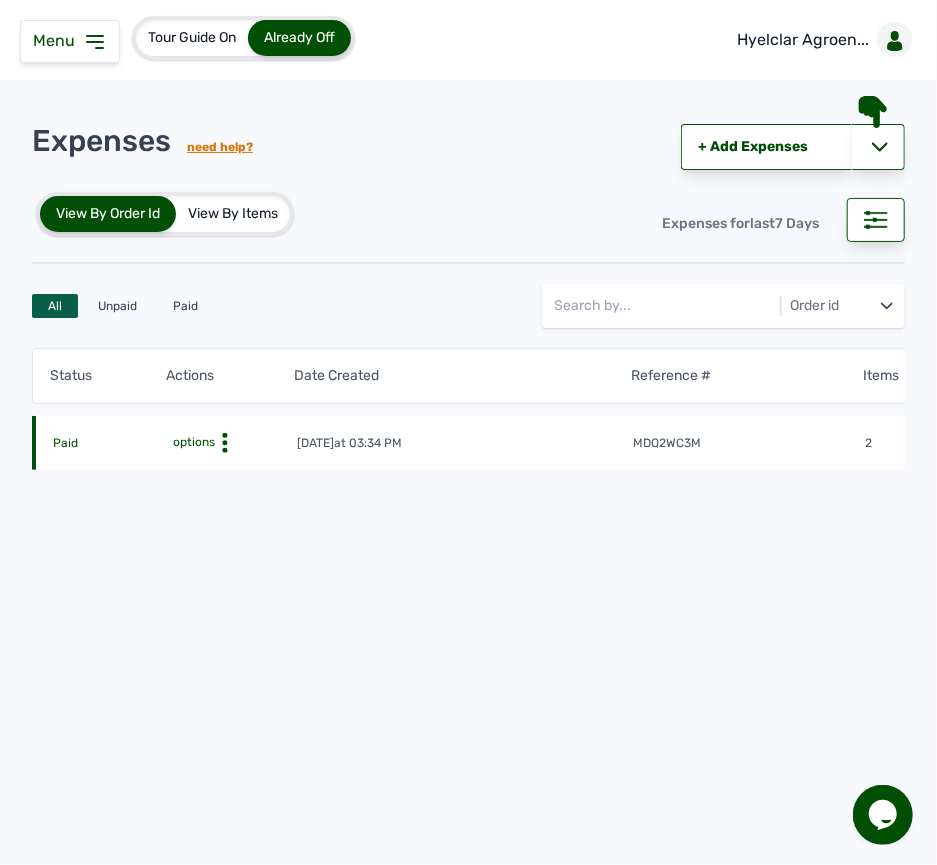 click 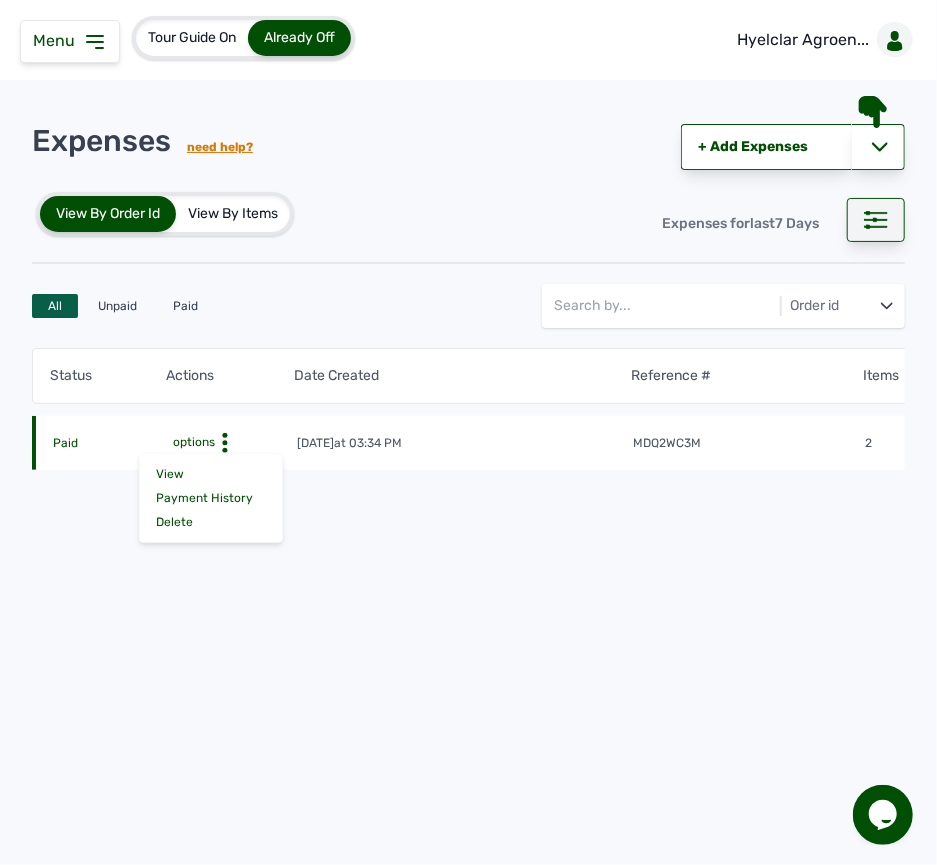 click 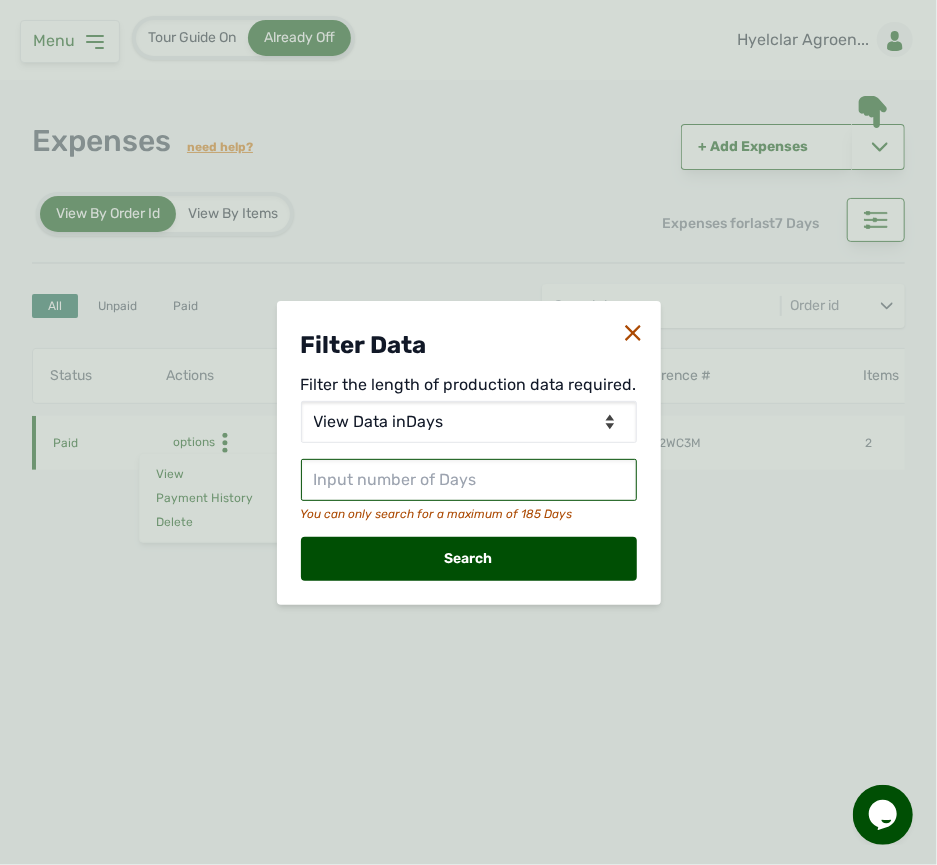 click at bounding box center (469, 480) 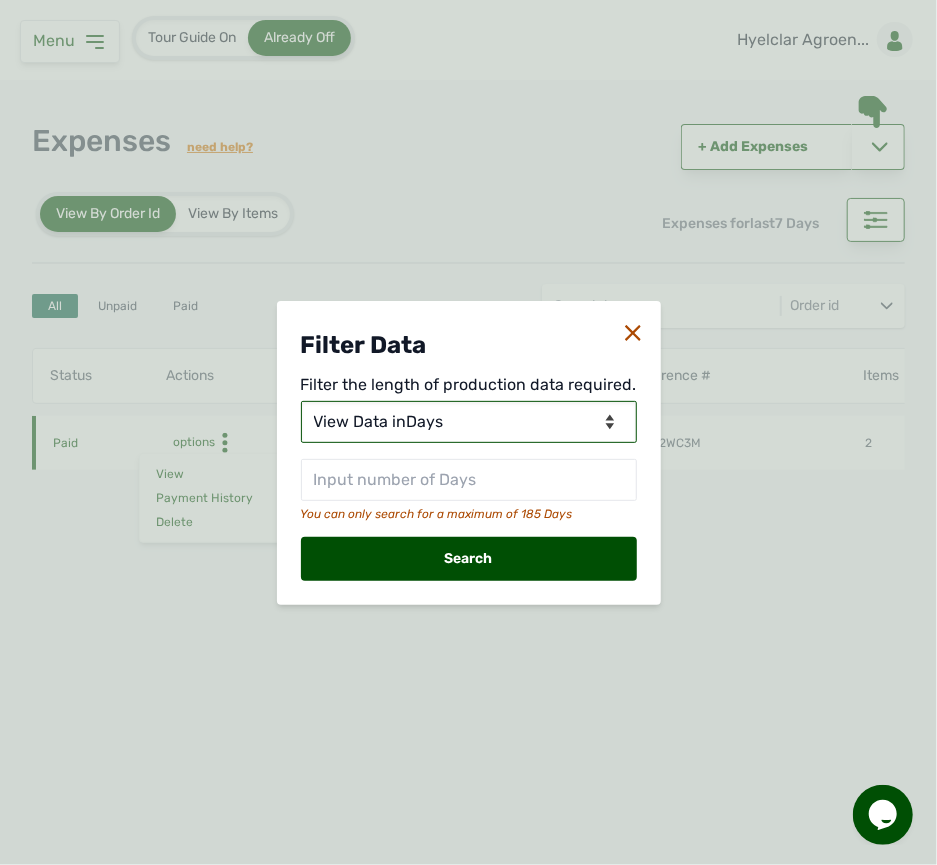click on "View Data for  [DATE] View Data in  Days View Data in  Months View Data in  Between Dates" at bounding box center (469, 422) 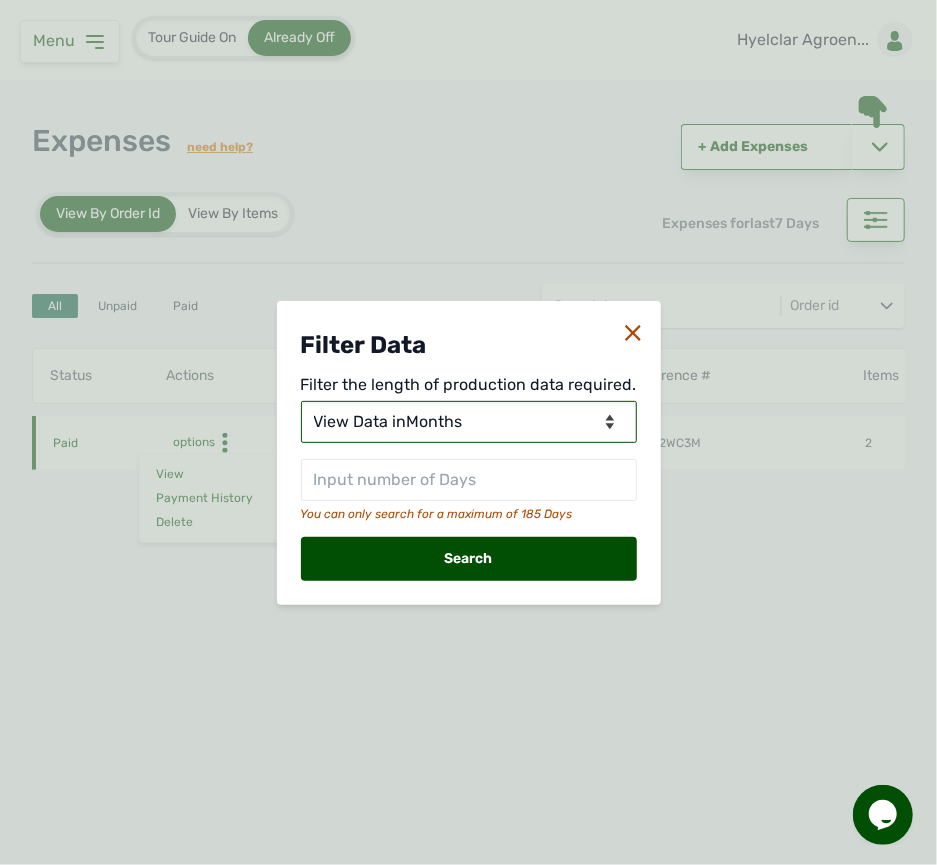 click on "View Data for  [DATE] View Data in  Days View Data in  Months View Data in  Between Dates" at bounding box center [469, 422] 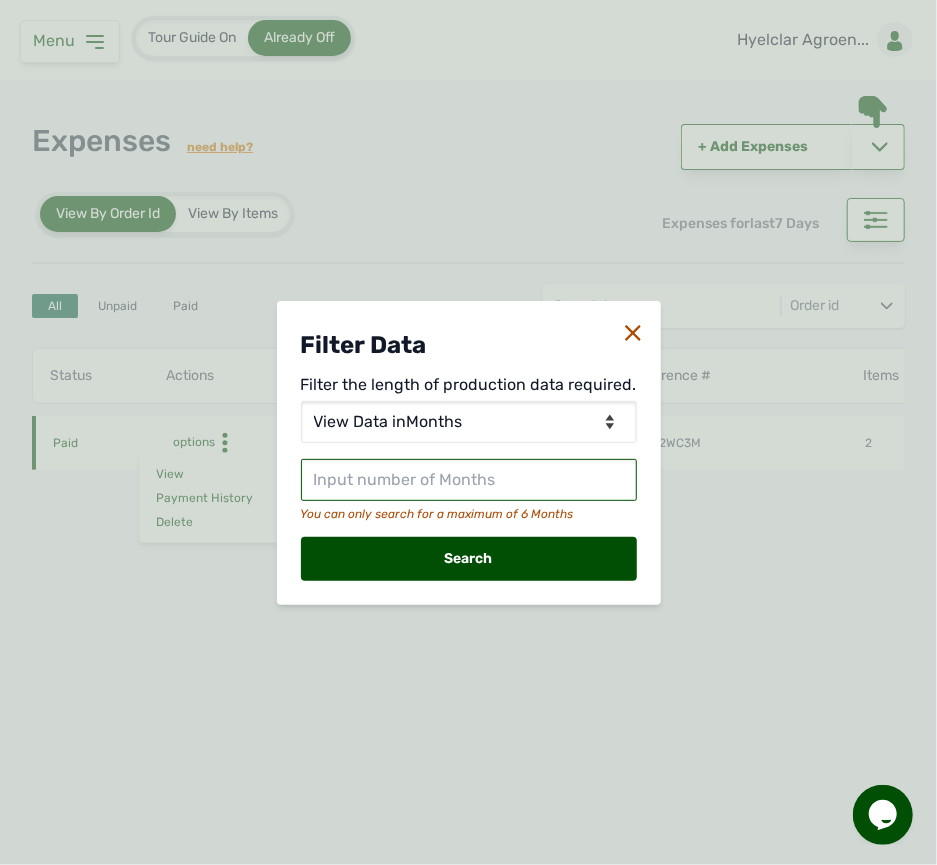 click at bounding box center [469, 480] 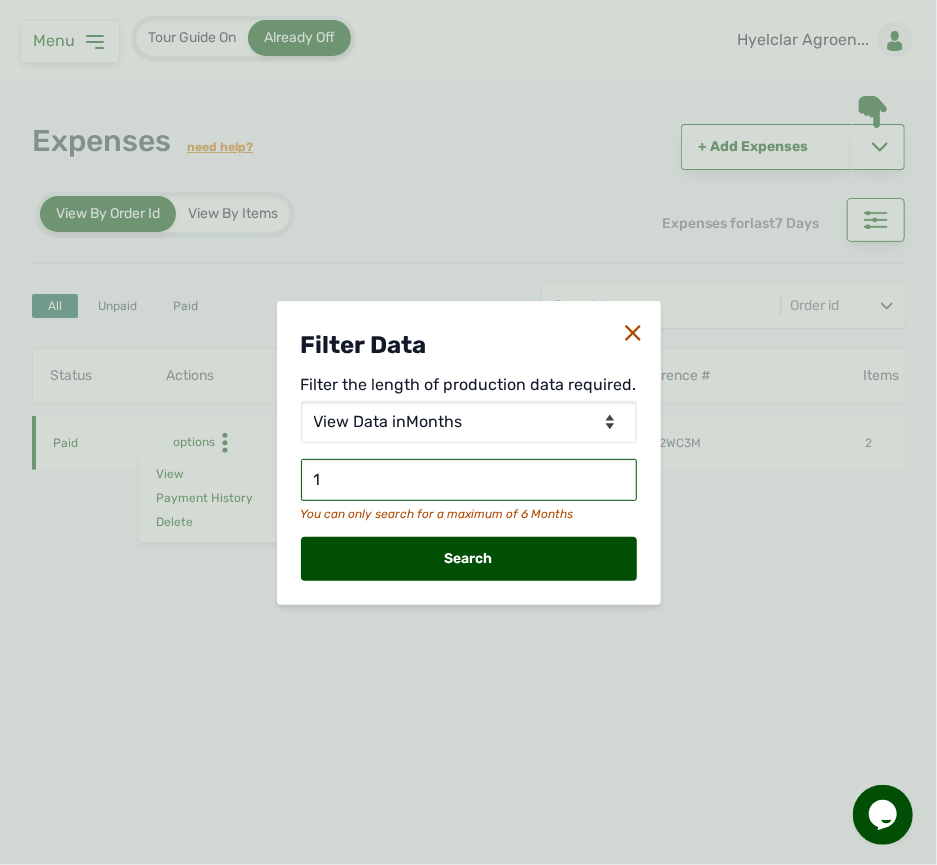 click on "Search" at bounding box center (469, 559) 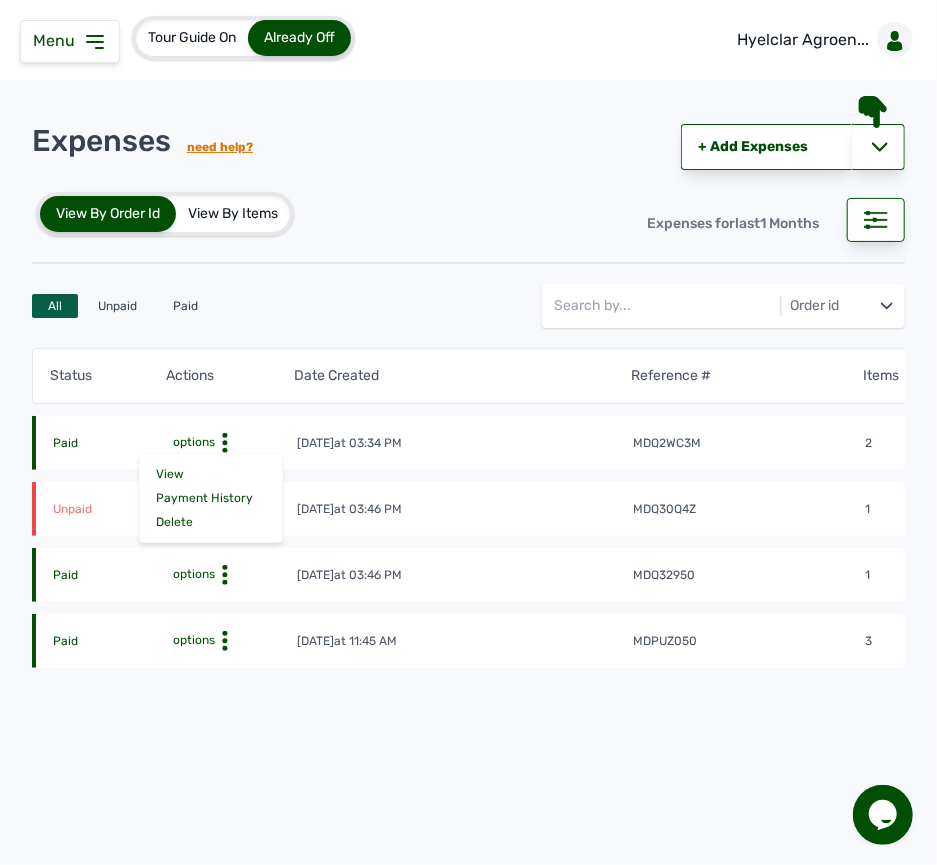 click on "options" at bounding box center (226, 575) 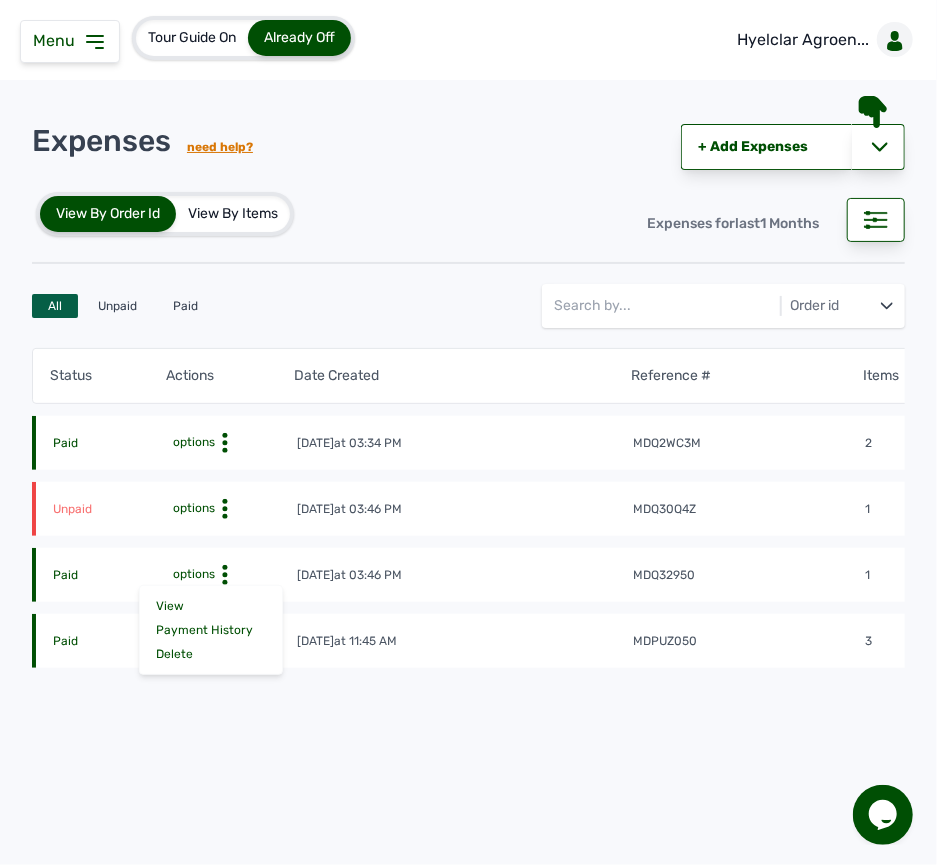 click 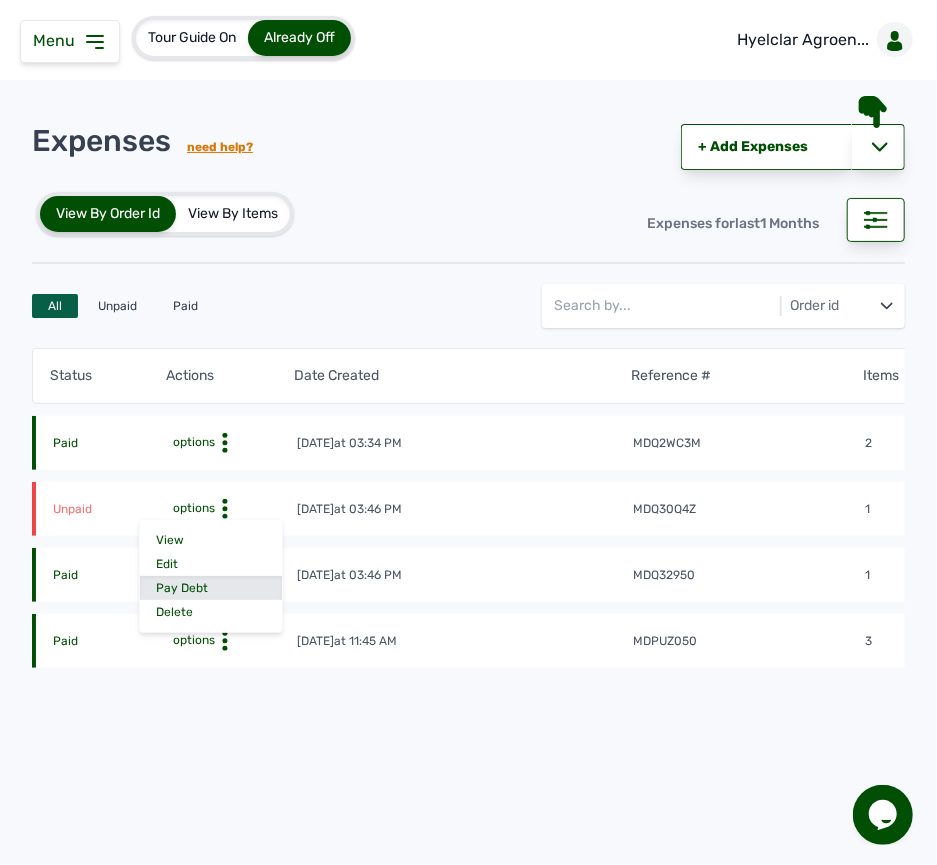 click on "Pay Debt" at bounding box center (211, 588) 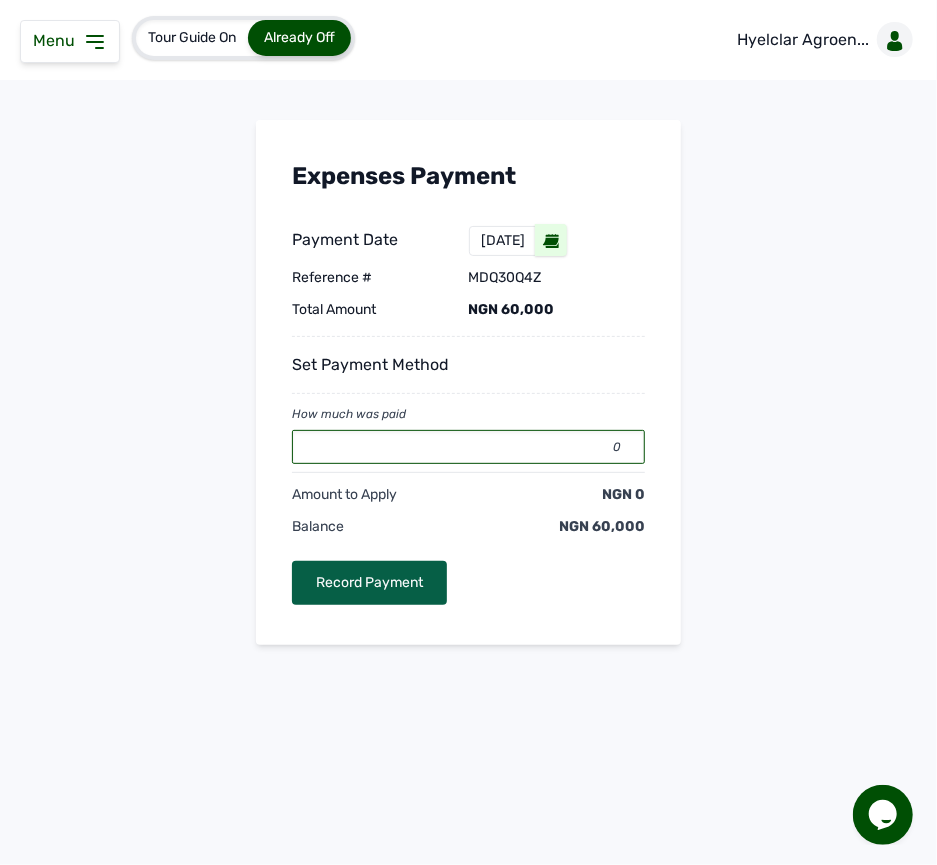 click on "0" at bounding box center [468, 447] 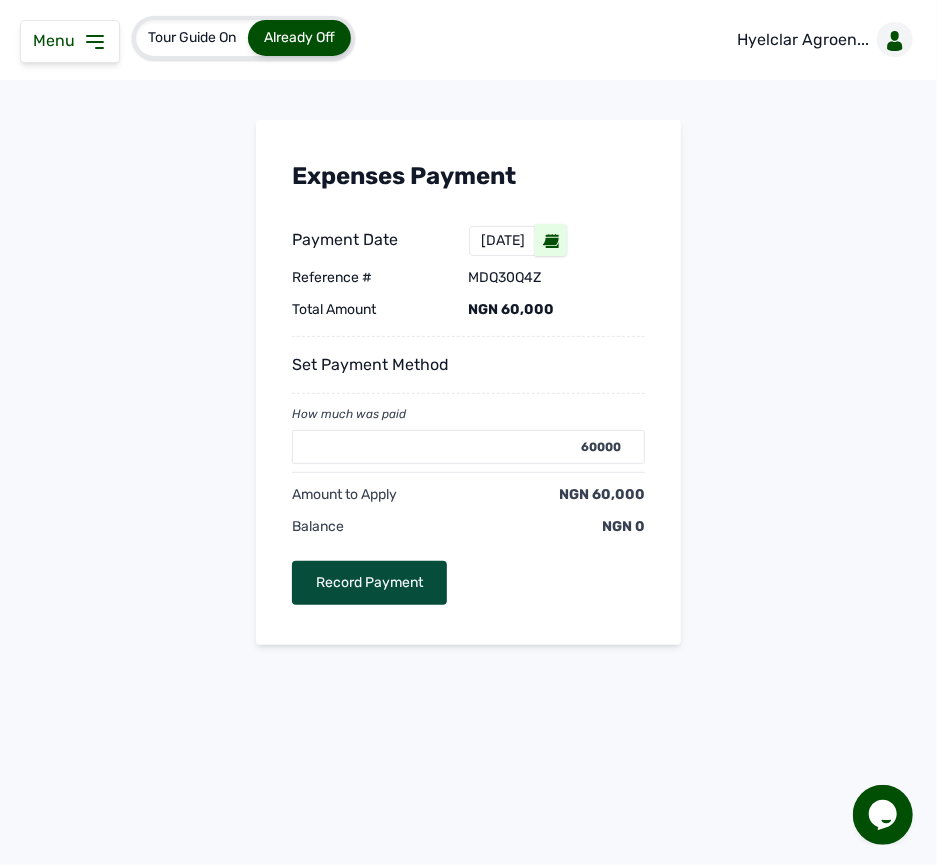 click on "Record Payment" at bounding box center [369, 583] 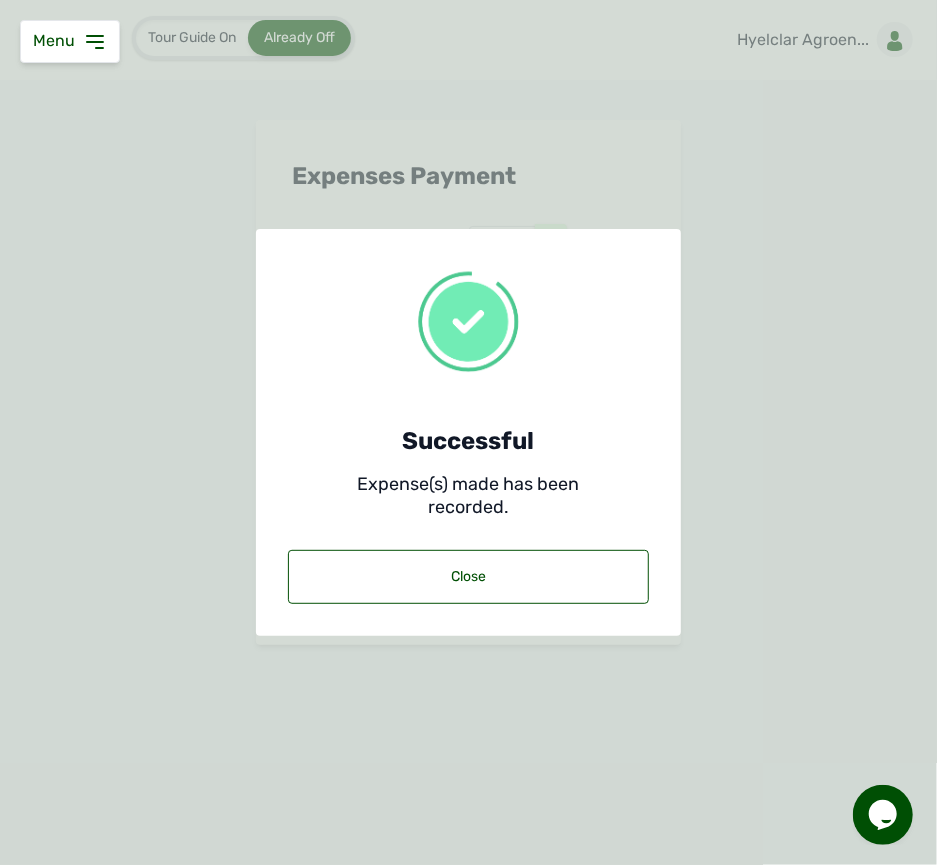 click 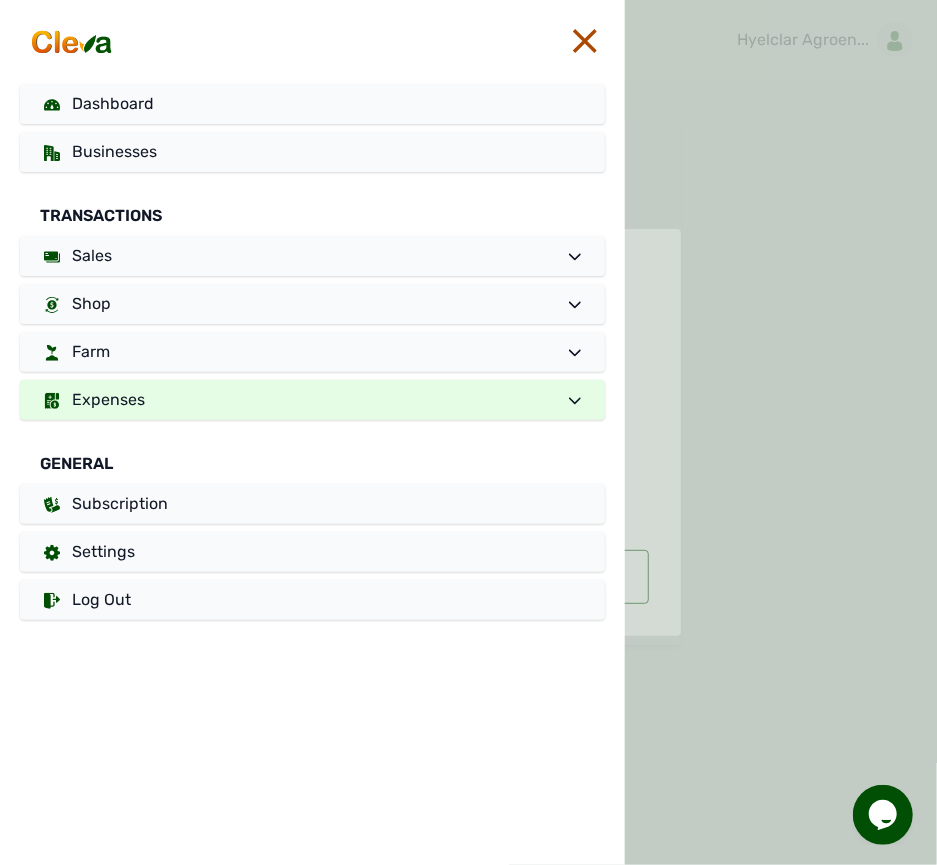 click on "Expenses" at bounding box center (312, 400) 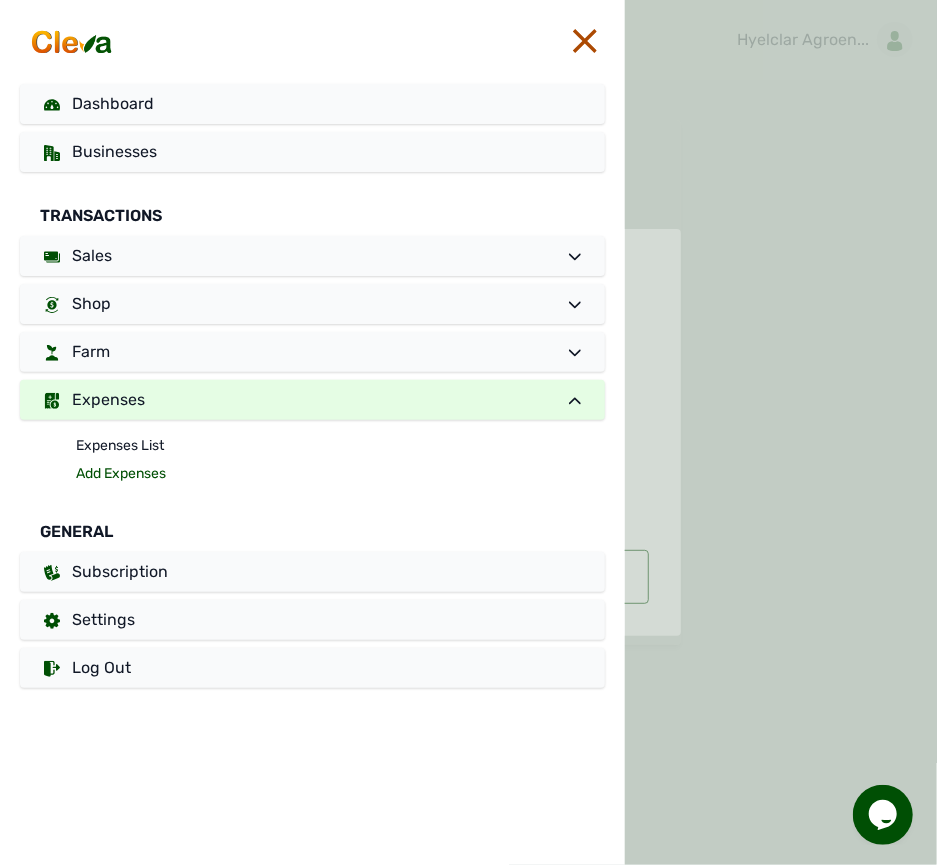 click on "Add Expenses" at bounding box center (340, 474) 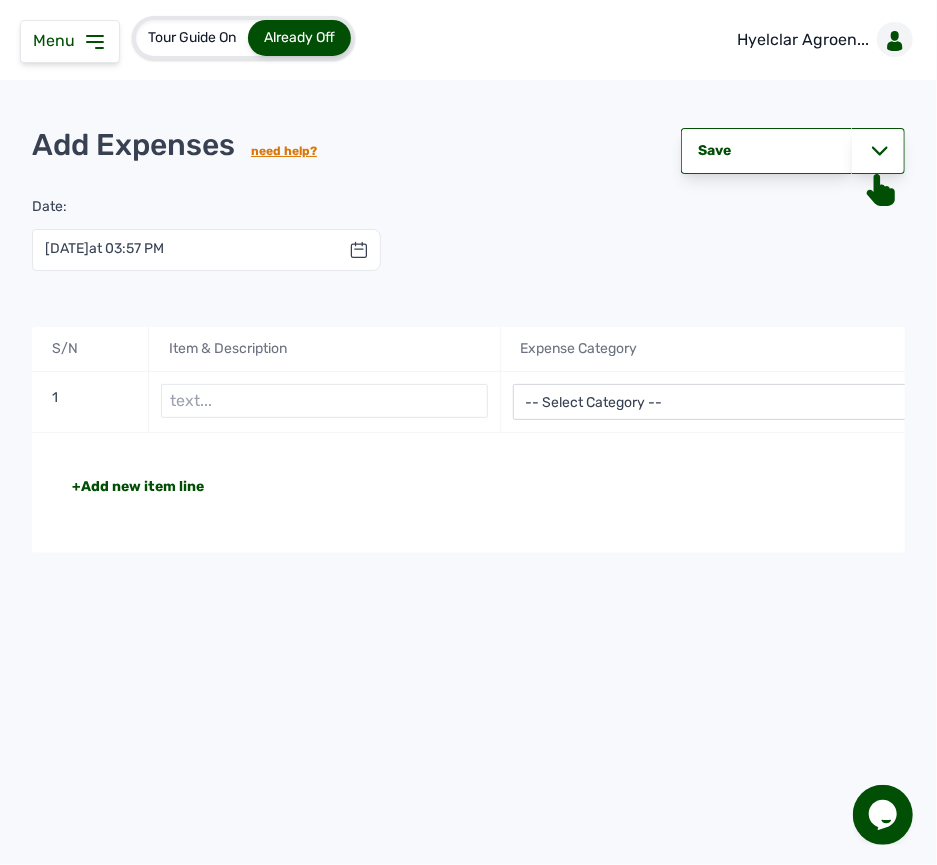 click 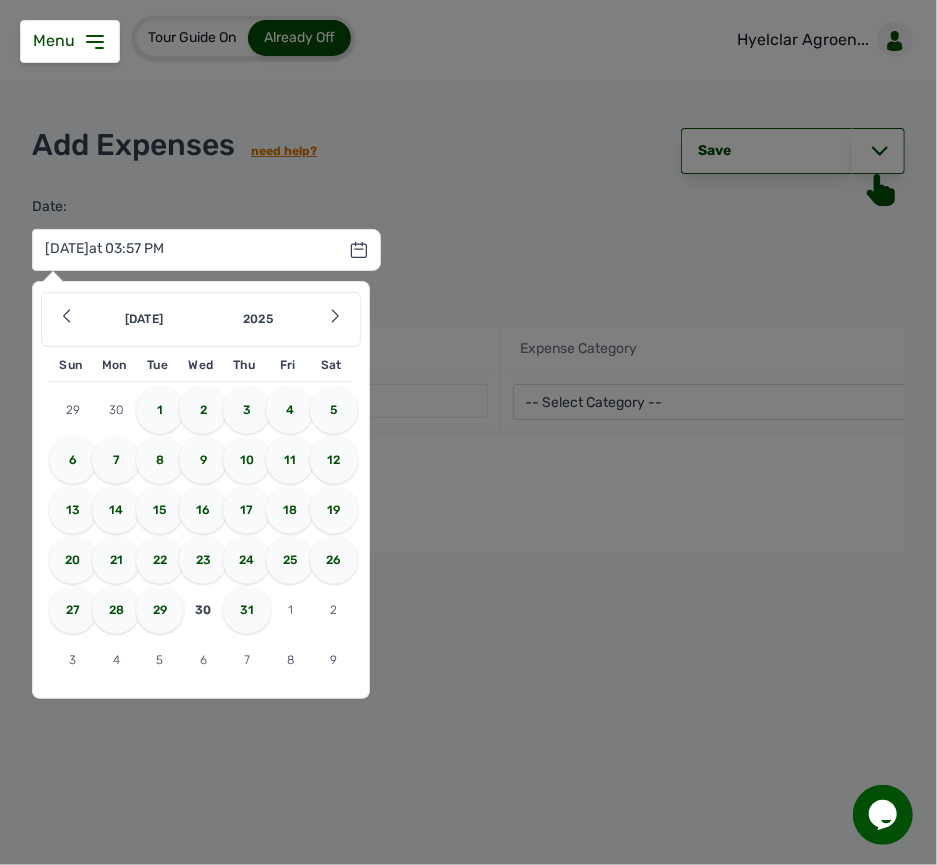 click on "17" at bounding box center (247, 510) 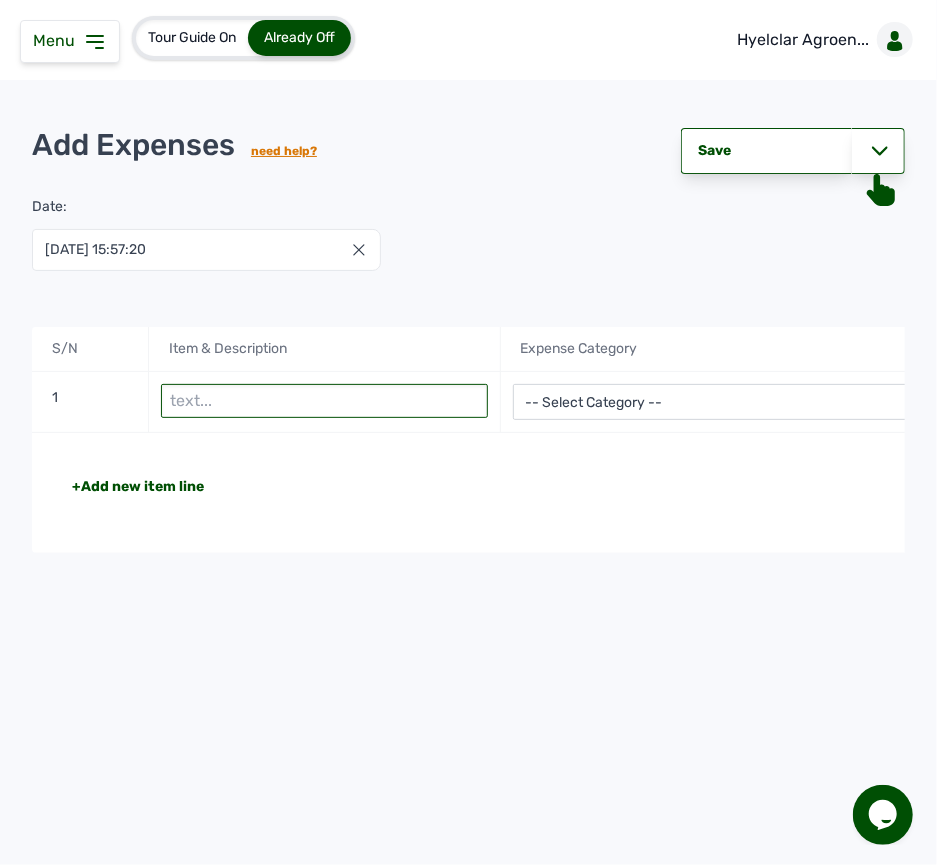 click at bounding box center [324, 401] 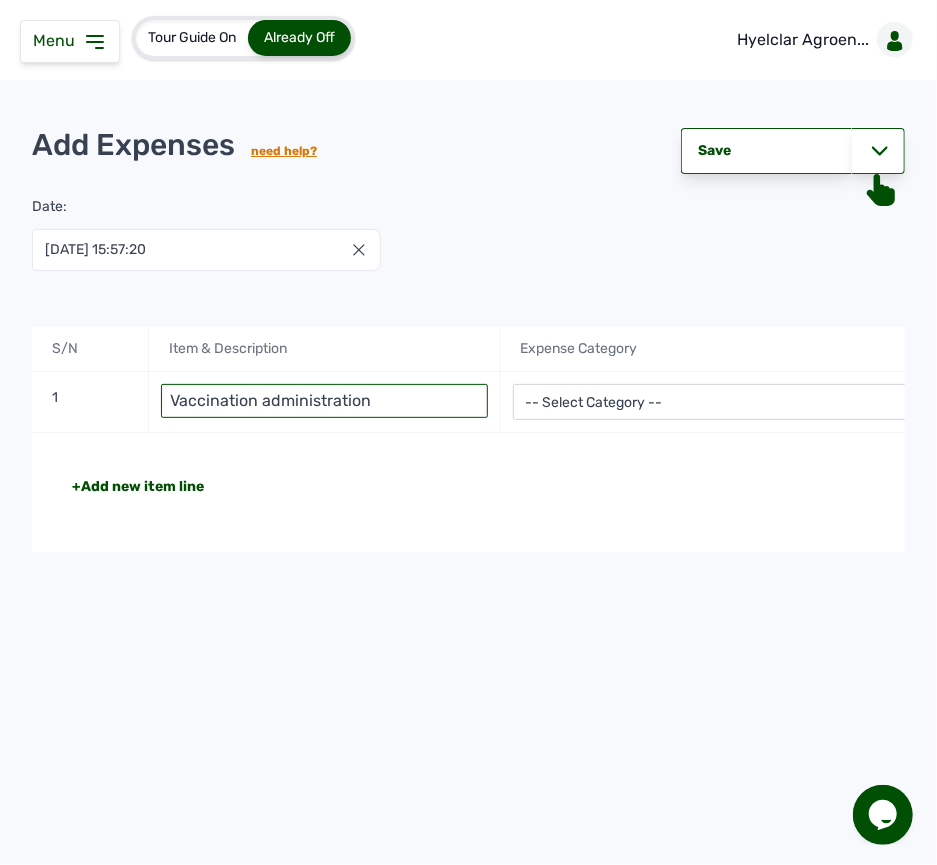 type on "Vaccination administration" 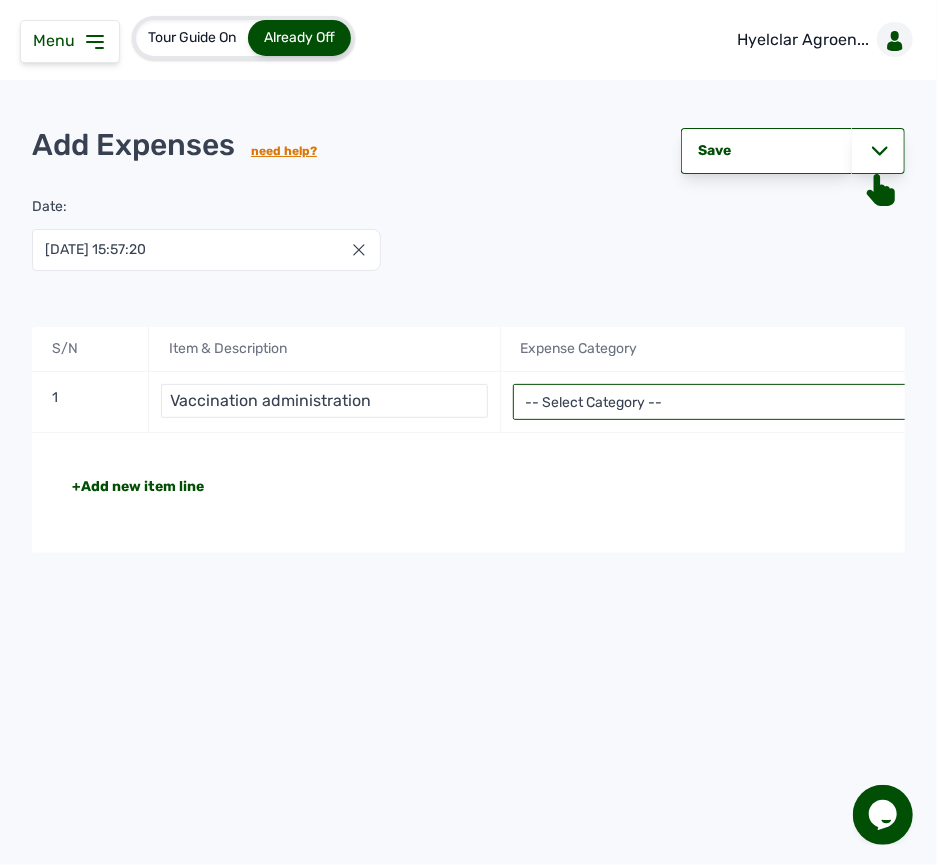 click on "-- Select Category -- Advertising Expenses Bank Charges Entertainment Expenses Insurance Expenses Legal Expenses Medical Expenses Office Equipments & Supplies Property Tax Rental Cost Repair & Maintenance Expenses Research Expenses Staff Salary Telephone Expenses Transportation Expenses Travelling Expenses Utility Expenses Others" at bounding box center [735, 402] 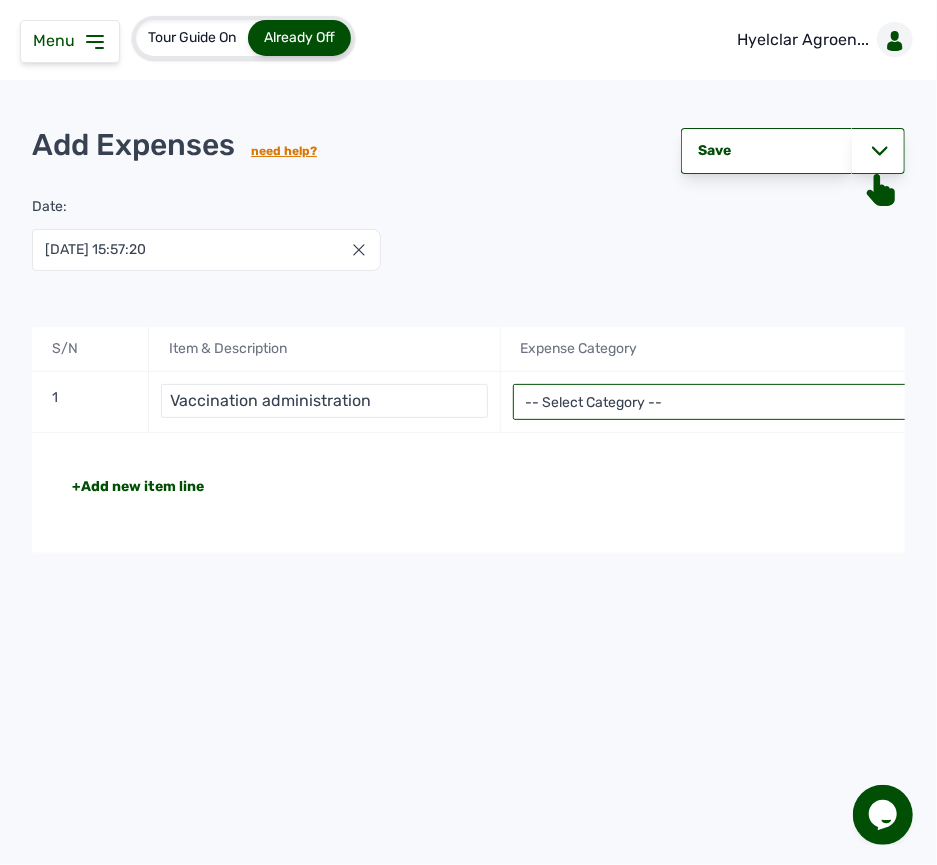 select on "Medical Expenses" 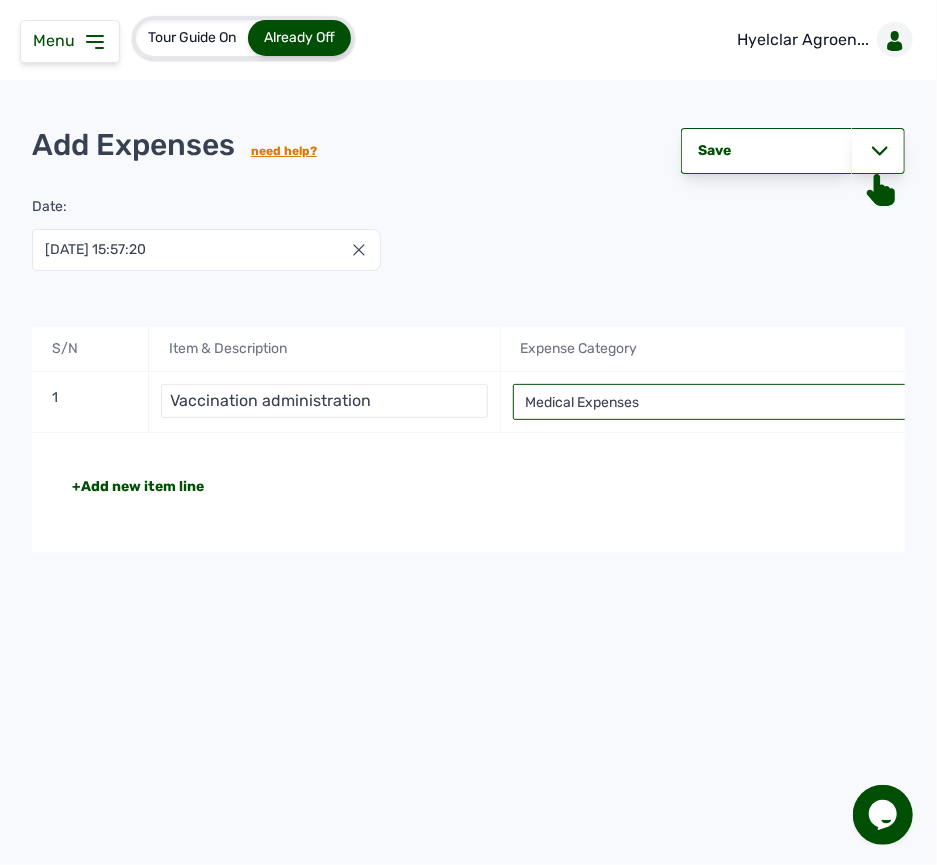 click on "-- Select Category -- Advertising Expenses Bank Charges Entertainment Expenses Insurance Expenses Legal Expenses Medical Expenses Office Equipments & Supplies Property Tax Rental Cost Repair & Maintenance Expenses Research Expenses Staff Salary Telephone Expenses Transportation Expenses Travelling Expenses Utility Expenses Others" at bounding box center (735, 402) 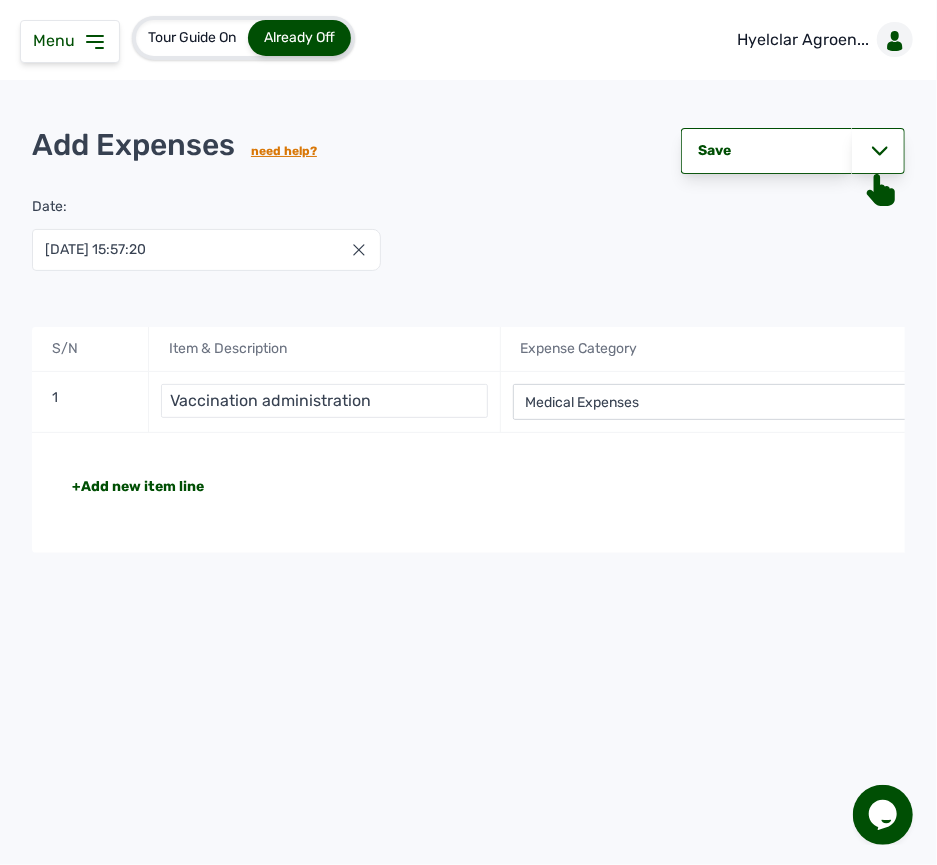 click on "+Add new item line Total NGN 0" 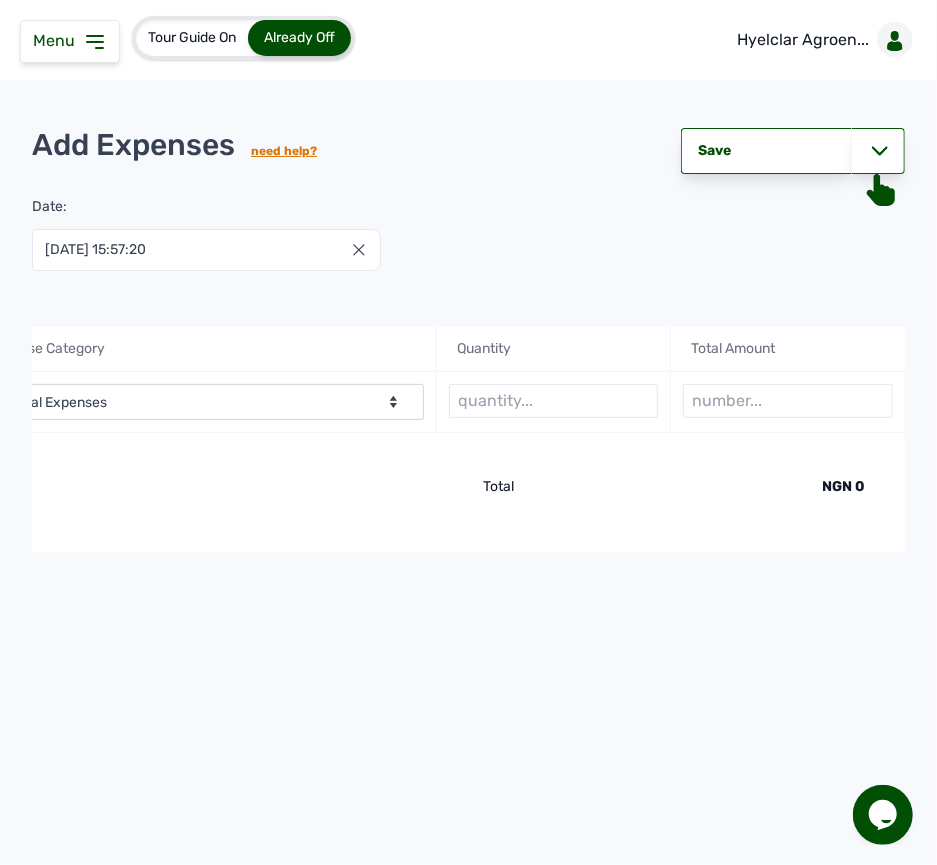 scroll, scrollTop: 0, scrollLeft: 533, axis: horizontal 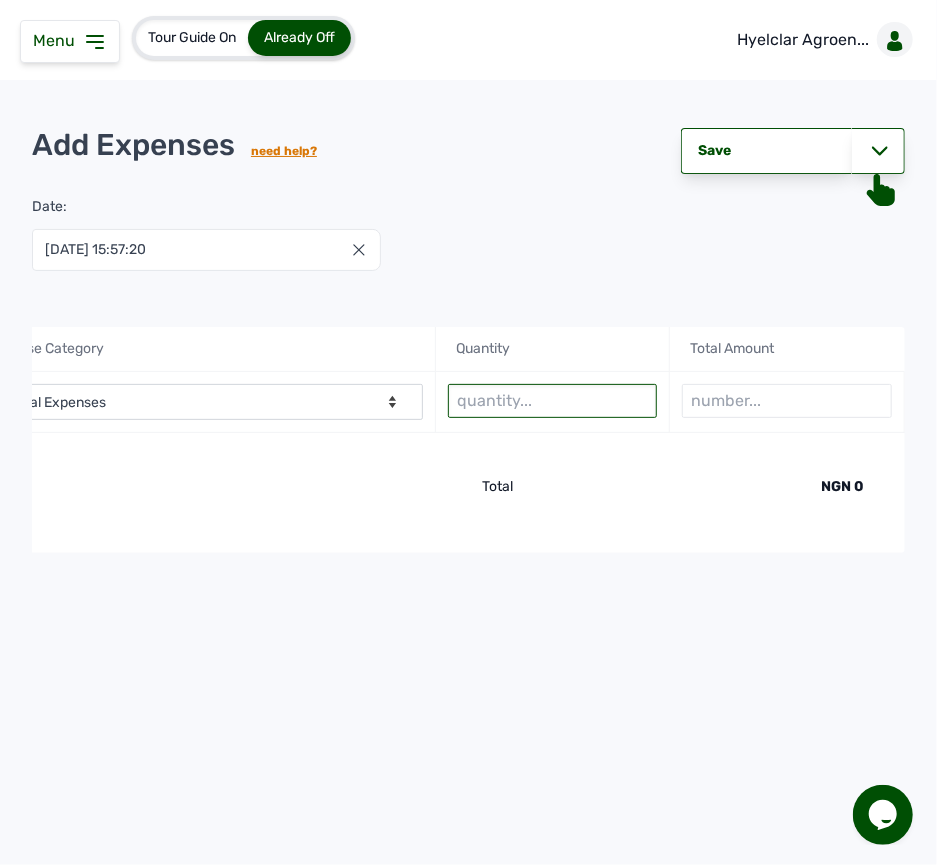 click at bounding box center [552, 401] 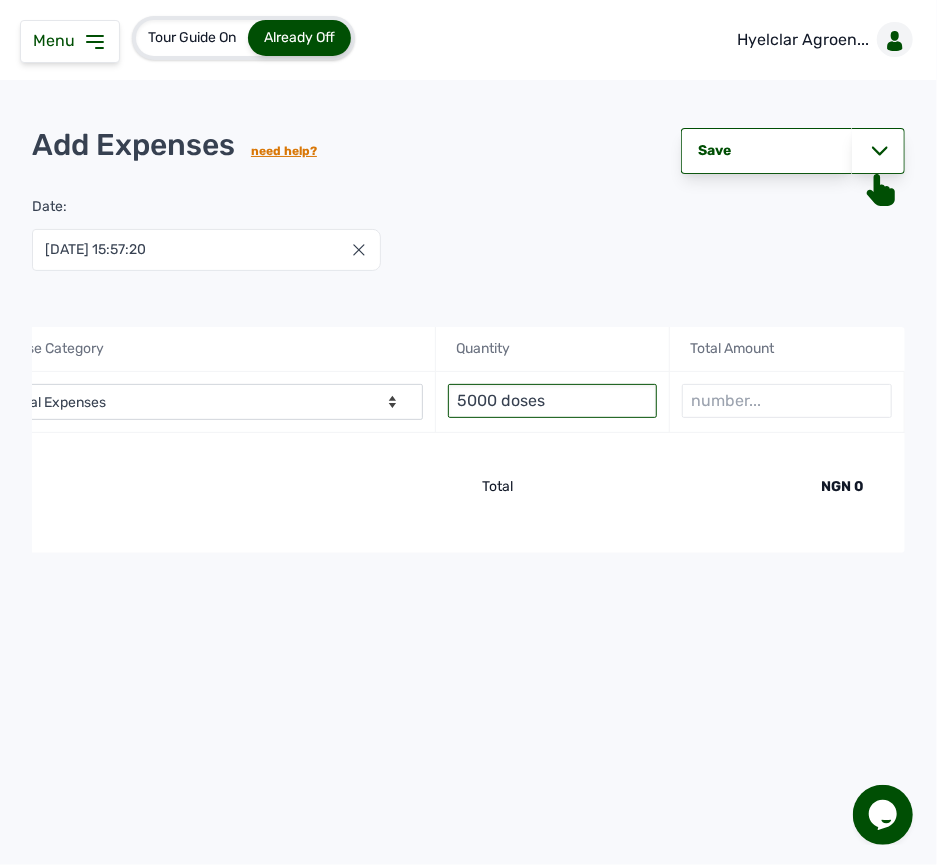 type on "5000 doses" 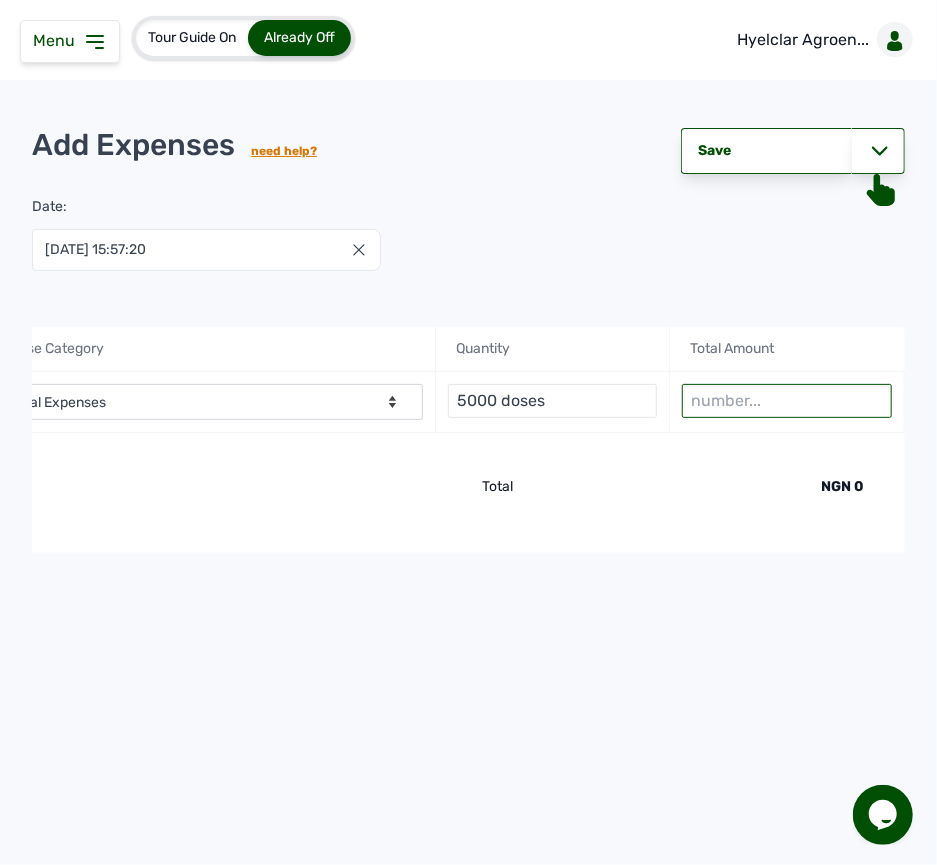 click at bounding box center [786, 401] 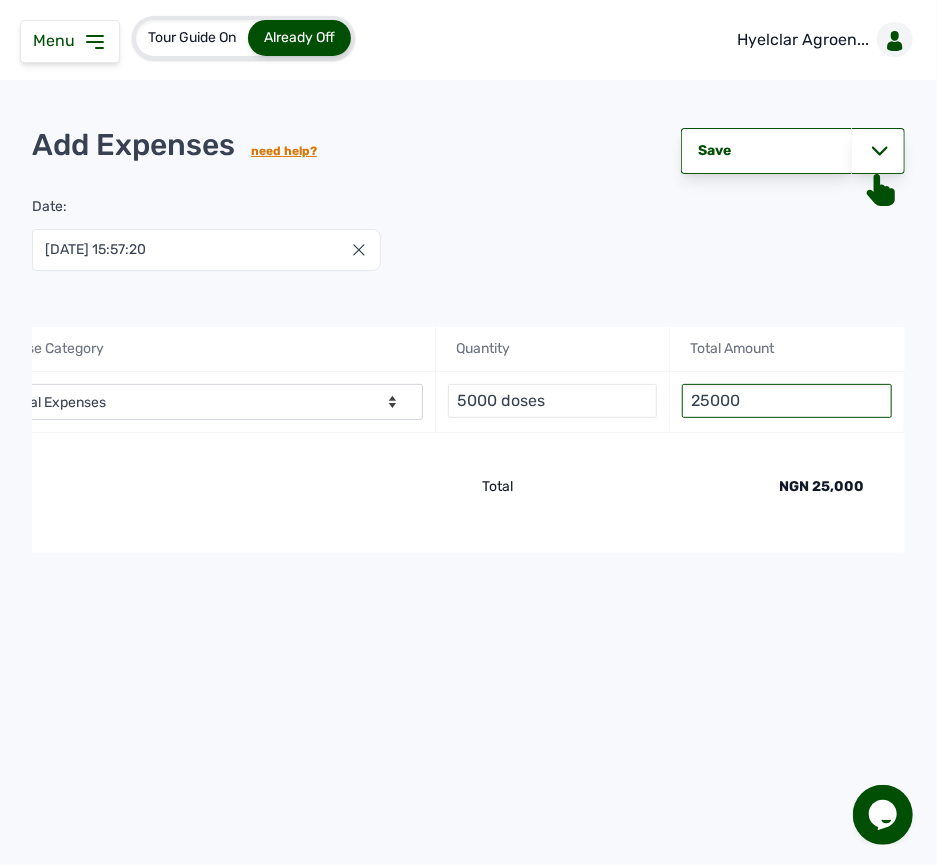 type on "25000" 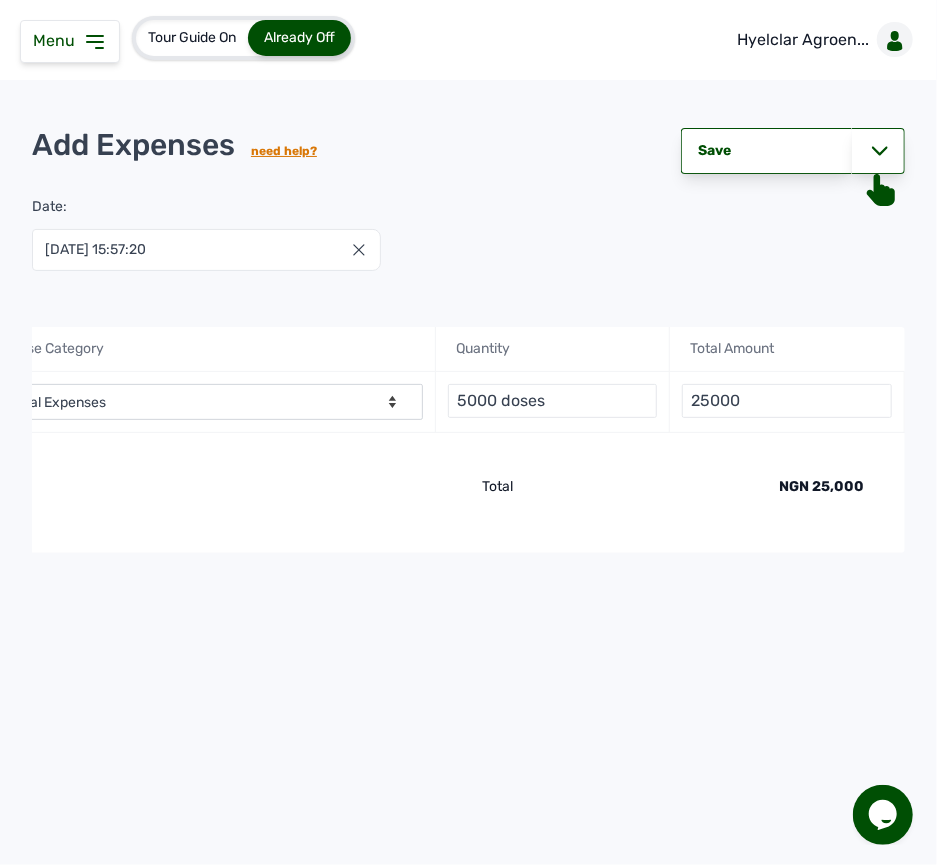 click on "Total" at bounding box center [357, 487] 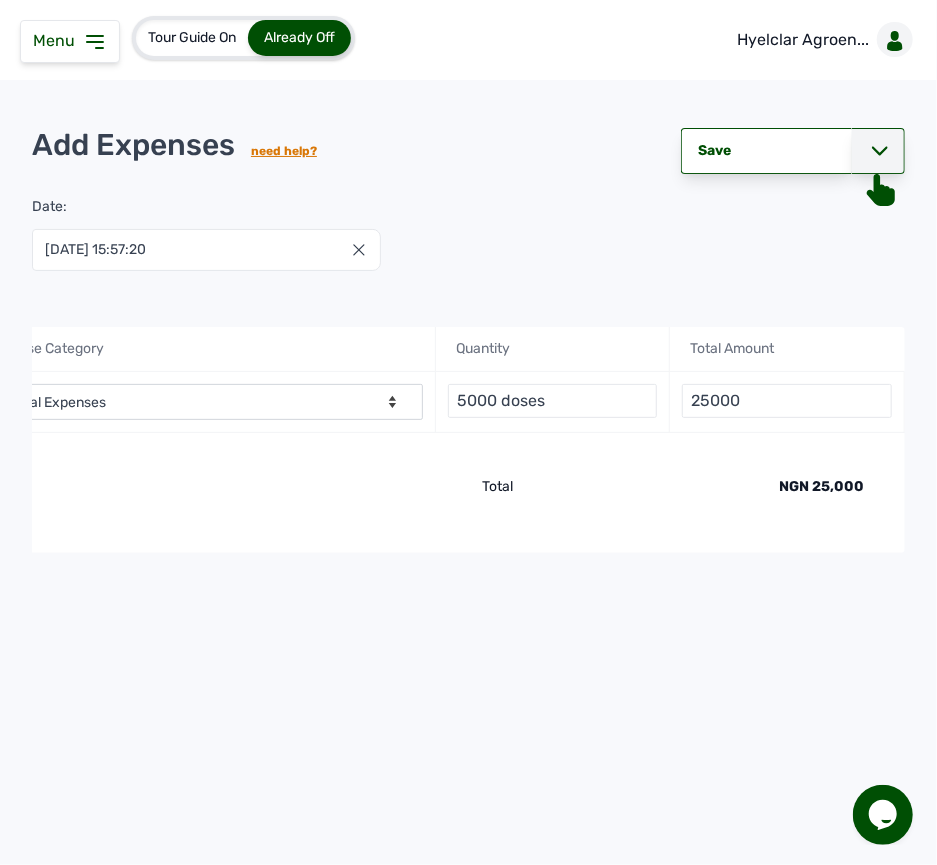 click at bounding box center [878, 151] 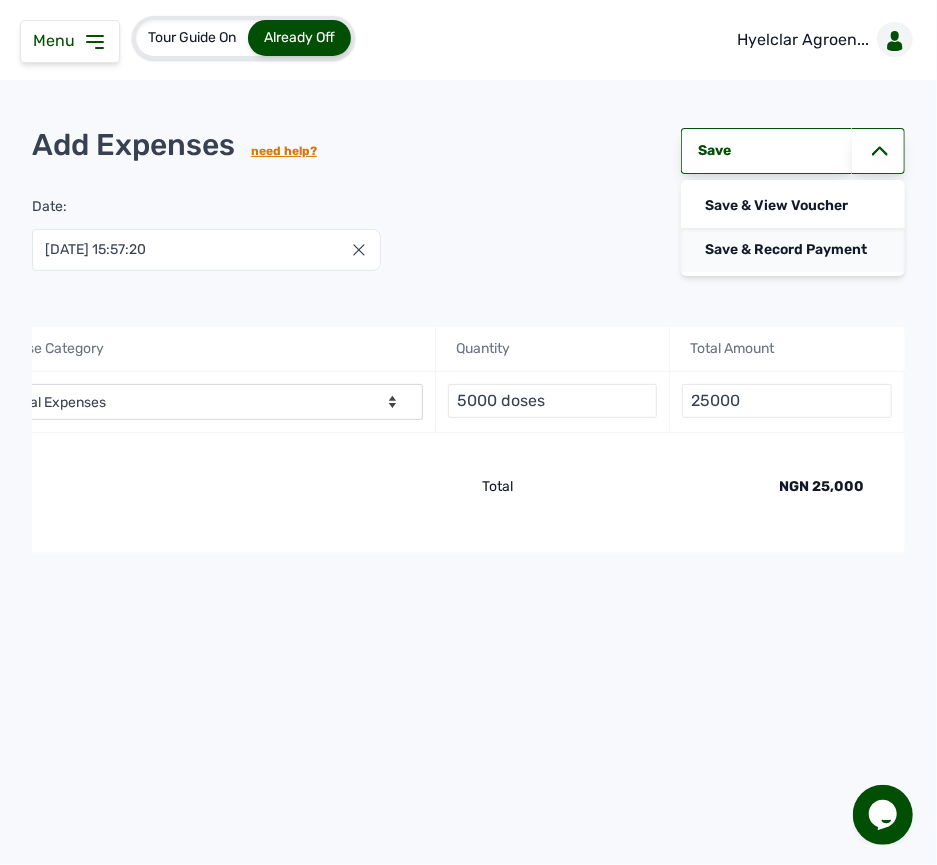 click on "Save & Record Payment" at bounding box center [793, 250] 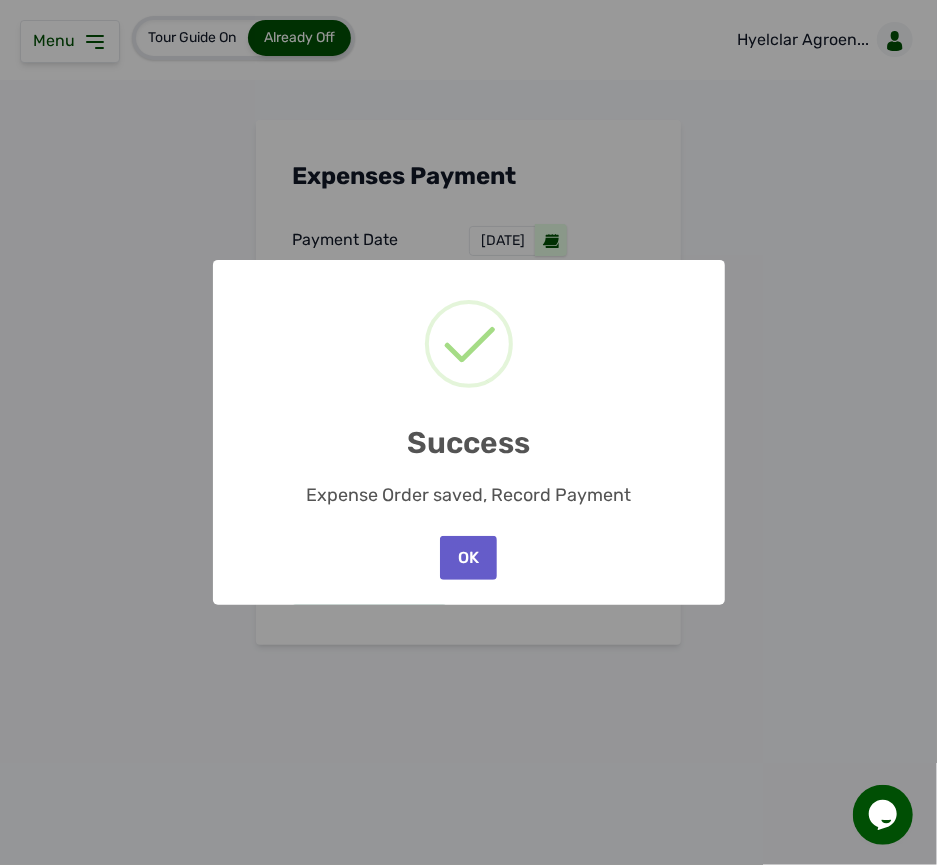 click on "OK" at bounding box center [468, 558] 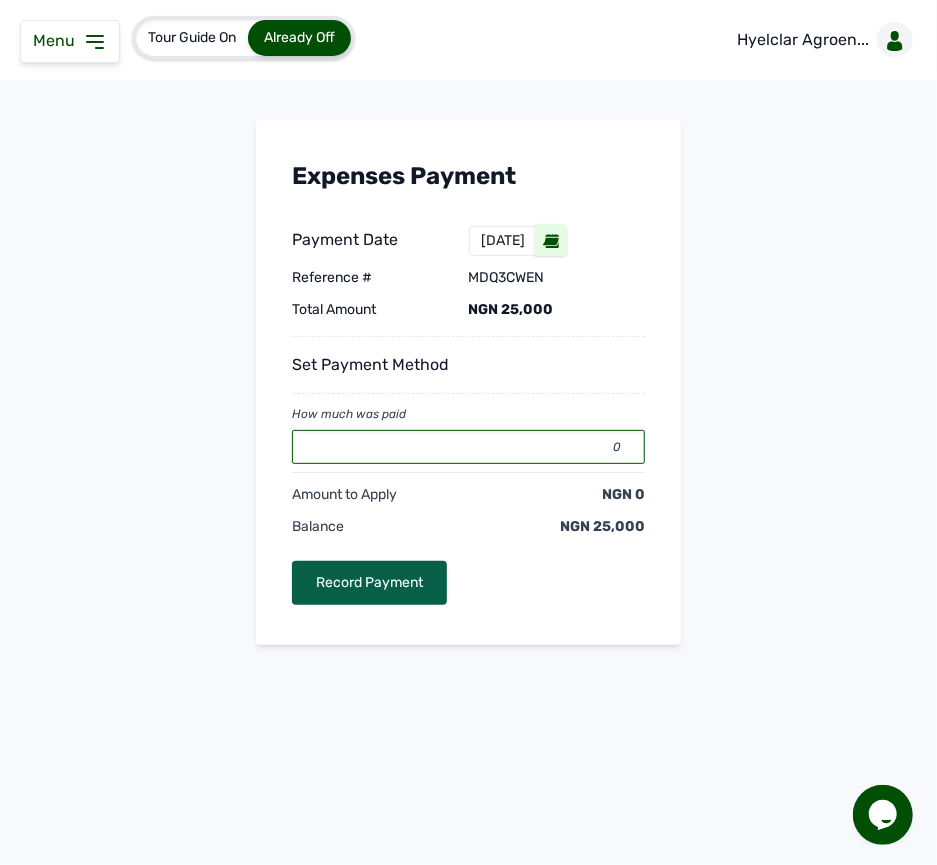 click on "0" at bounding box center [468, 447] 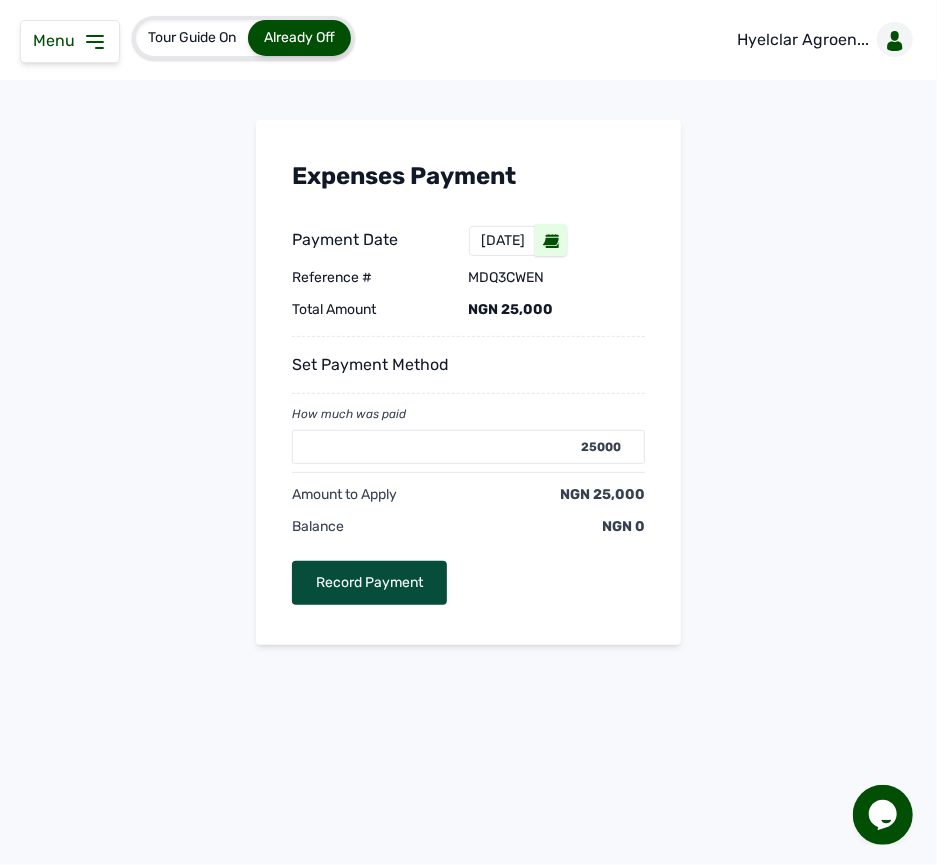 click on "Record Payment" at bounding box center (369, 583) 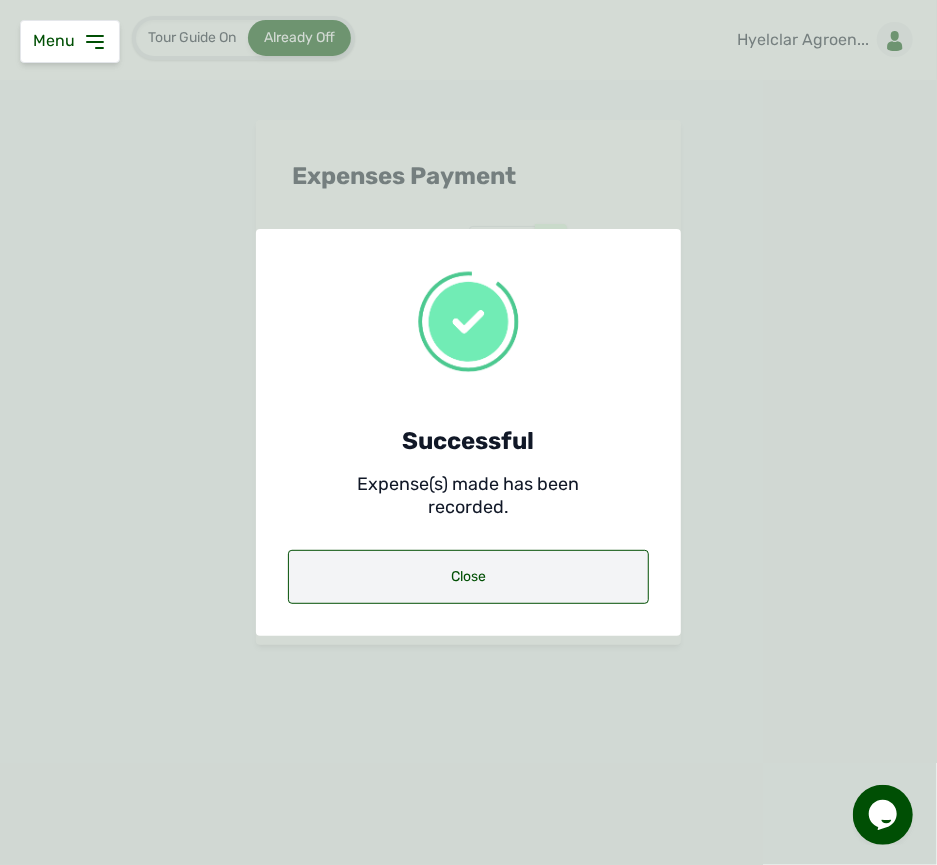 click on "Close" at bounding box center [468, 577] 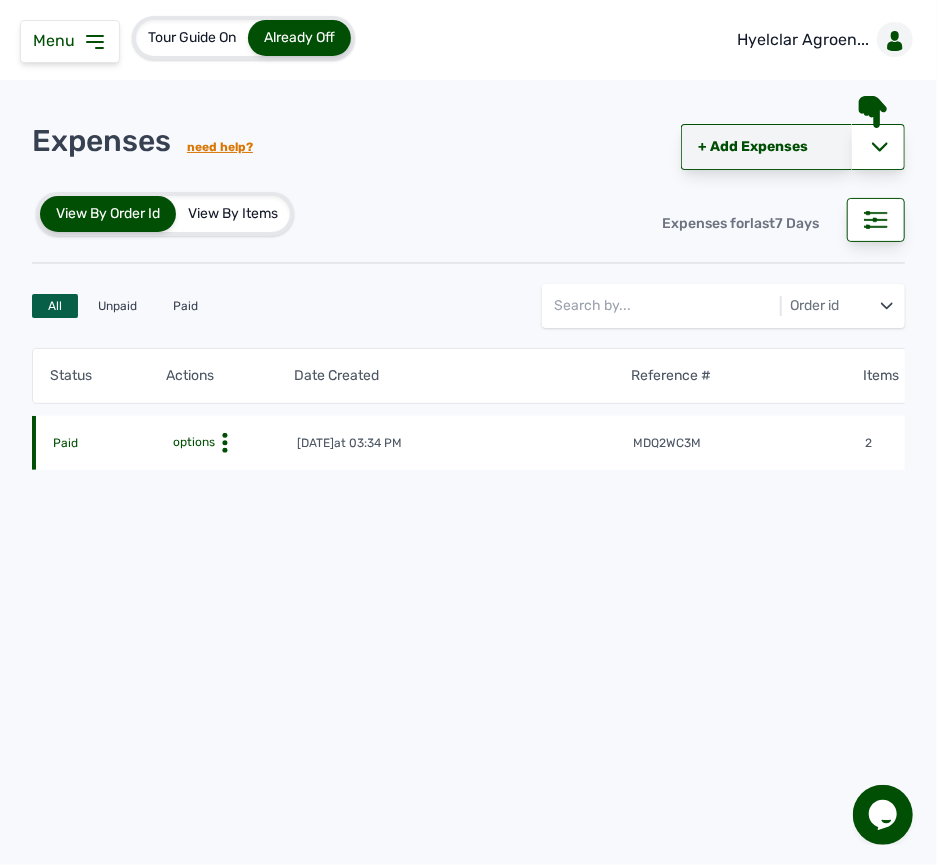 click on "+ Add Expenses" at bounding box center [766, 147] 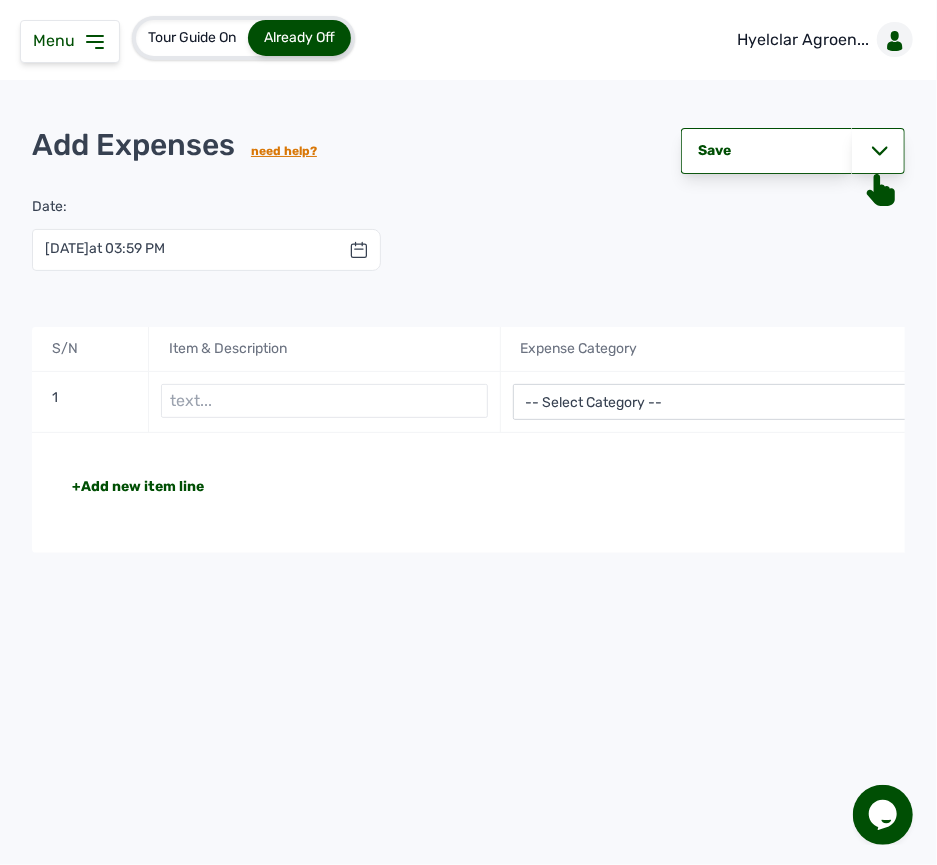 click 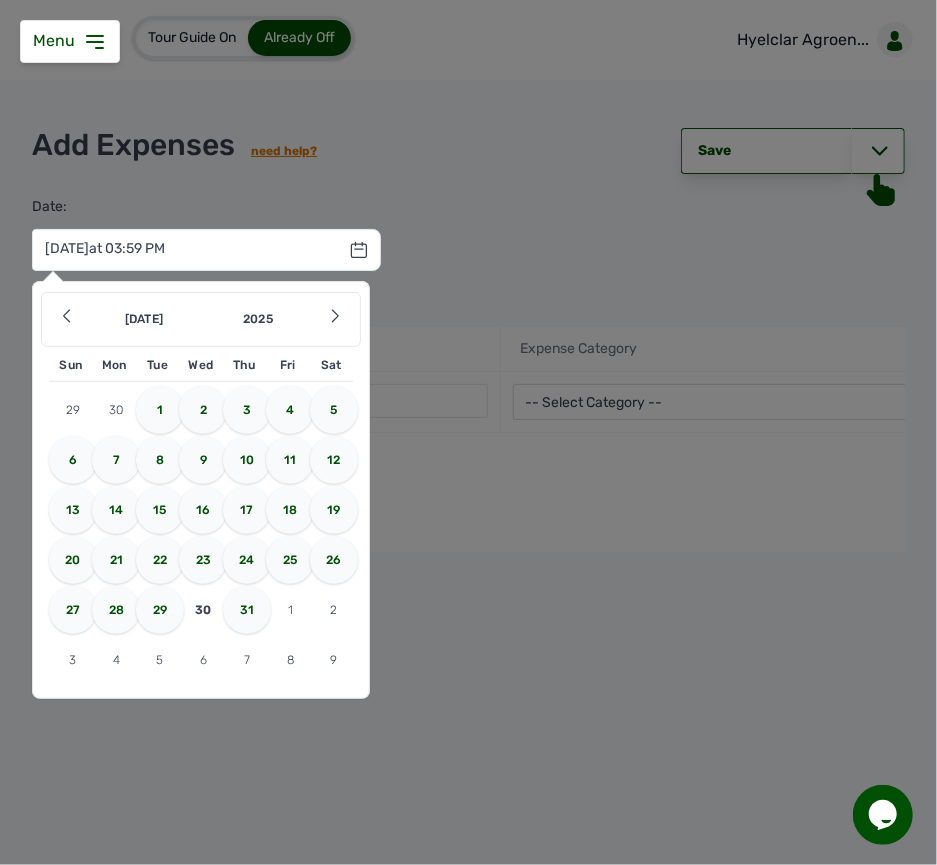 click on "16" at bounding box center [203, 510] 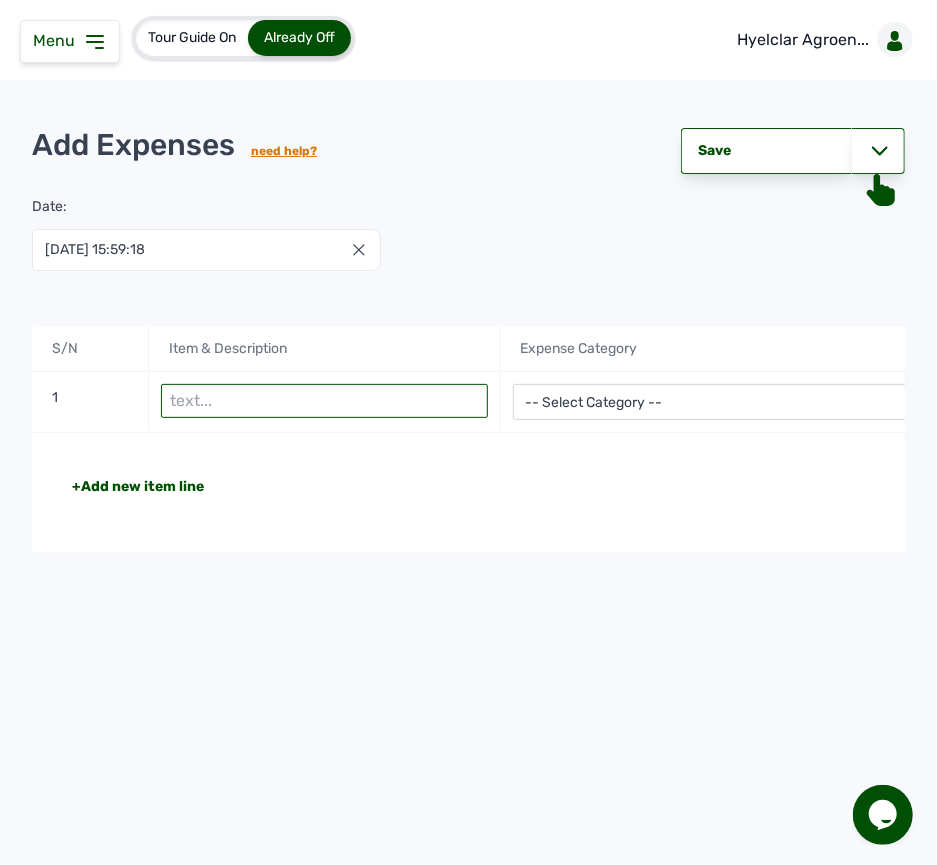 click at bounding box center (324, 401) 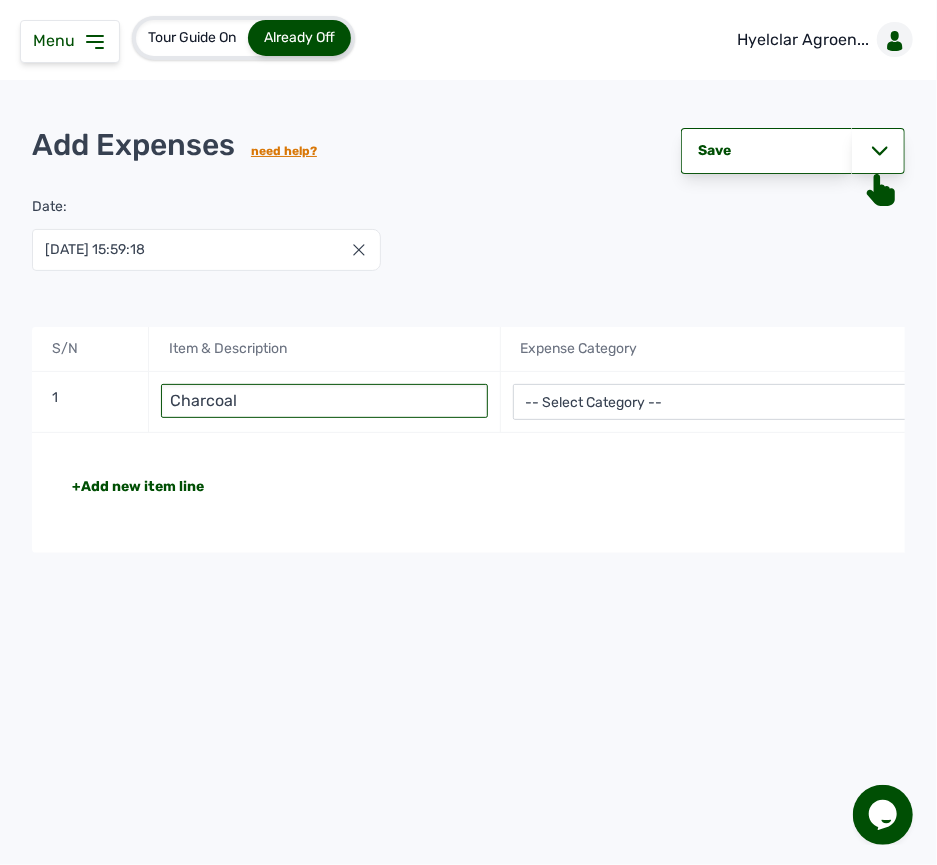 type on "Charcoal" 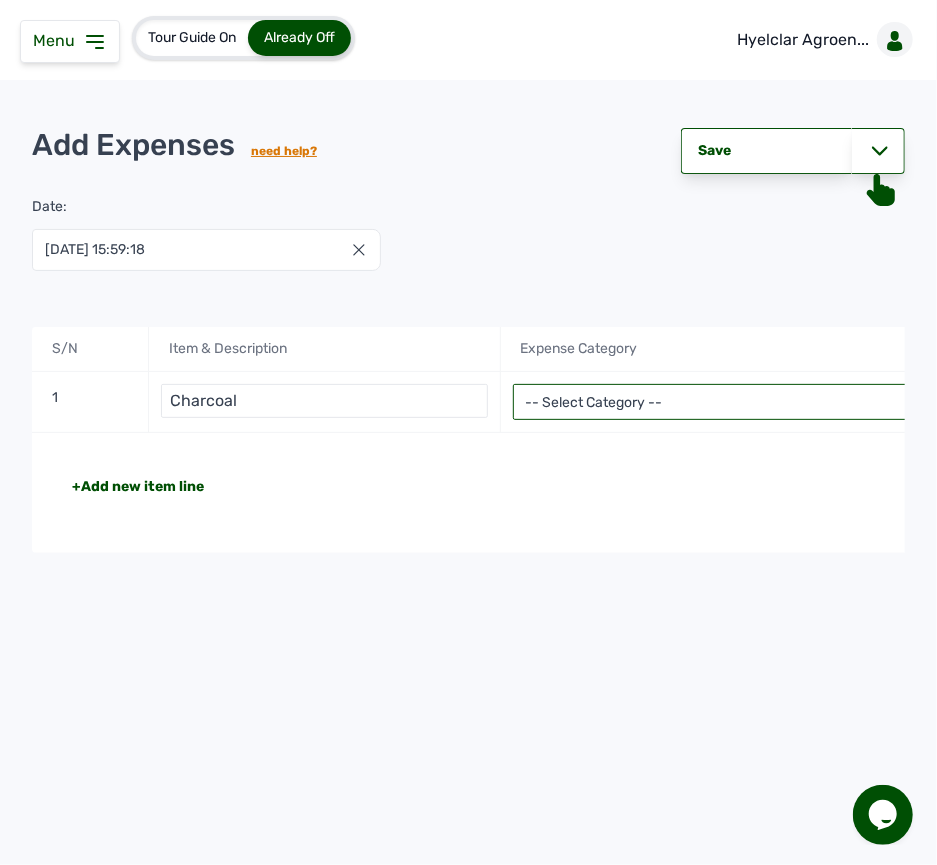 click on "-- Select Category -- Advertising Expenses Bank Charges Entertainment Expenses Insurance Expenses Legal Expenses Medical Expenses Office Equipments & Supplies Property Tax Rental Cost Repair & Maintenance Expenses Research Expenses Staff Salary Telephone Expenses Transportation Expenses Travelling Expenses Utility Expenses Others" at bounding box center [735, 402] 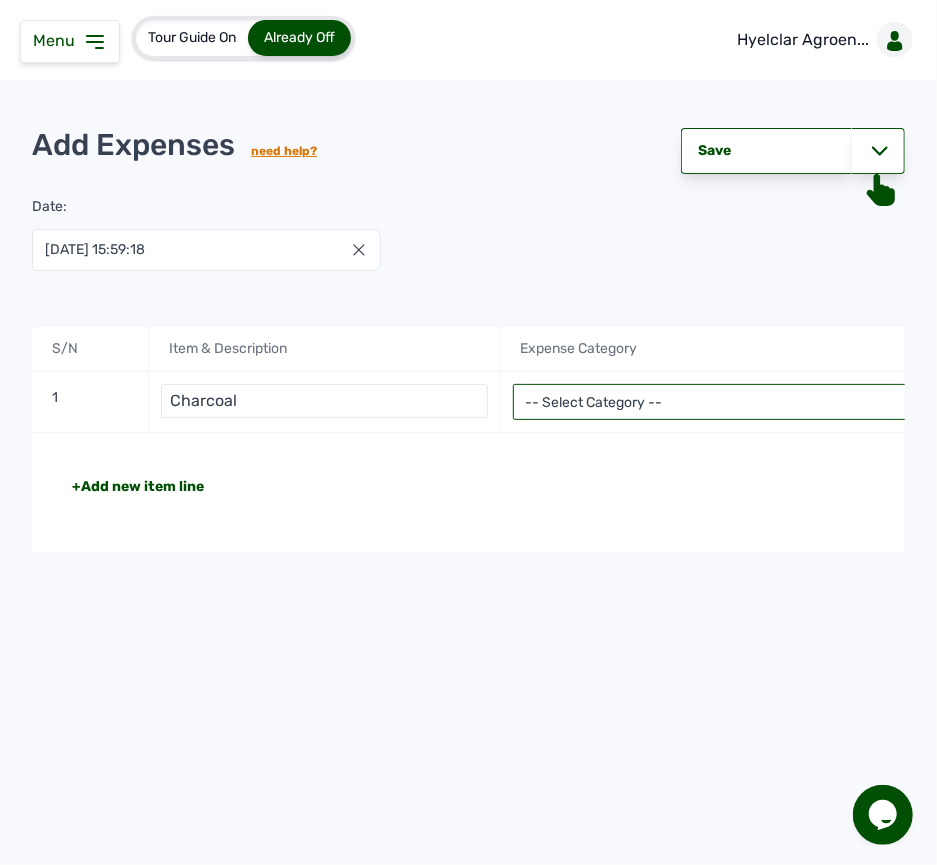select on "Utility Expenses" 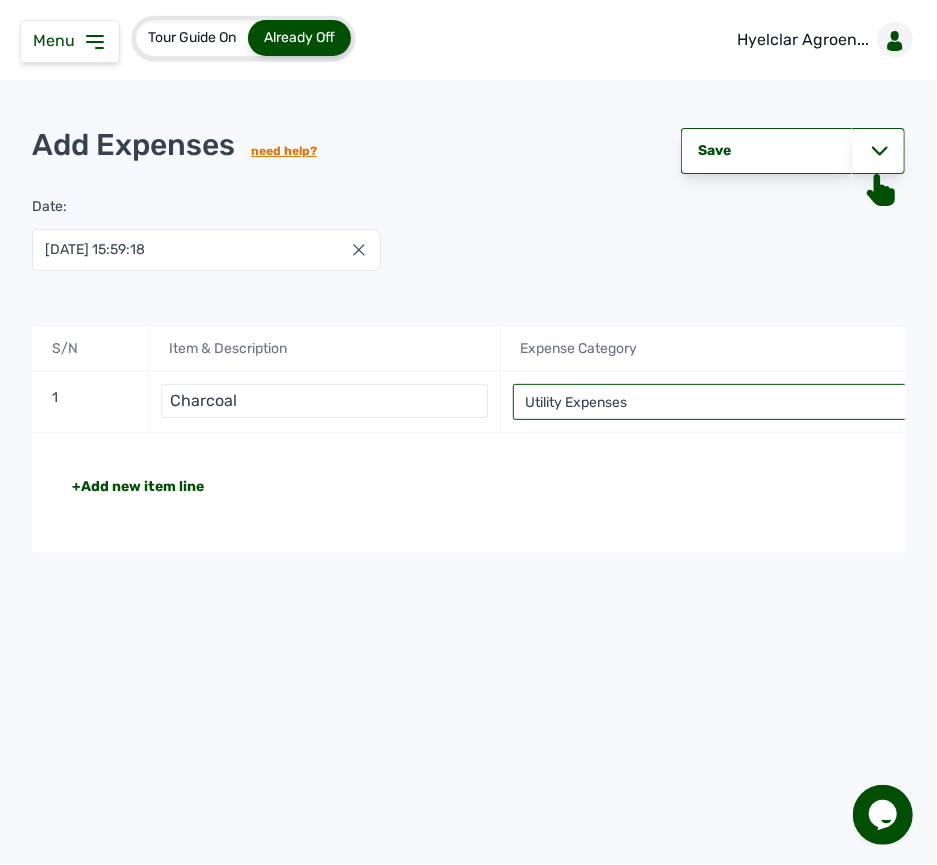 click on "-- Select Category -- Advertising Expenses Bank Charges Entertainment Expenses Insurance Expenses Legal Expenses Medical Expenses Office Equipments & Supplies Property Tax Rental Cost Repair & Maintenance Expenses Research Expenses Staff Salary Telephone Expenses Transportation Expenses Travelling Expenses Utility Expenses Others" at bounding box center [735, 402] 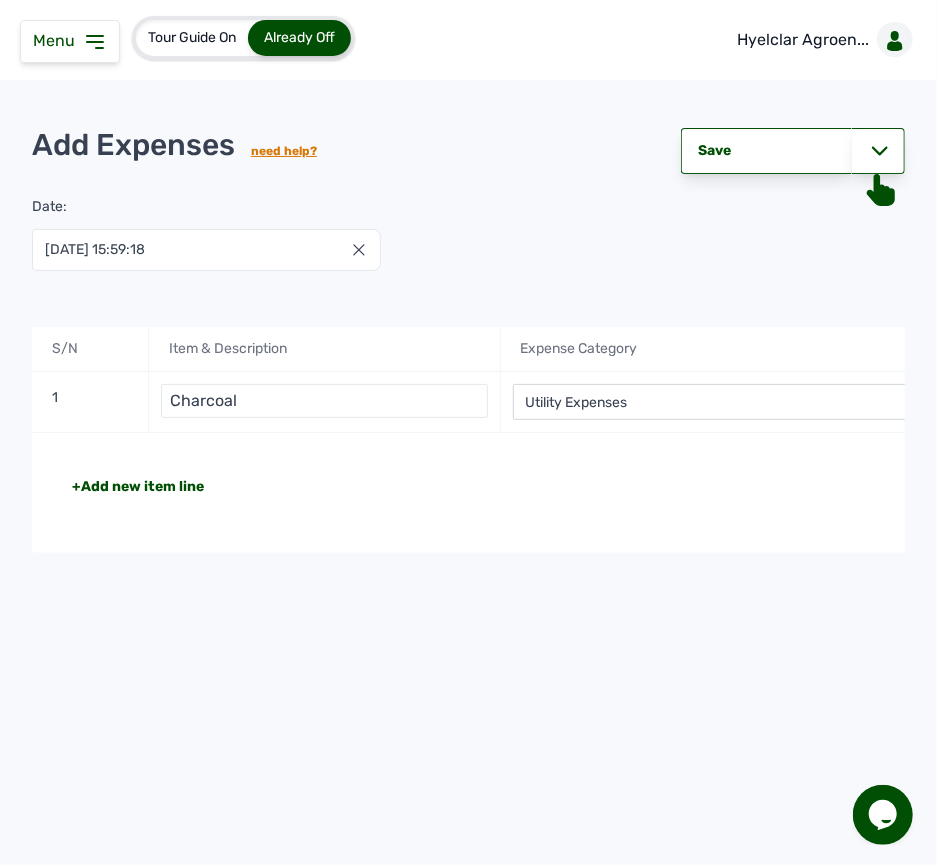 click on "+Add new item line" at bounding box center (403, 487) 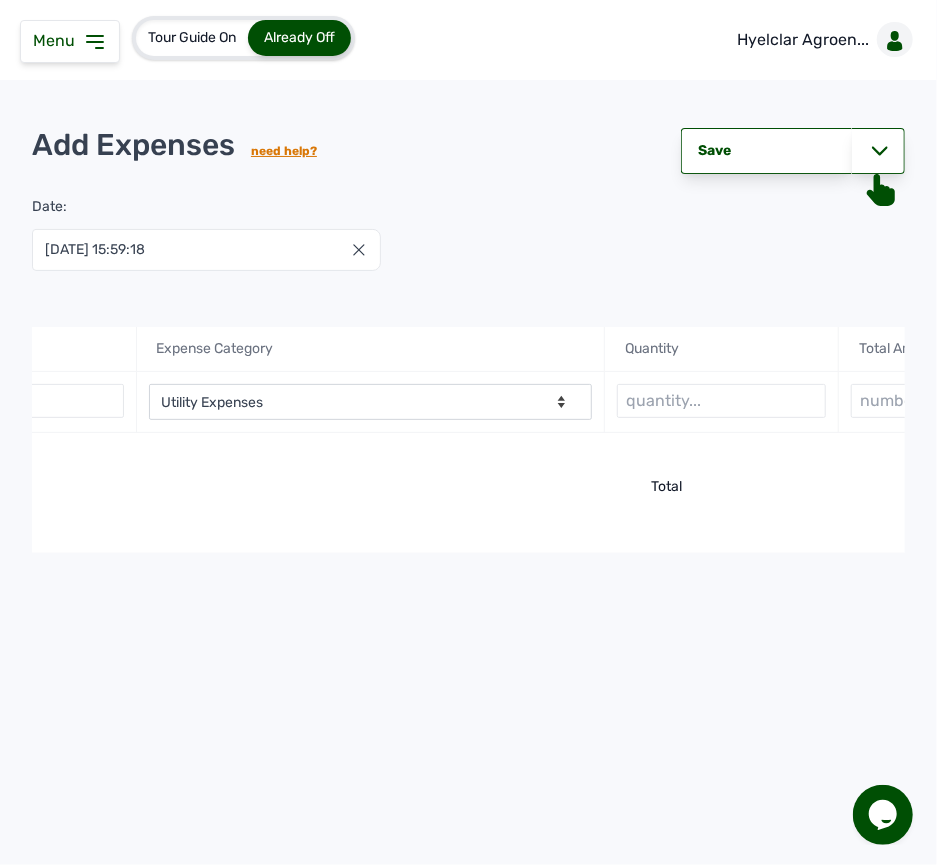 scroll, scrollTop: 0, scrollLeft: 533, axis: horizontal 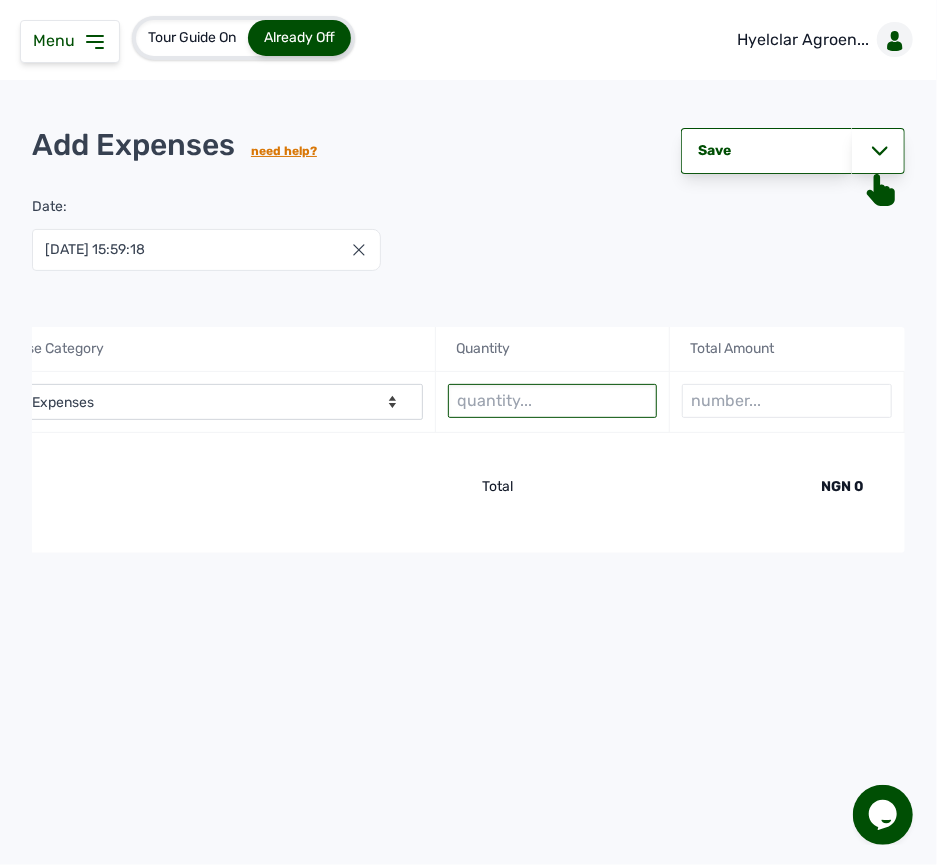 click at bounding box center (552, 401) 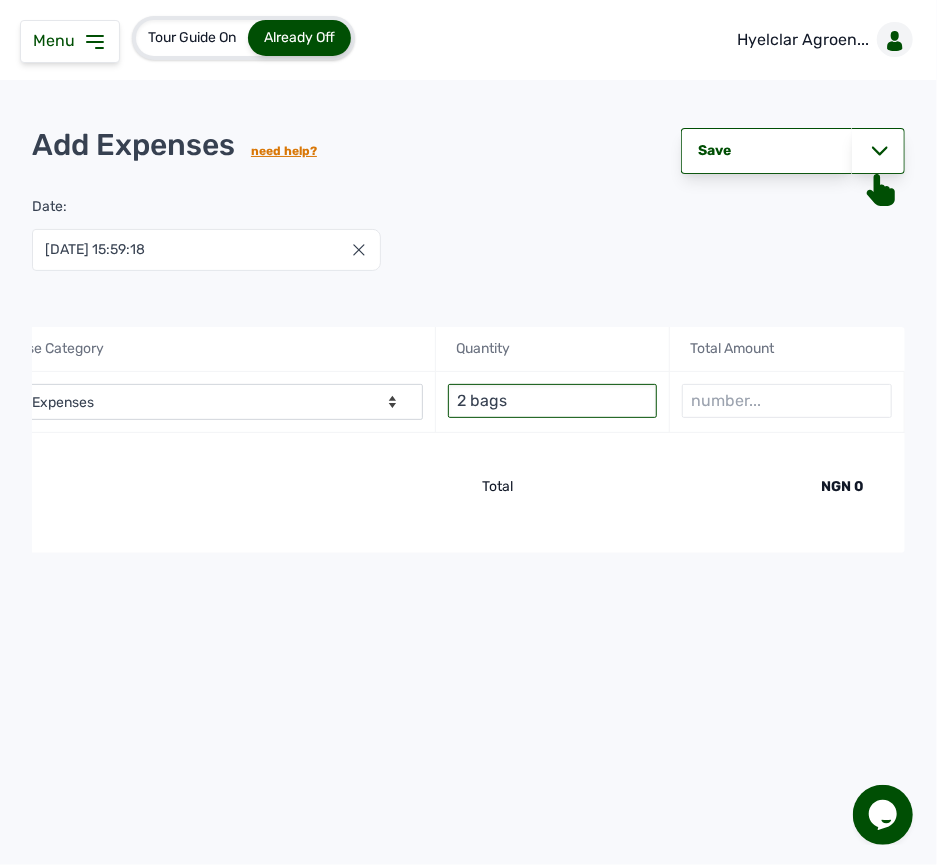 type on "2 bags" 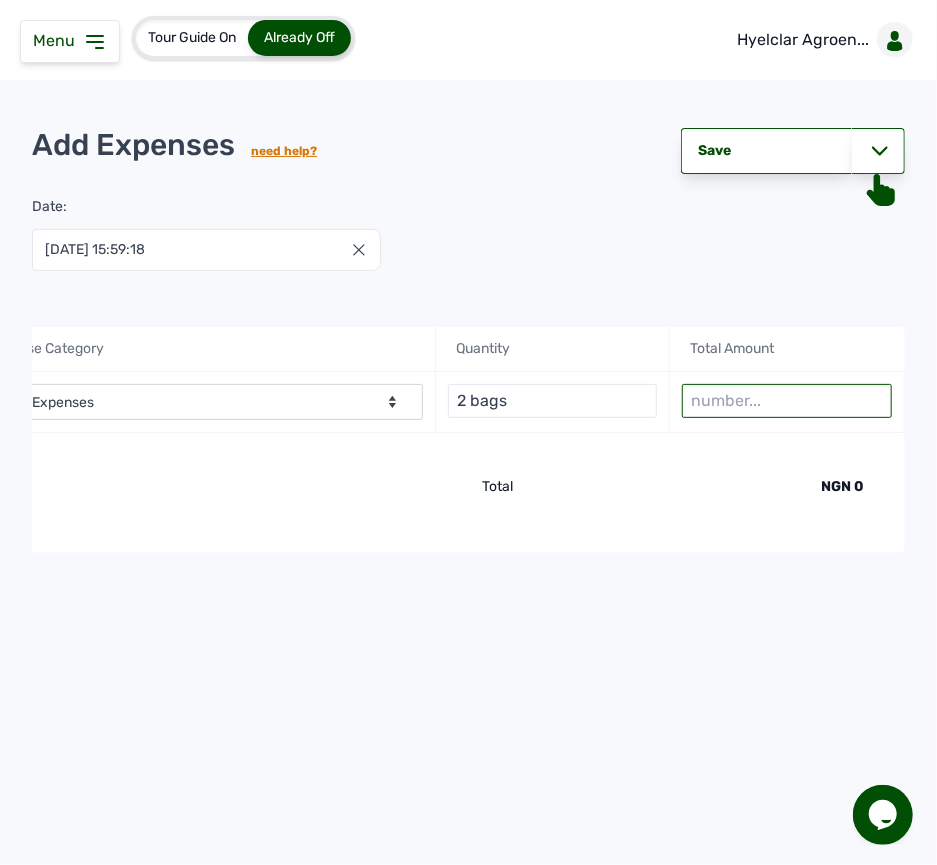 click at bounding box center [786, 401] 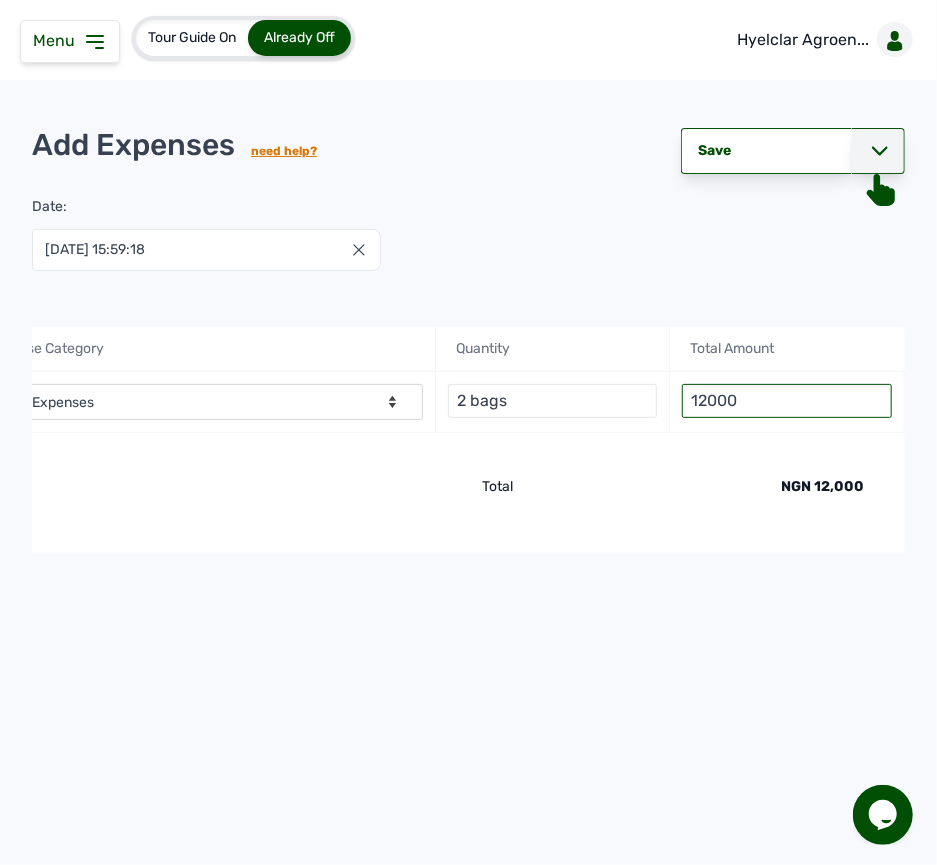 type on "12000" 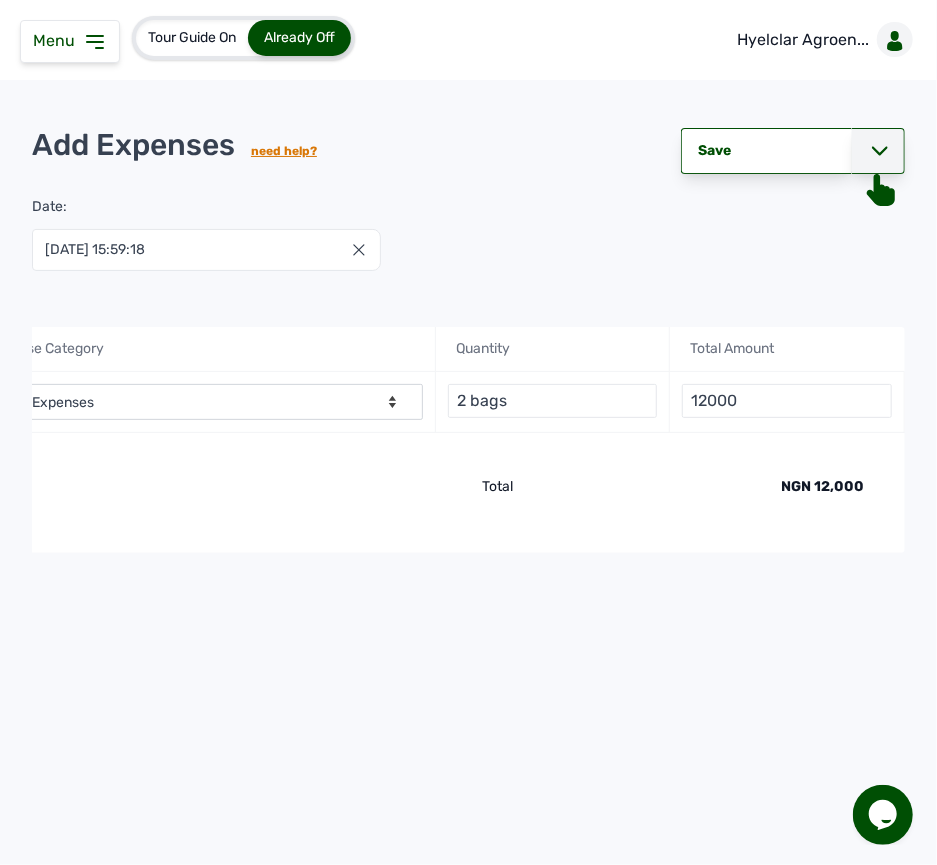 click 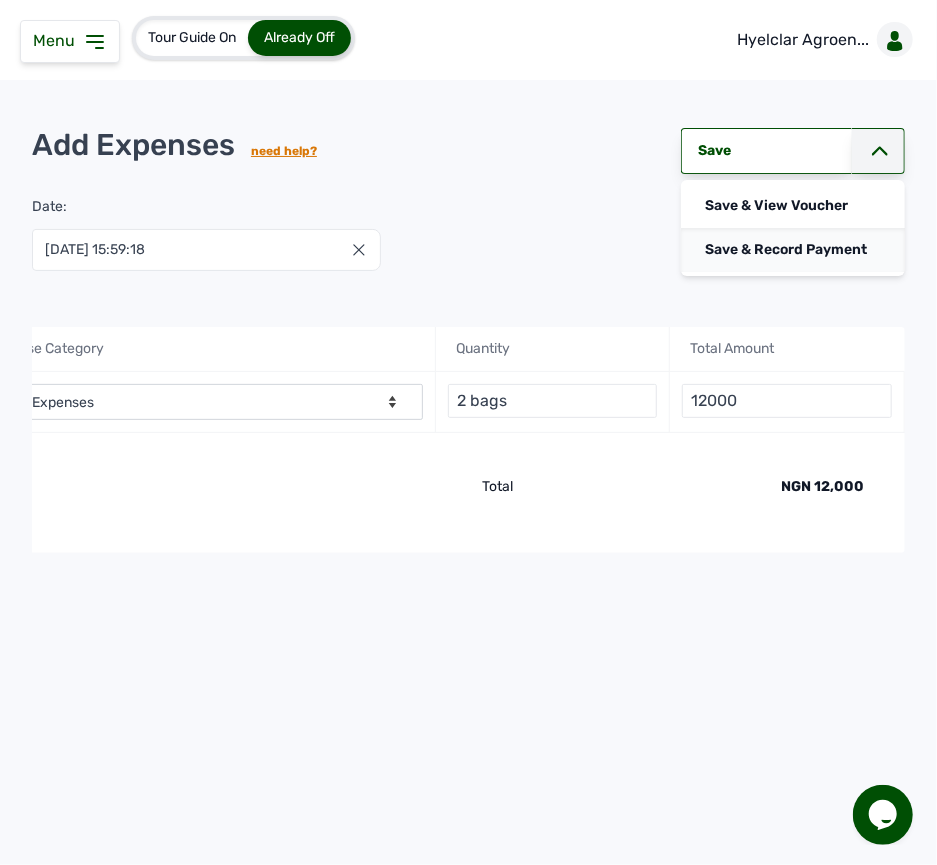 click on "Save & Record Payment" at bounding box center [793, 250] 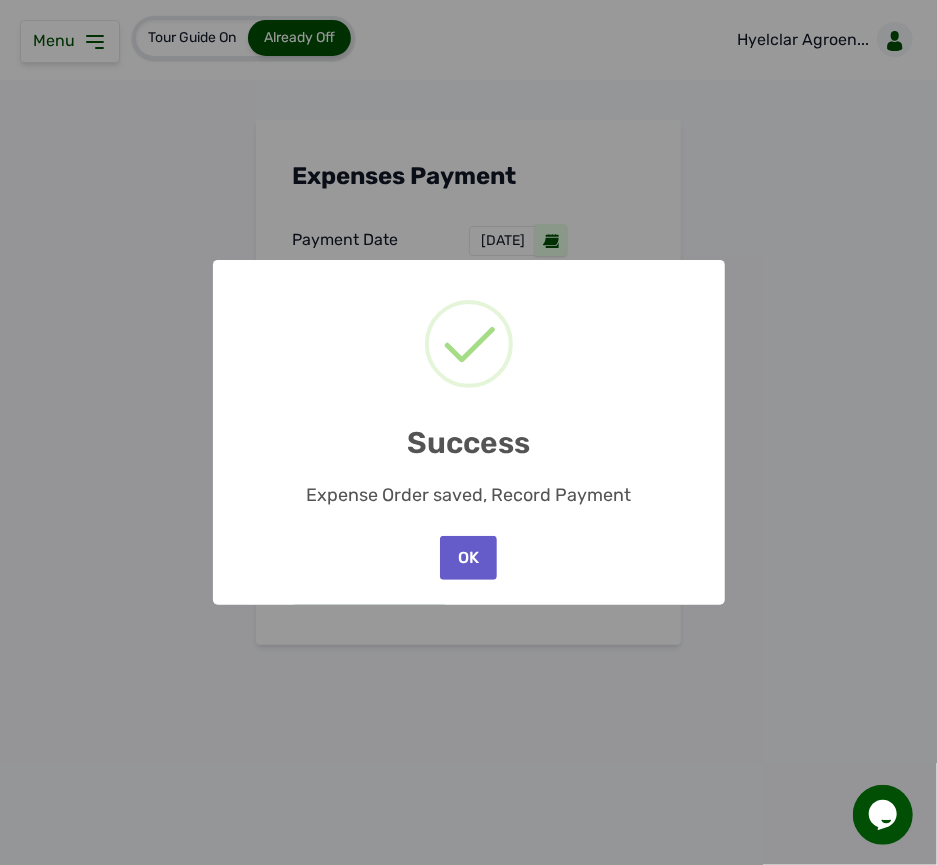 click on "OK" at bounding box center (468, 558) 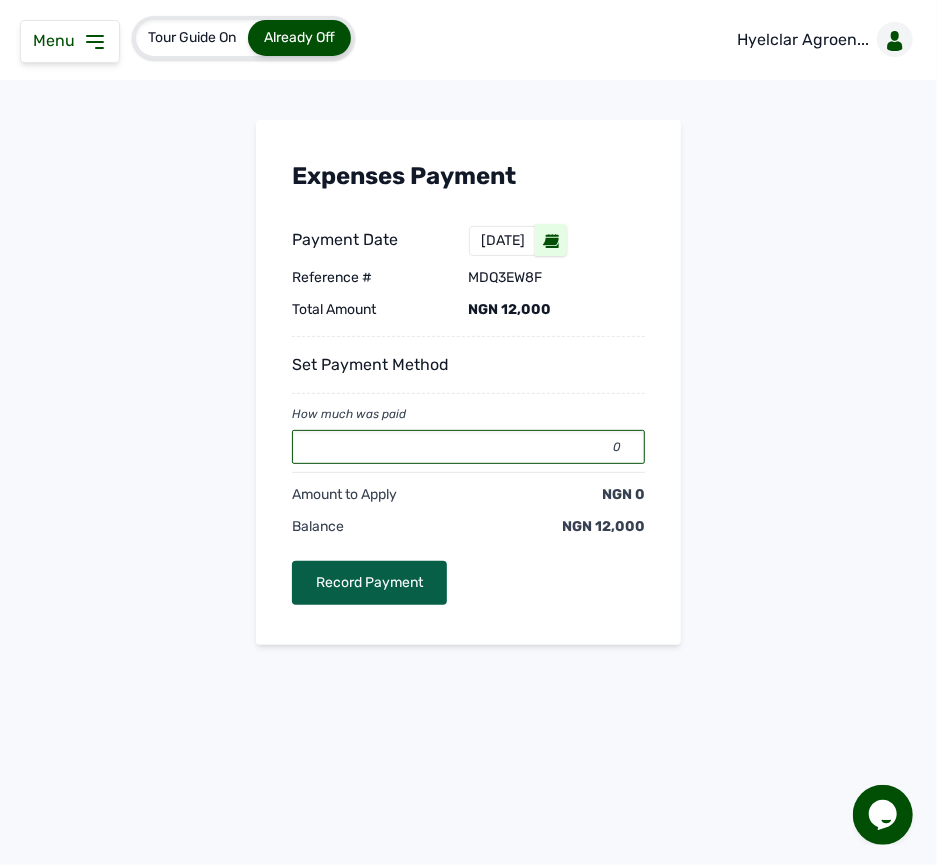 click on "0" at bounding box center [468, 447] 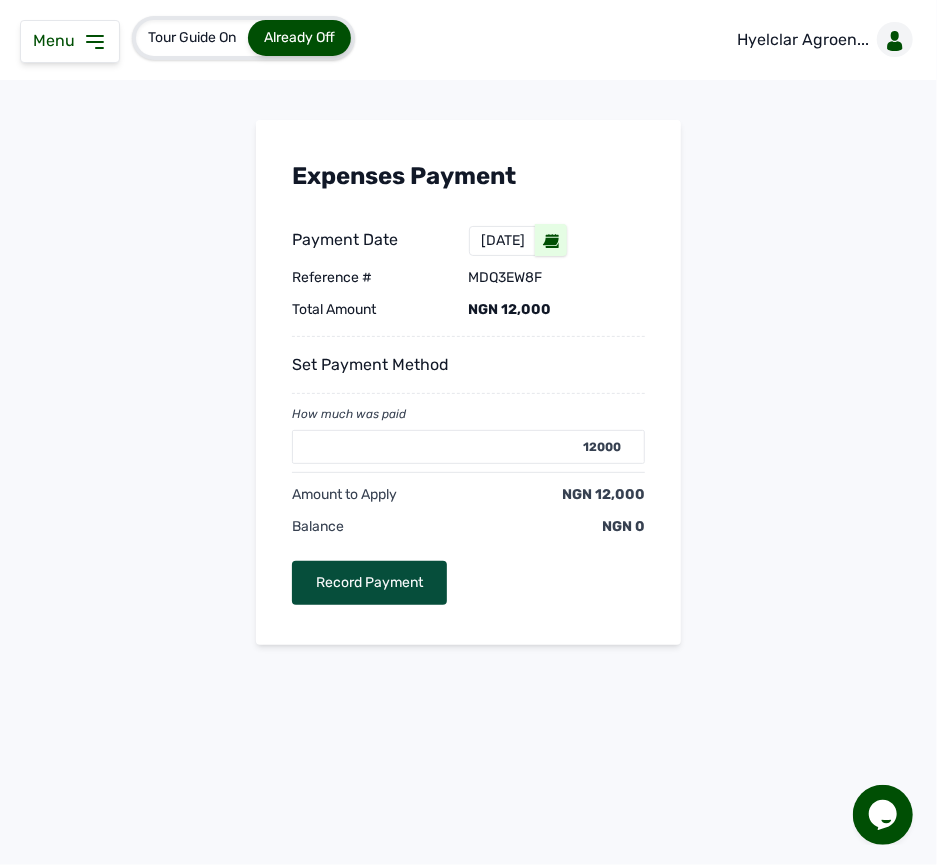 click on "Record Payment" at bounding box center (369, 583) 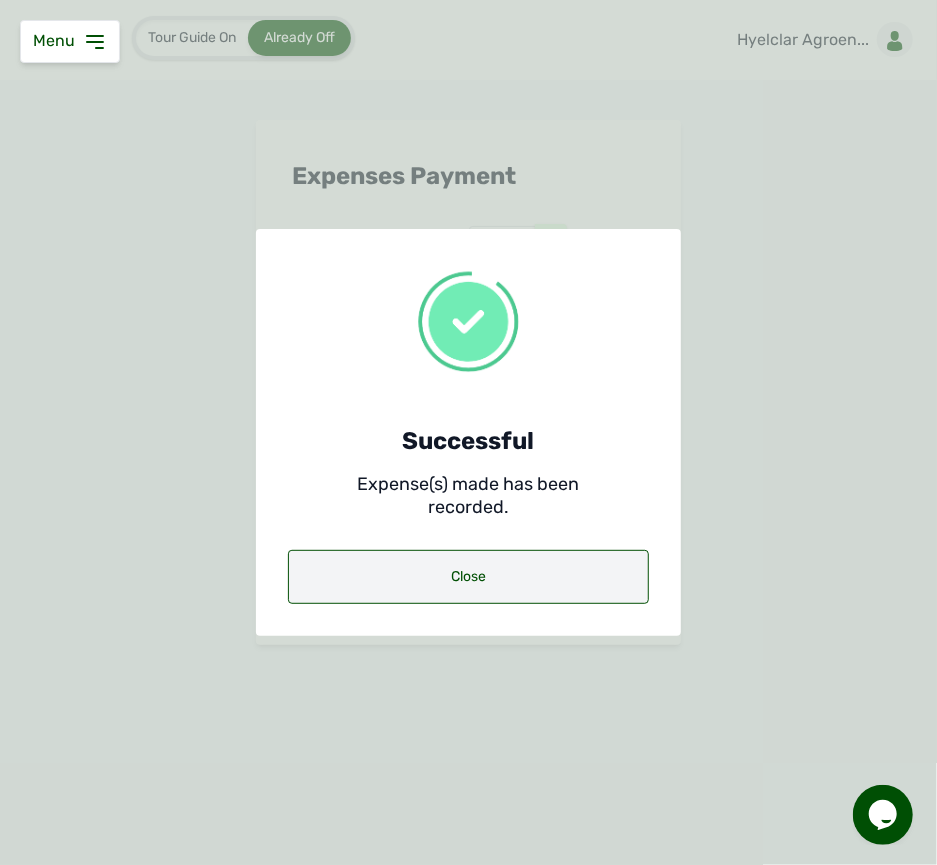 click on "Close" at bounding box center [468, 577] 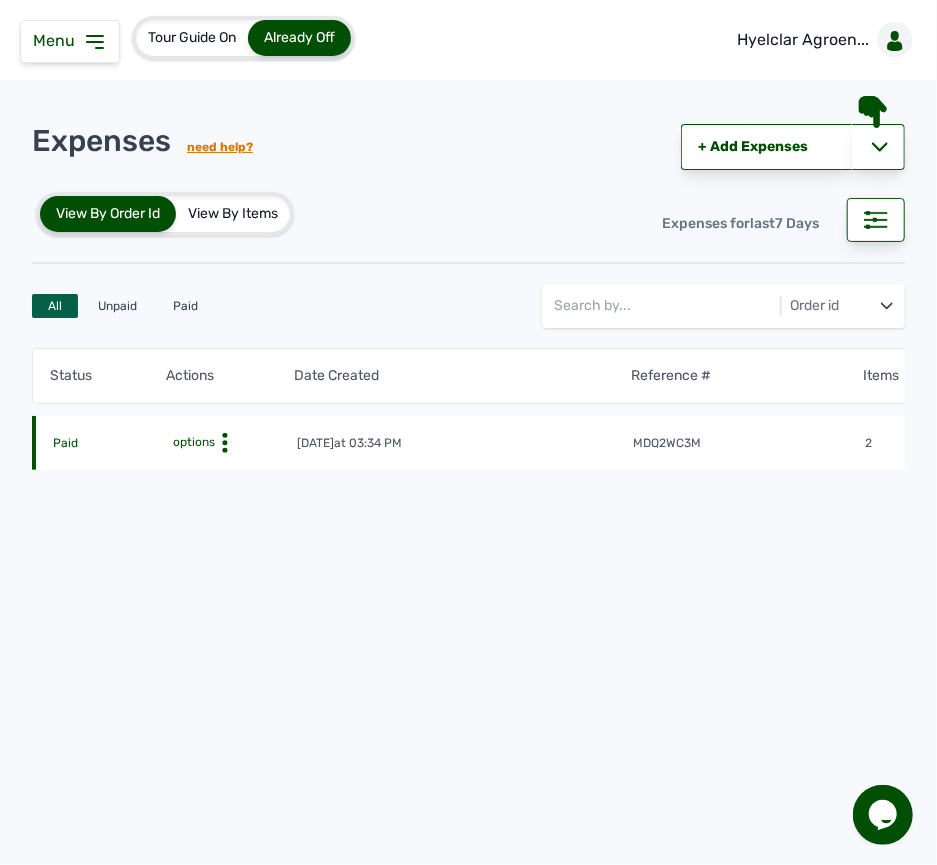 click 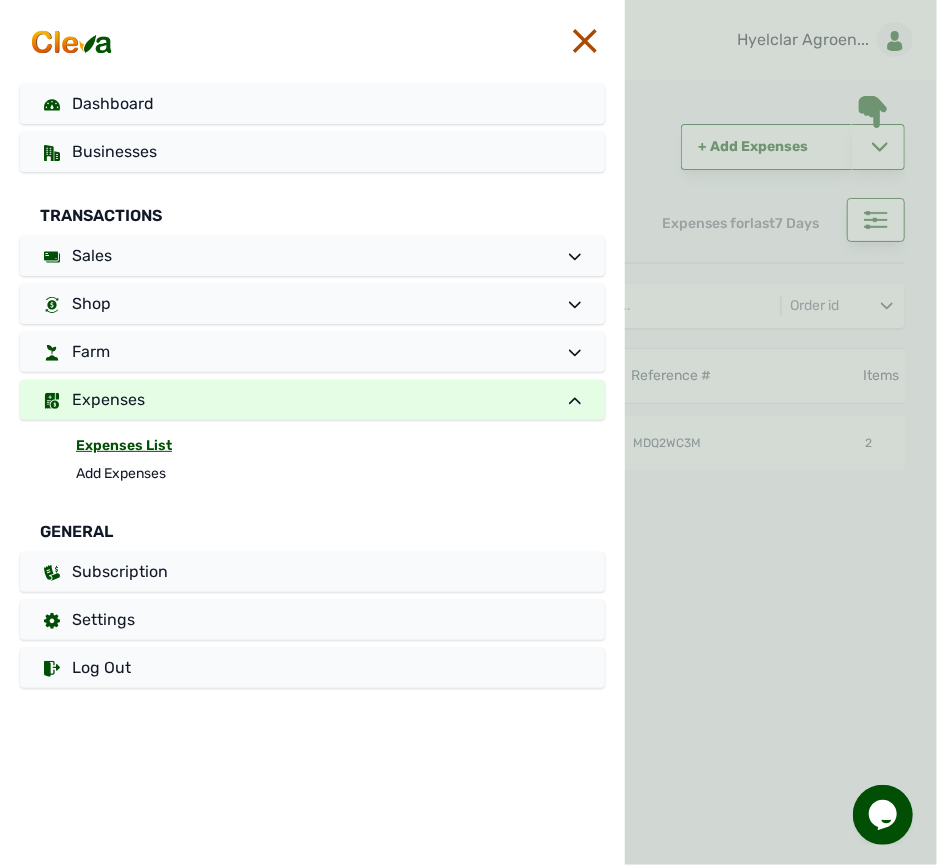 click at bounding box center [781, 432] 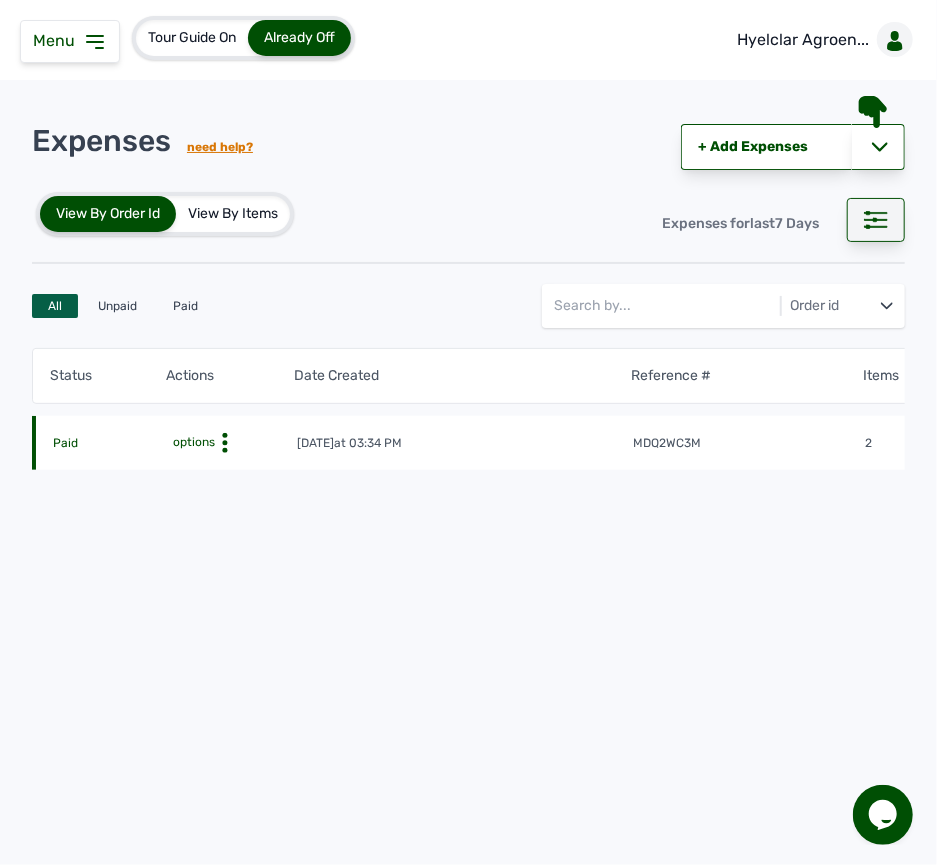 click 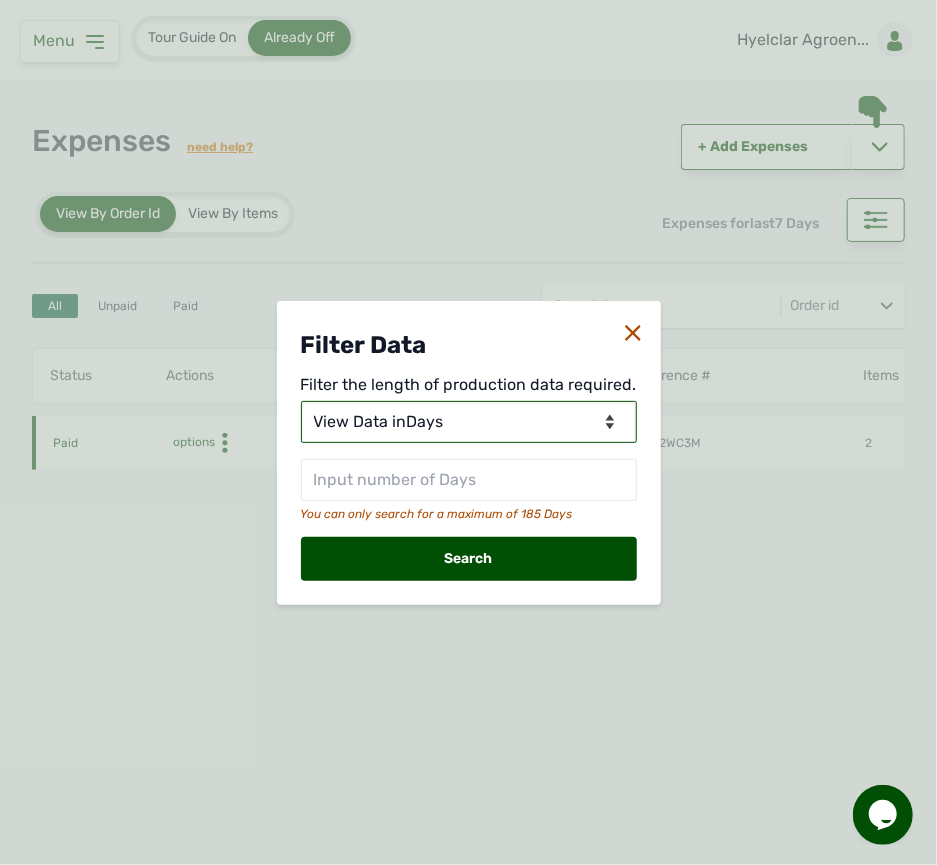 click on "View Data for  [DATE] View Data in  Days View Data in  Months View Data in  Between Dates" at bounding box center [469, 422] 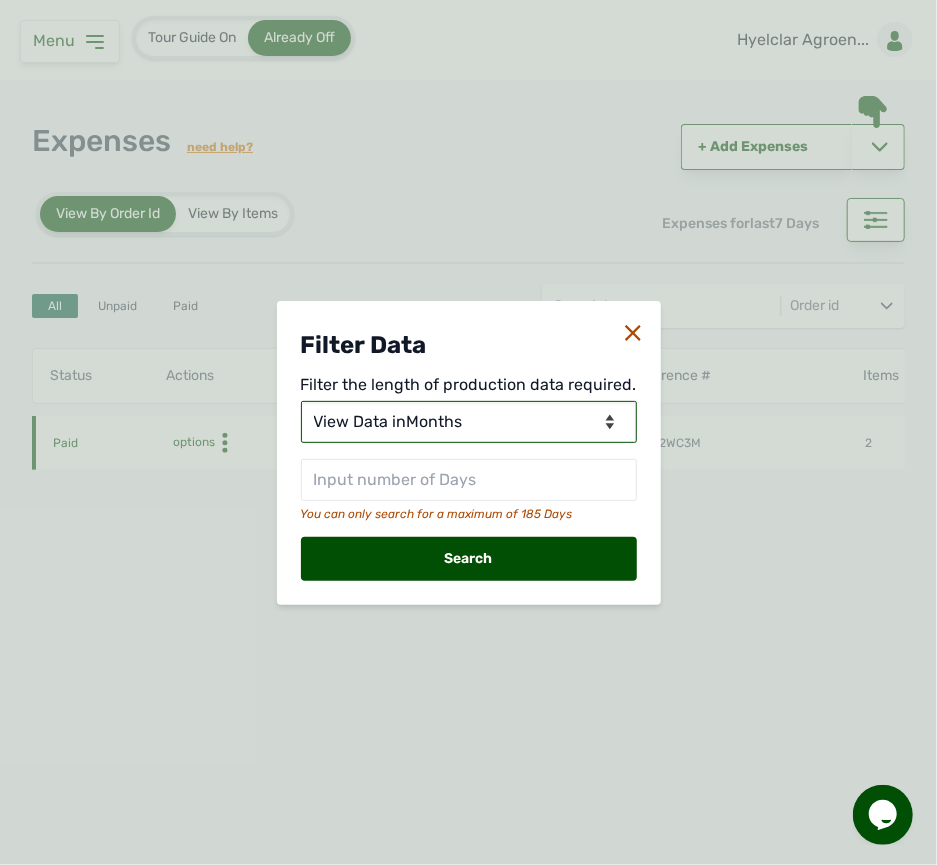 click on "View Data for  [DATE] View Data in  Days View Data in  Months View Data in  Between Dates" at bounding box center [469, 422] 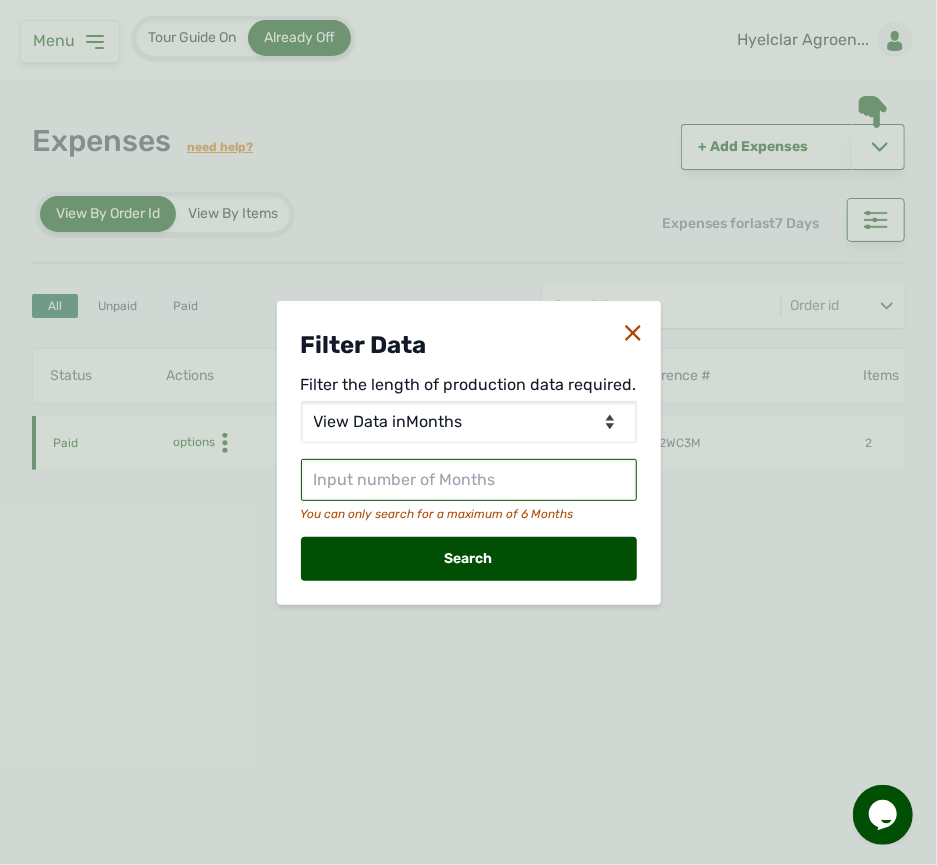 click at bounding box center (469, 480) 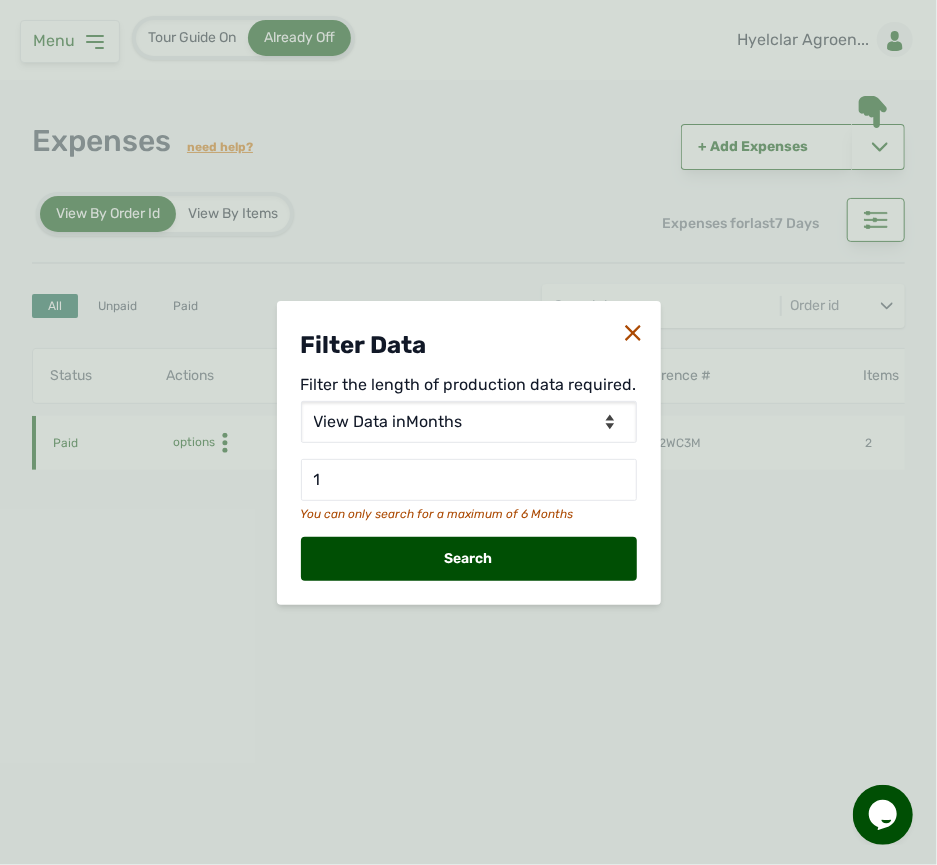 click on "Search" at bounding box center [469, 559] 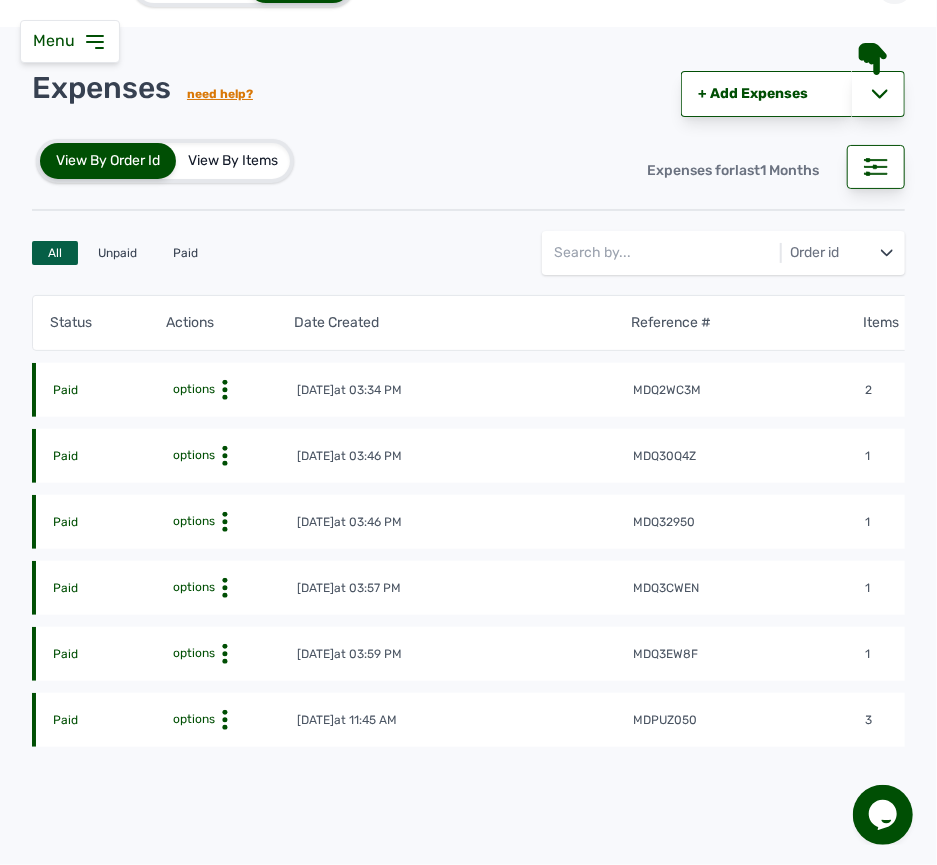 scroll, scrollTop: 106, scrollLeft: 0, axis: vertical 